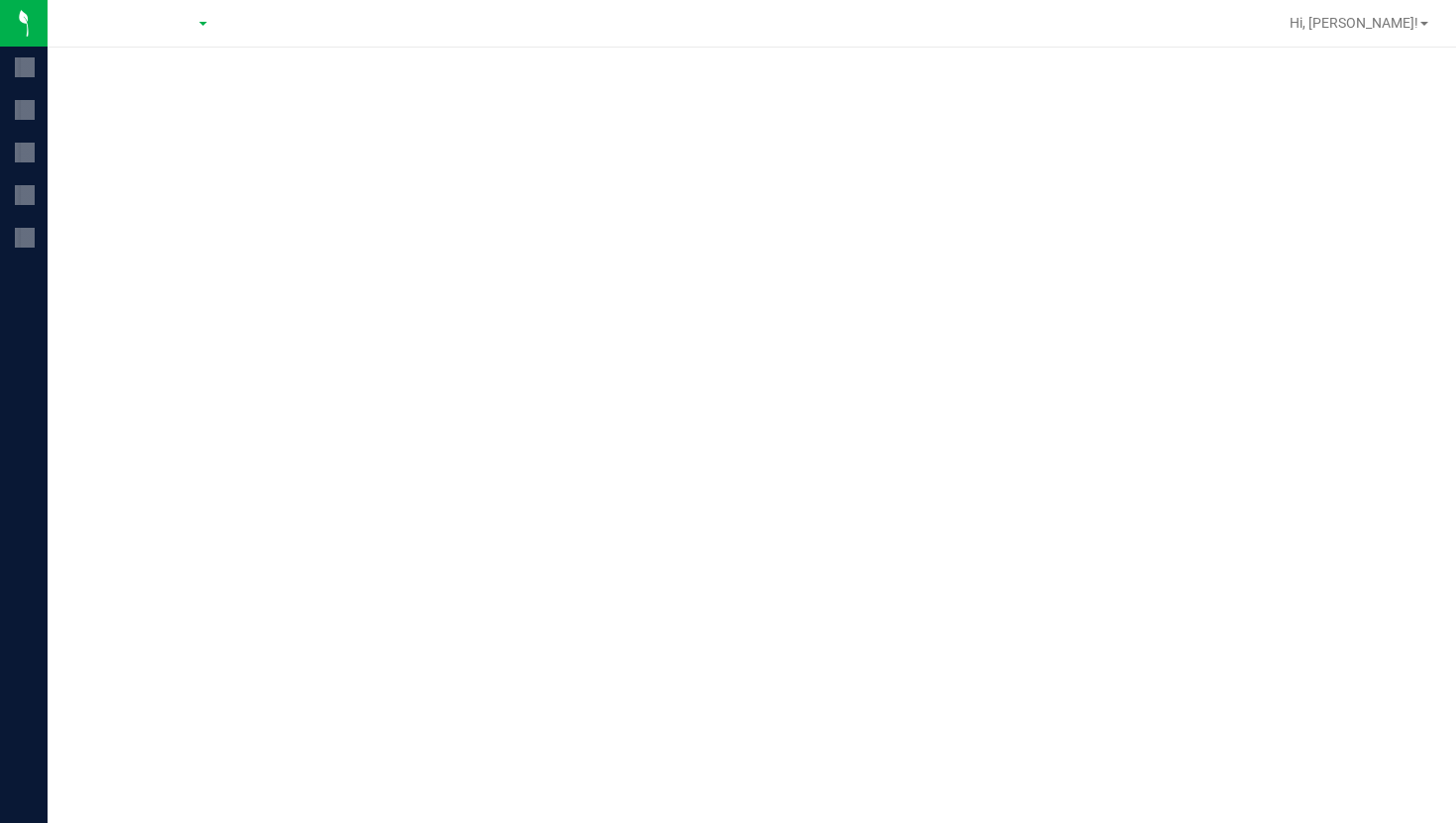 scroll, scrollTop: 0, scrollLeft: 0, axis: both 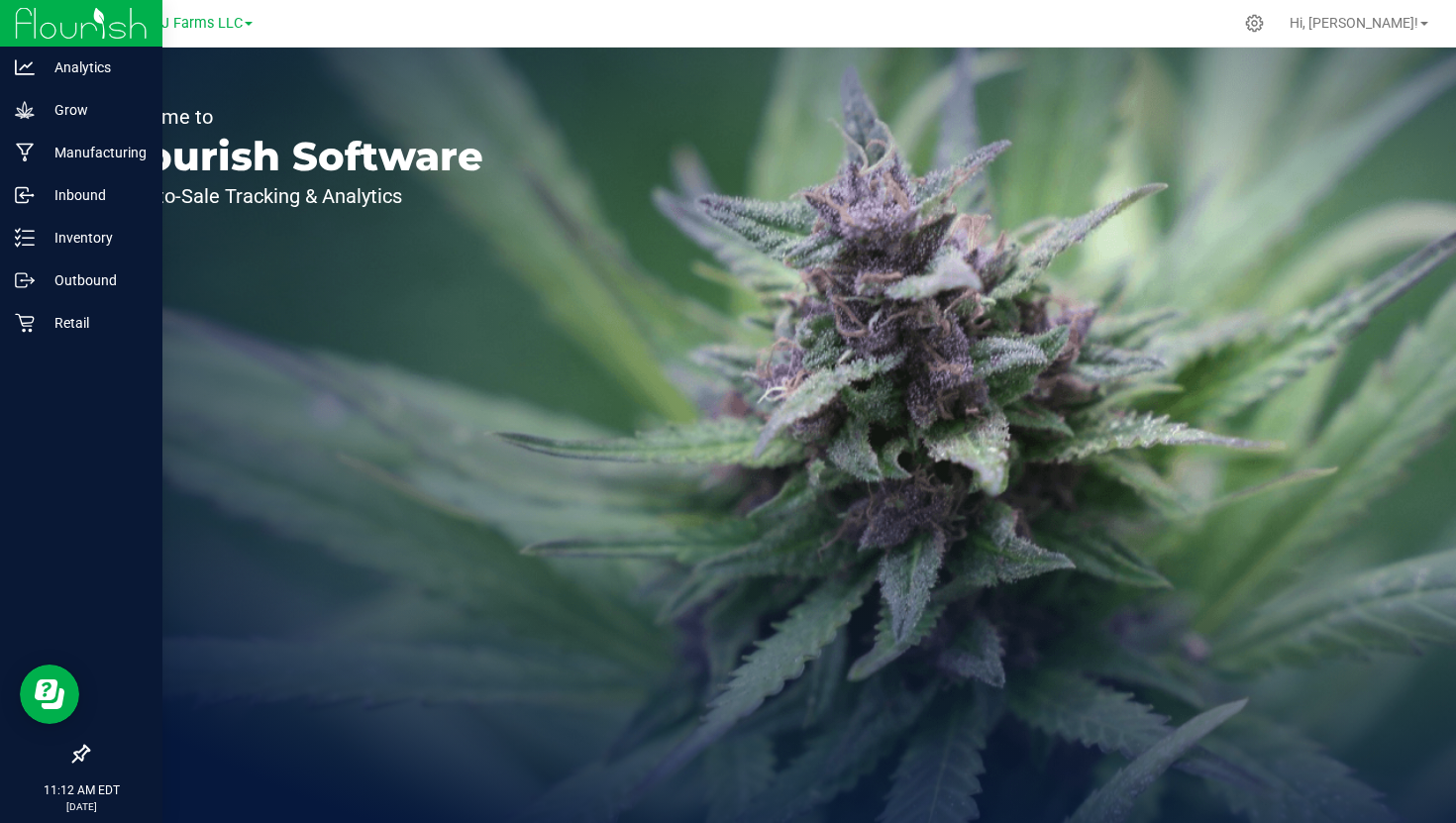 click at bounding box center (81, 24) 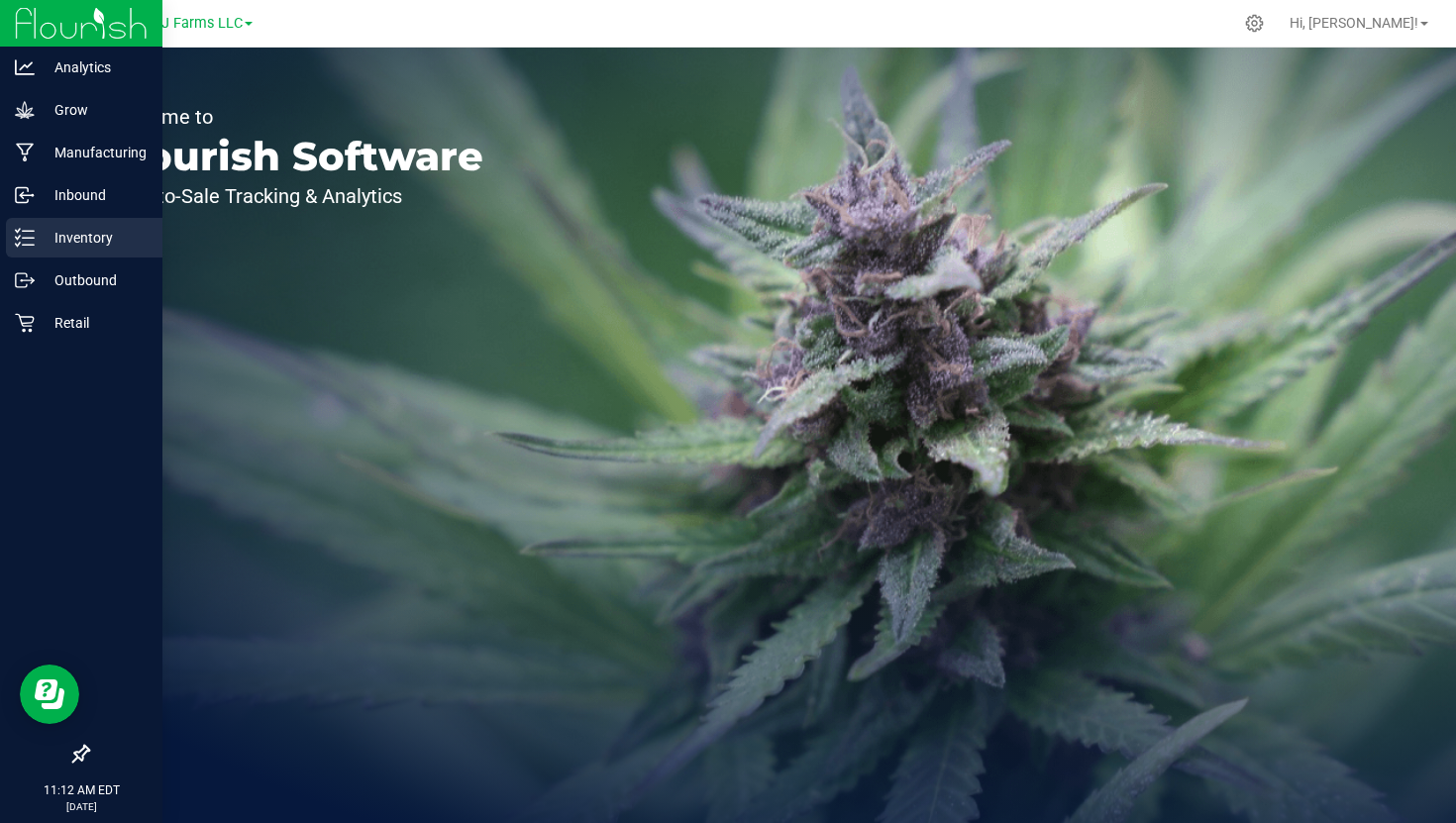 click on "Inventory" at bounding box center (94, 238) 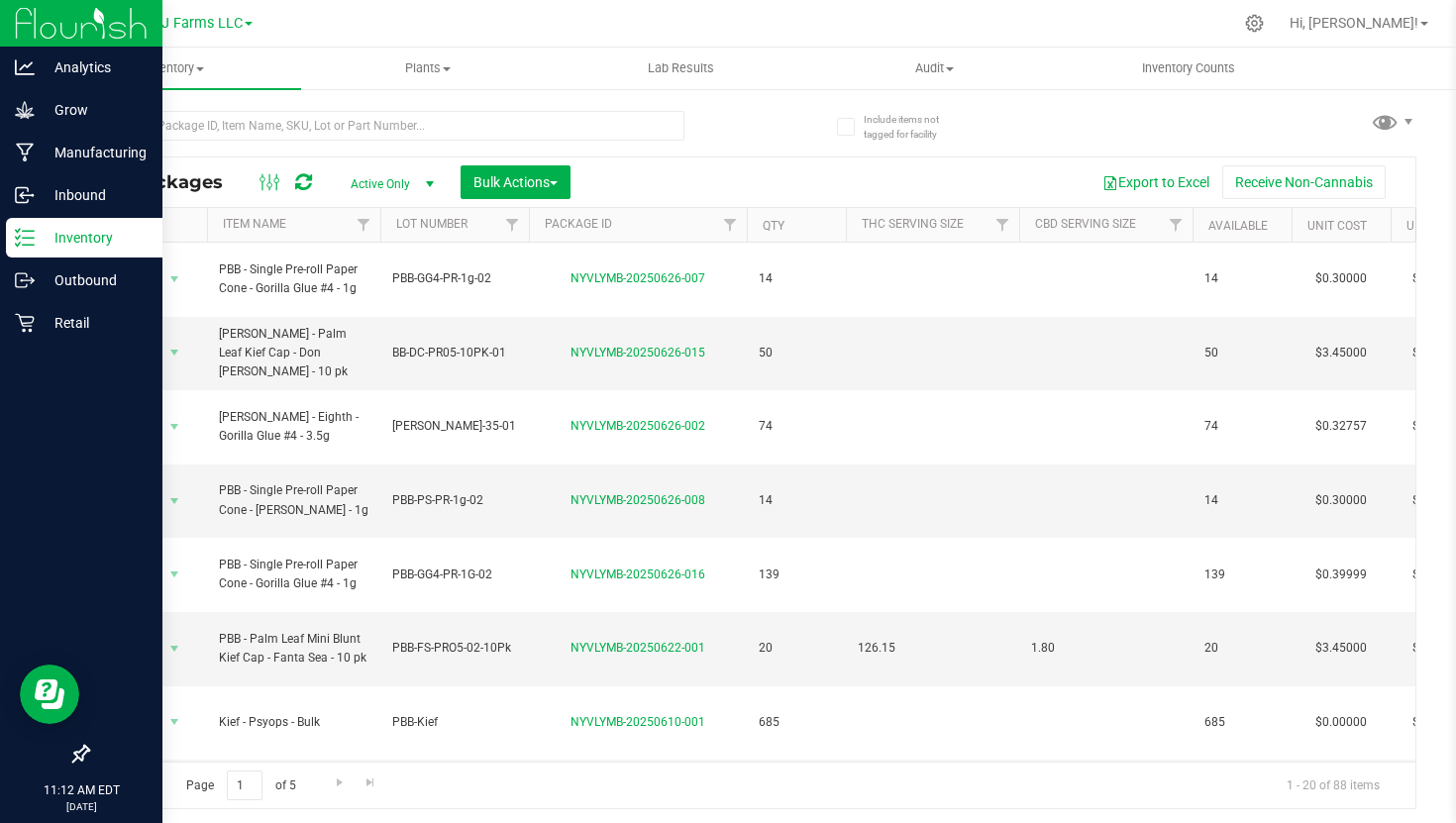 click at bounding box center [81, 23] 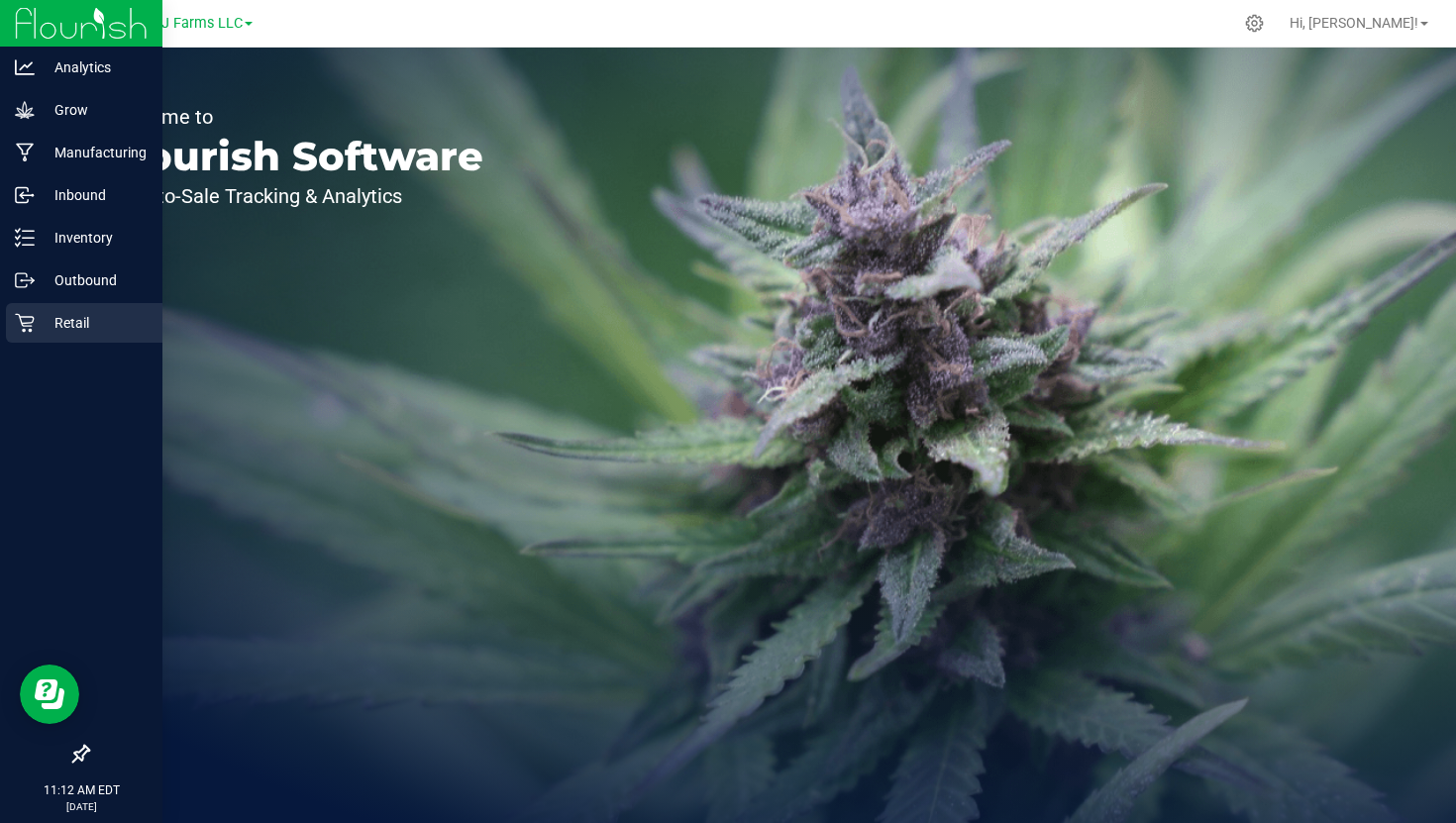 click on "Retail" at bounding box center (94, 323) 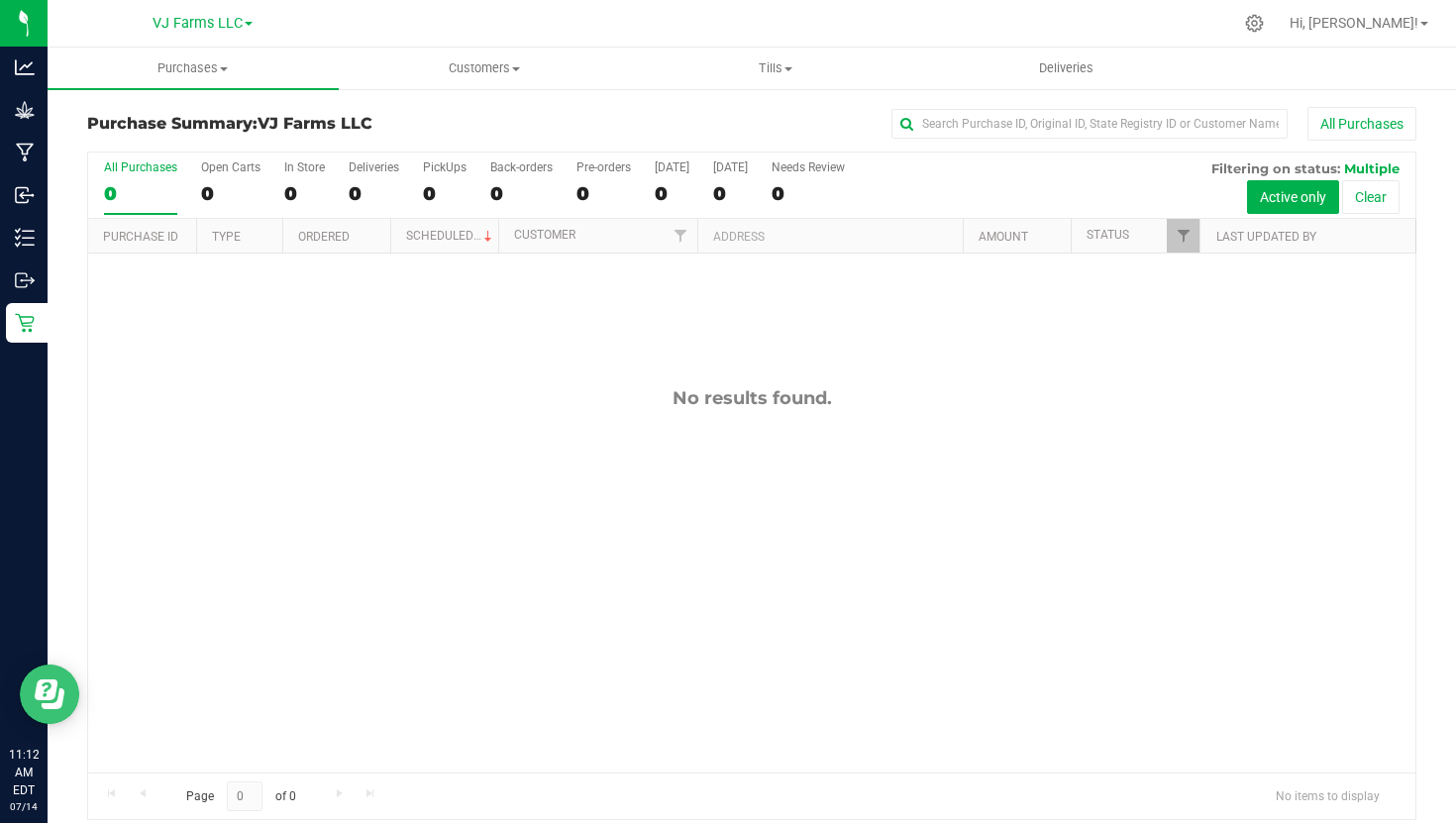 click 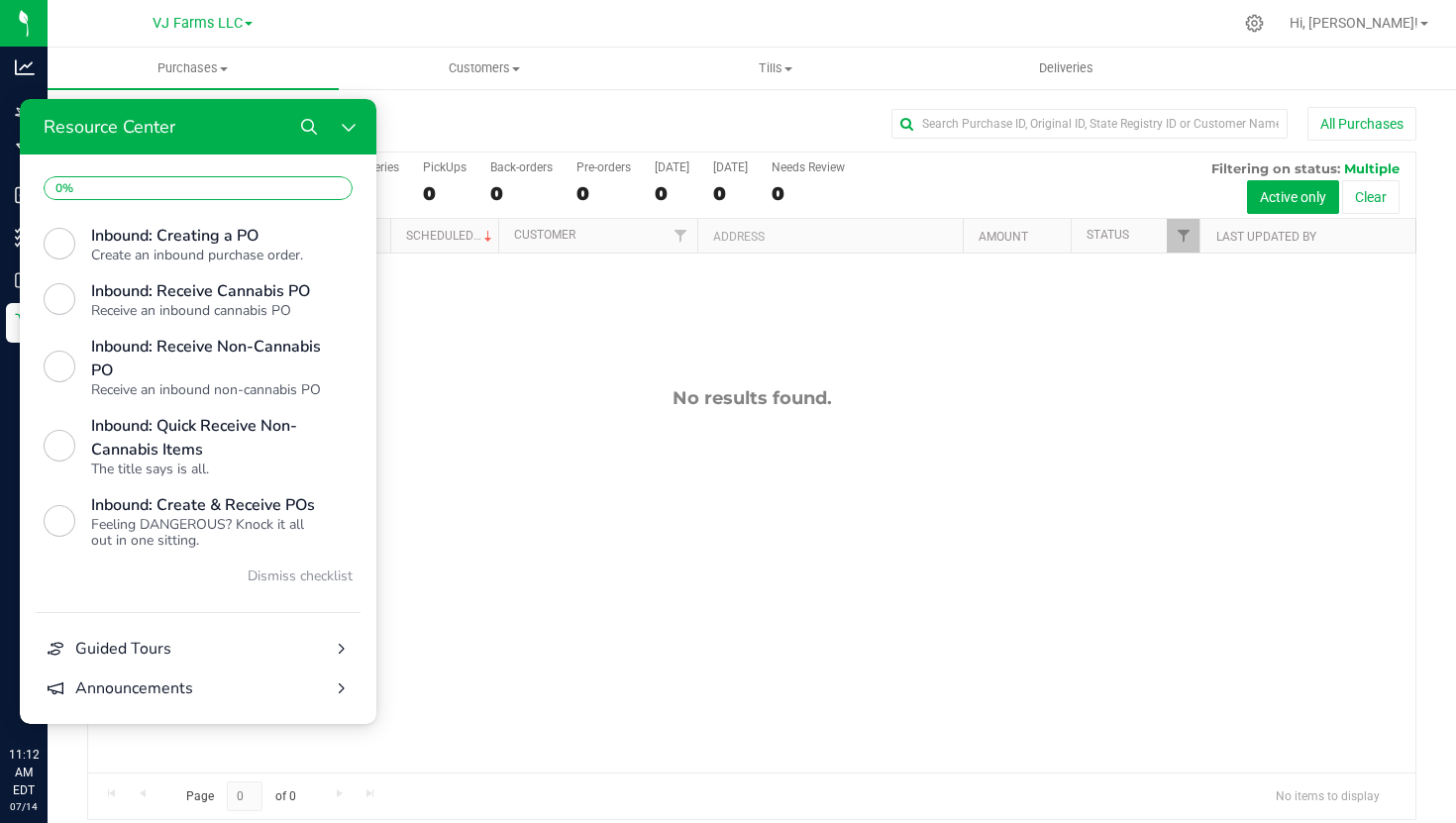 scroll, scrollTop: 725, scrollLeft: 0, axis: vertical 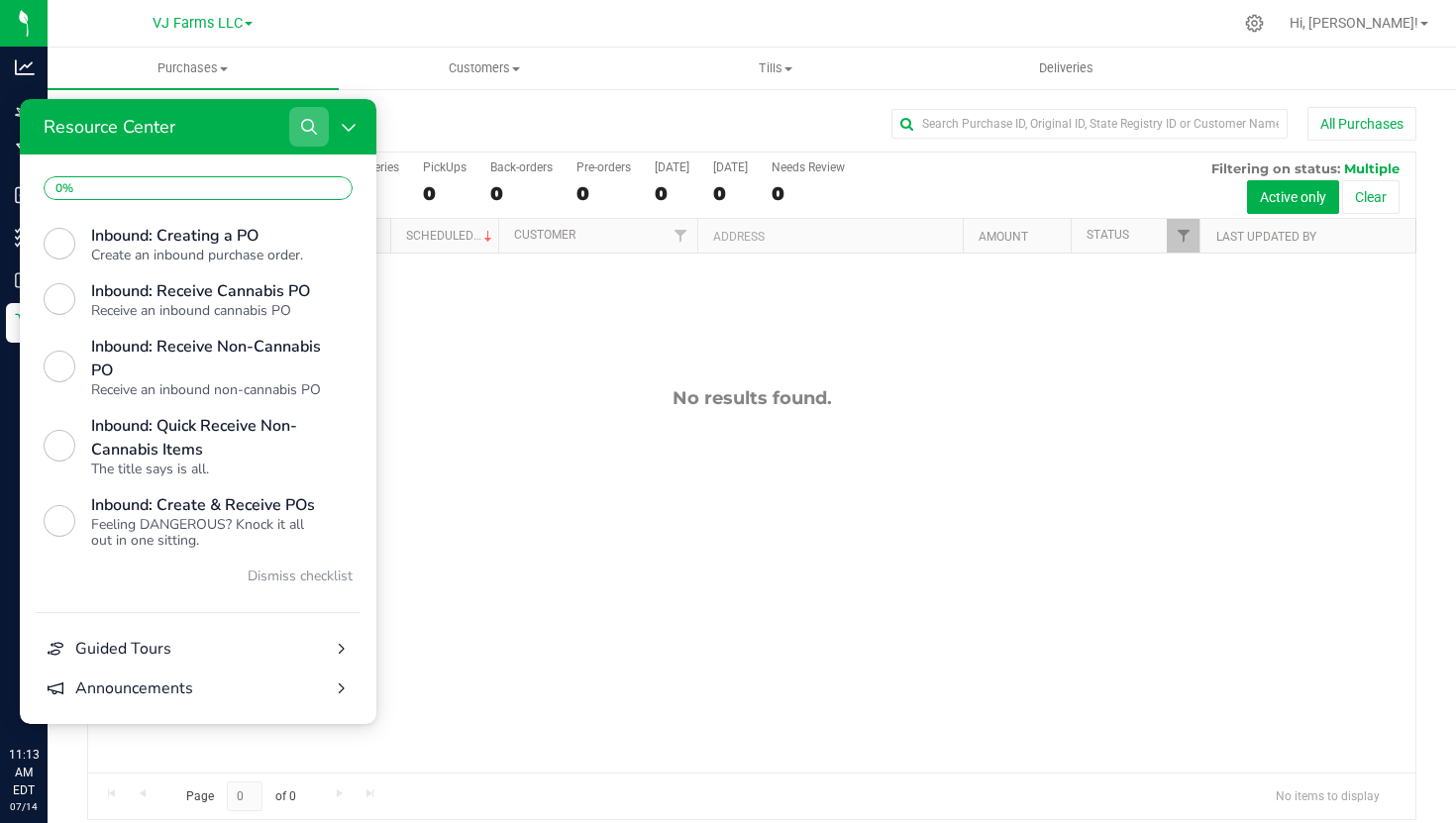 click 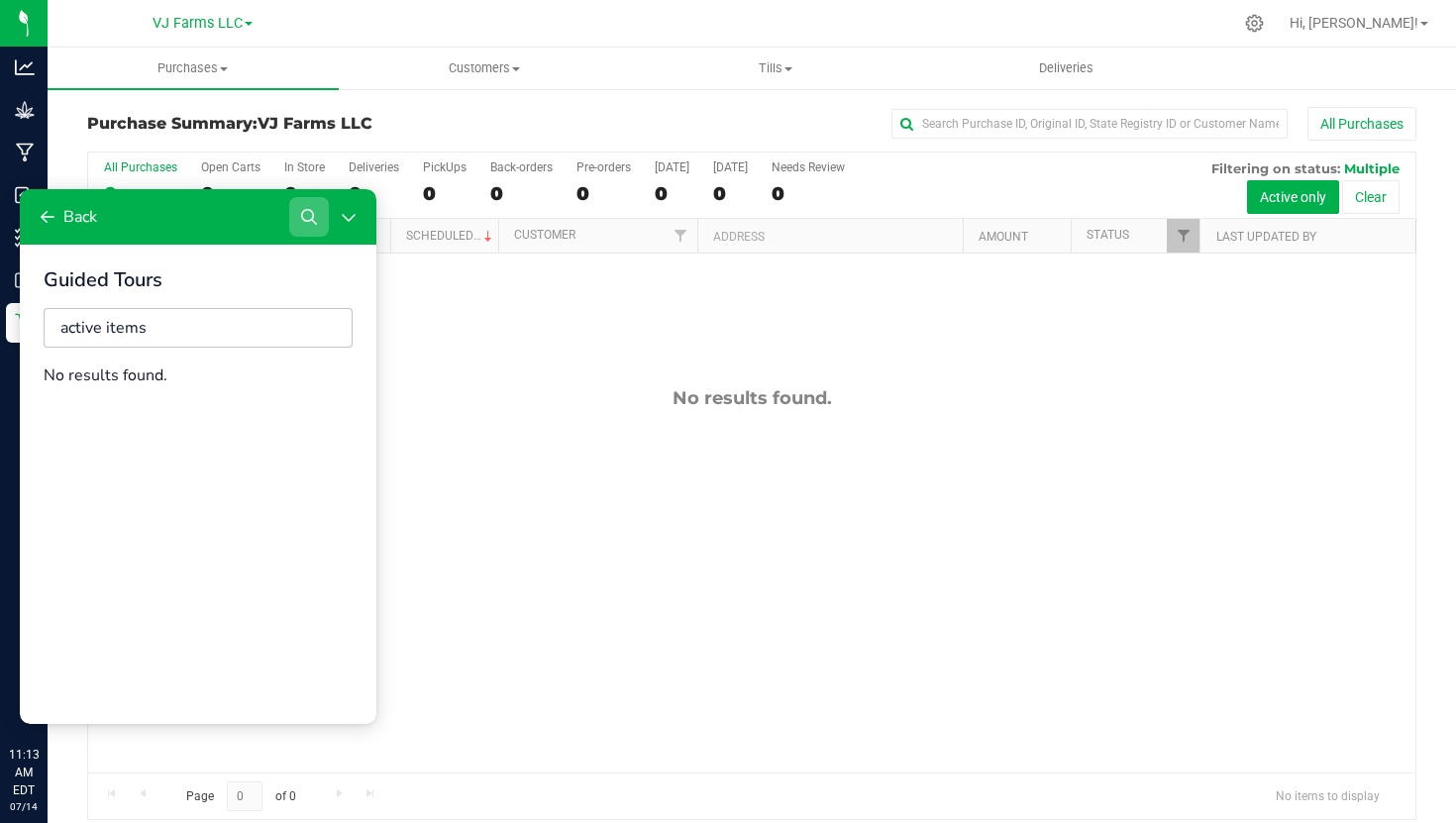 type on "active items" 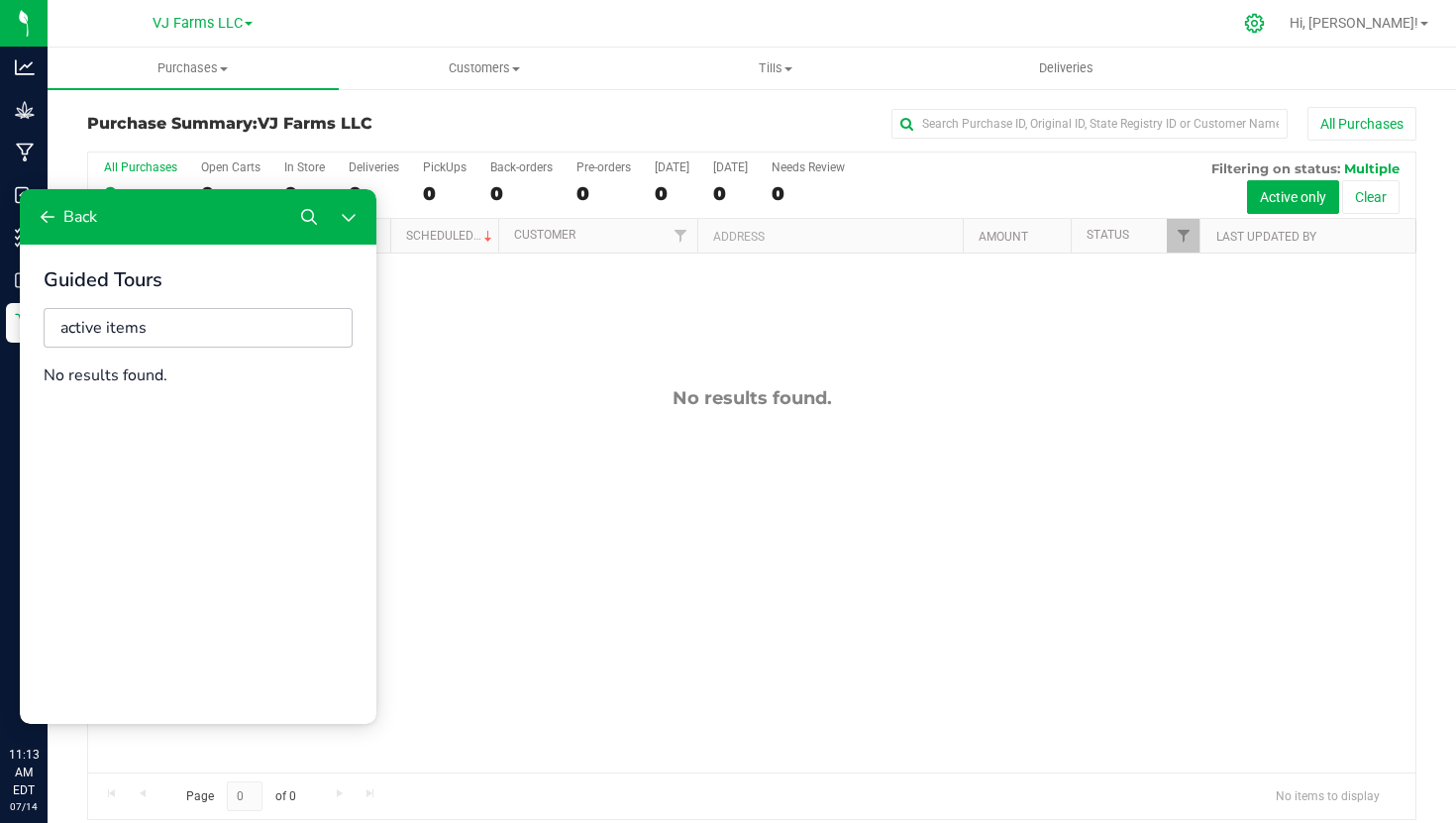 click 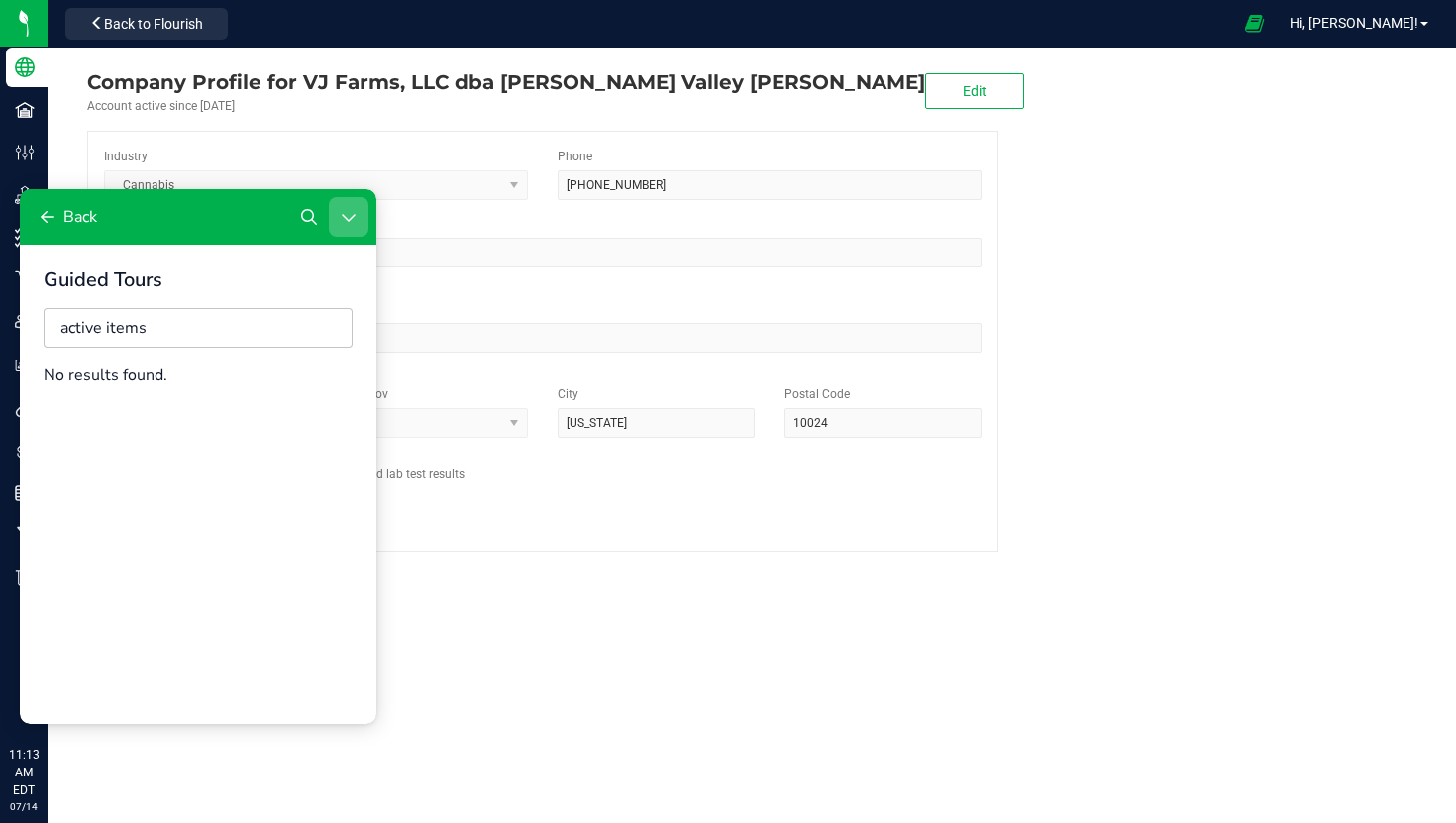click 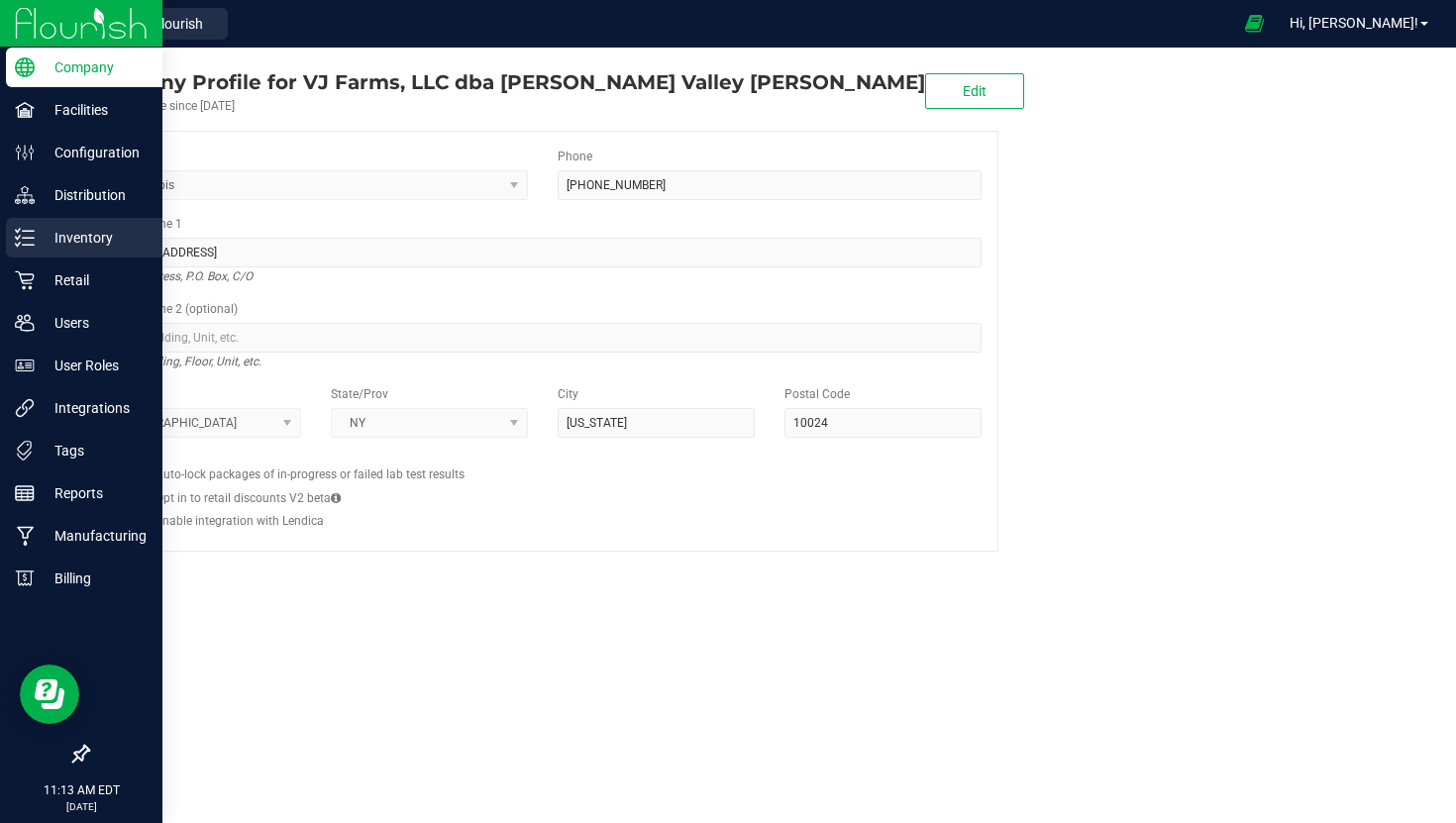 click 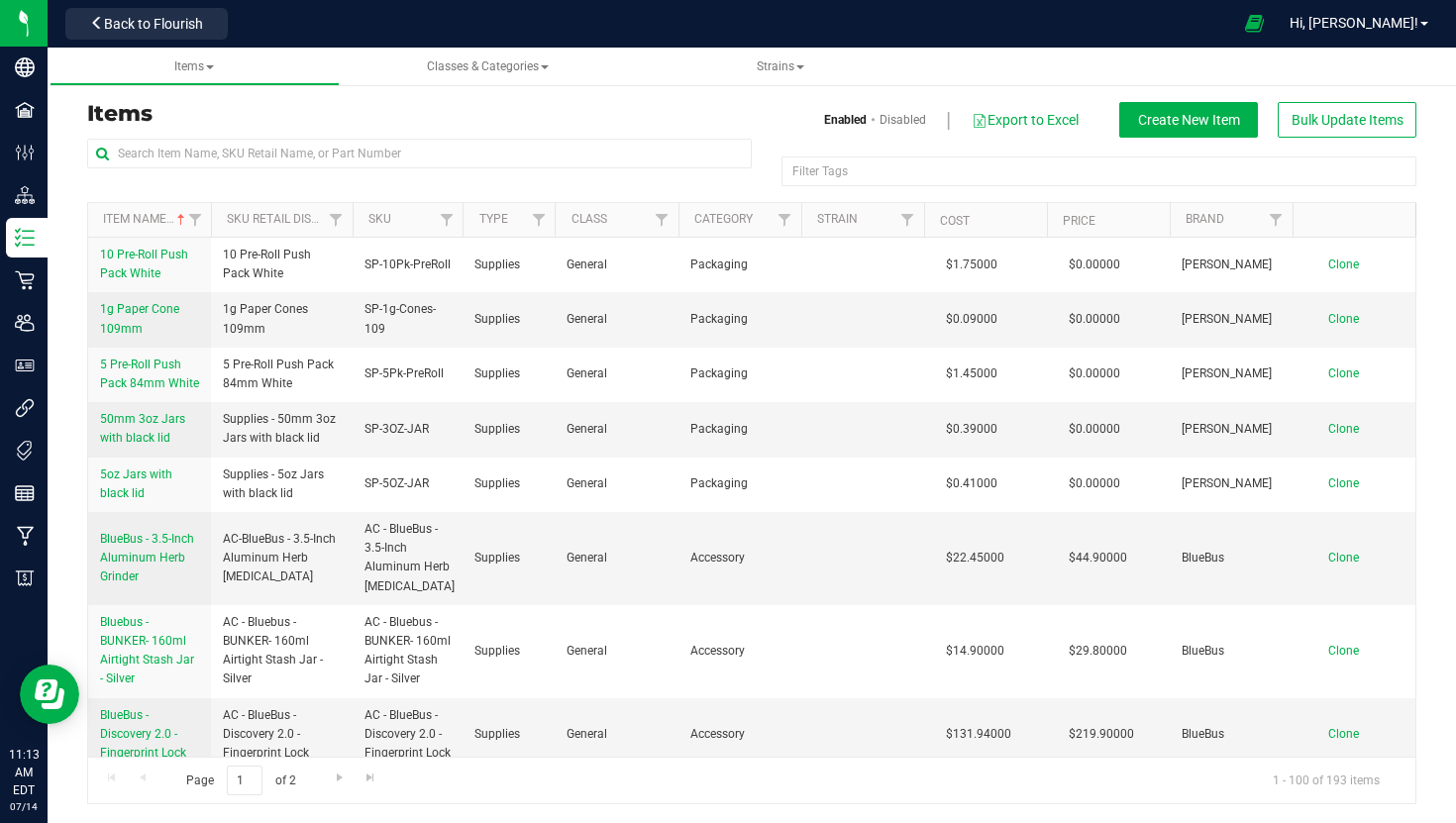 click on "Disabled" at bounding box center (902, 120) 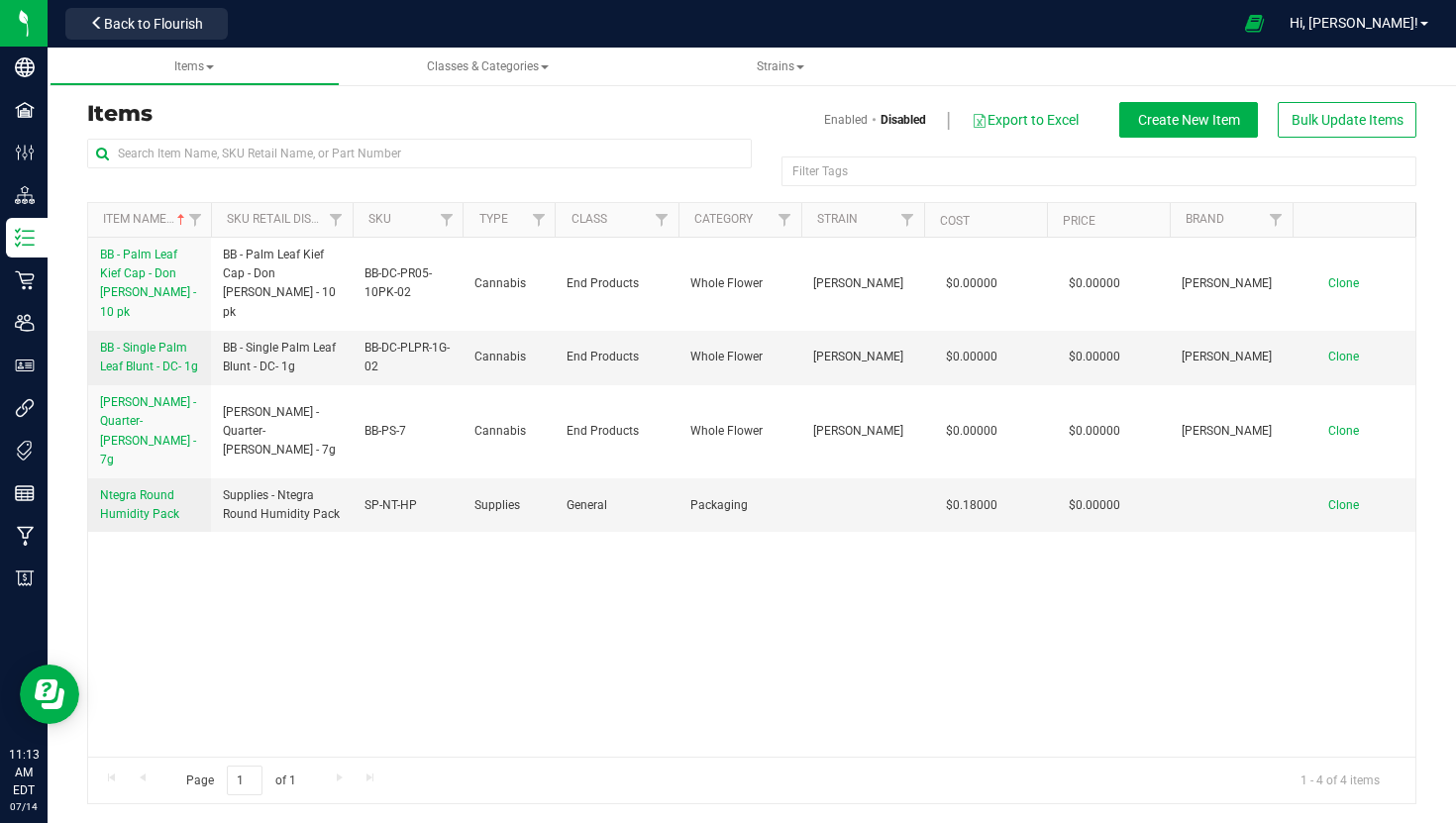 click on "Enabled" at bounding box center [846, 120] 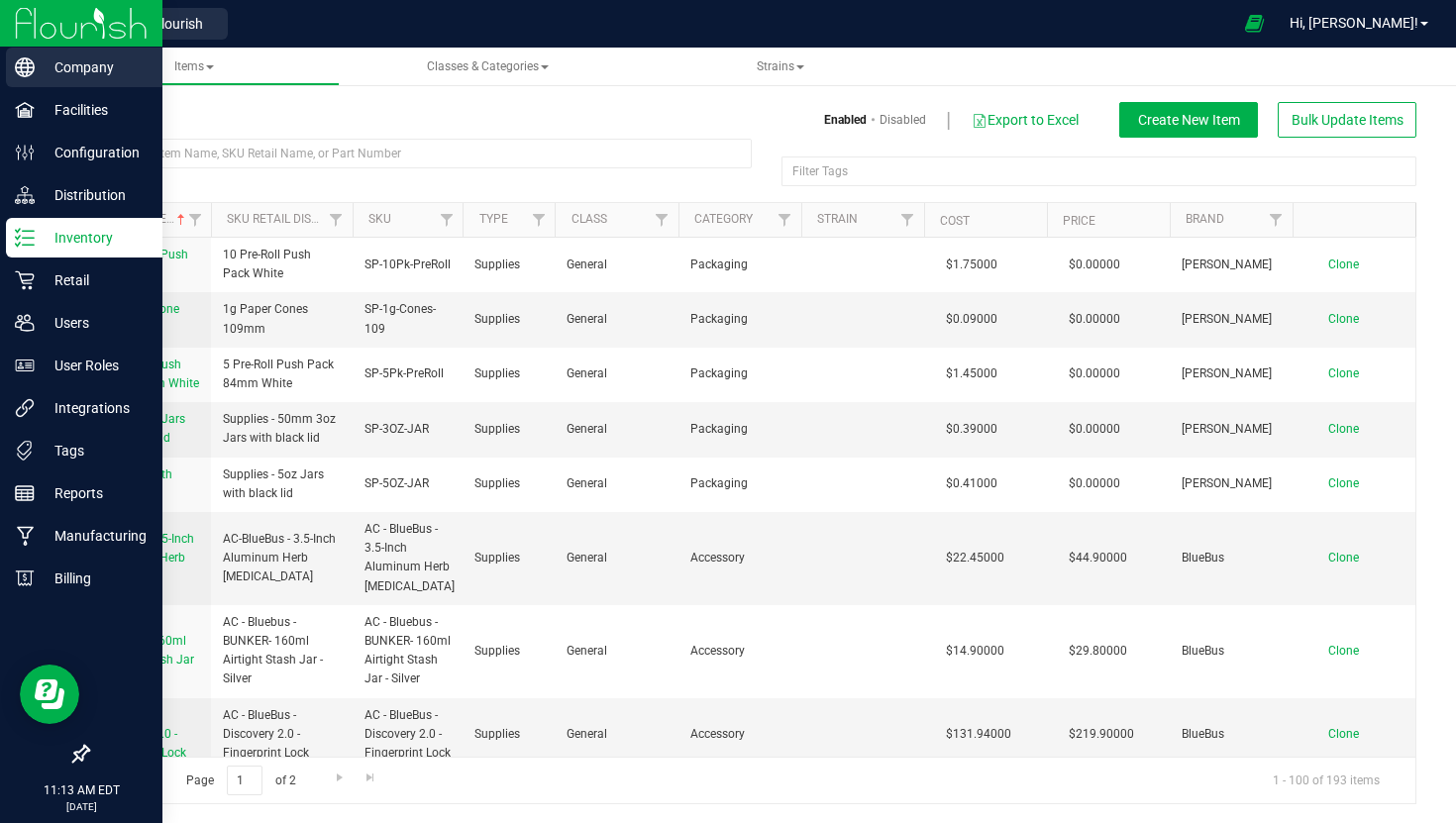 click on "Company" at bounding box center [84, 67] 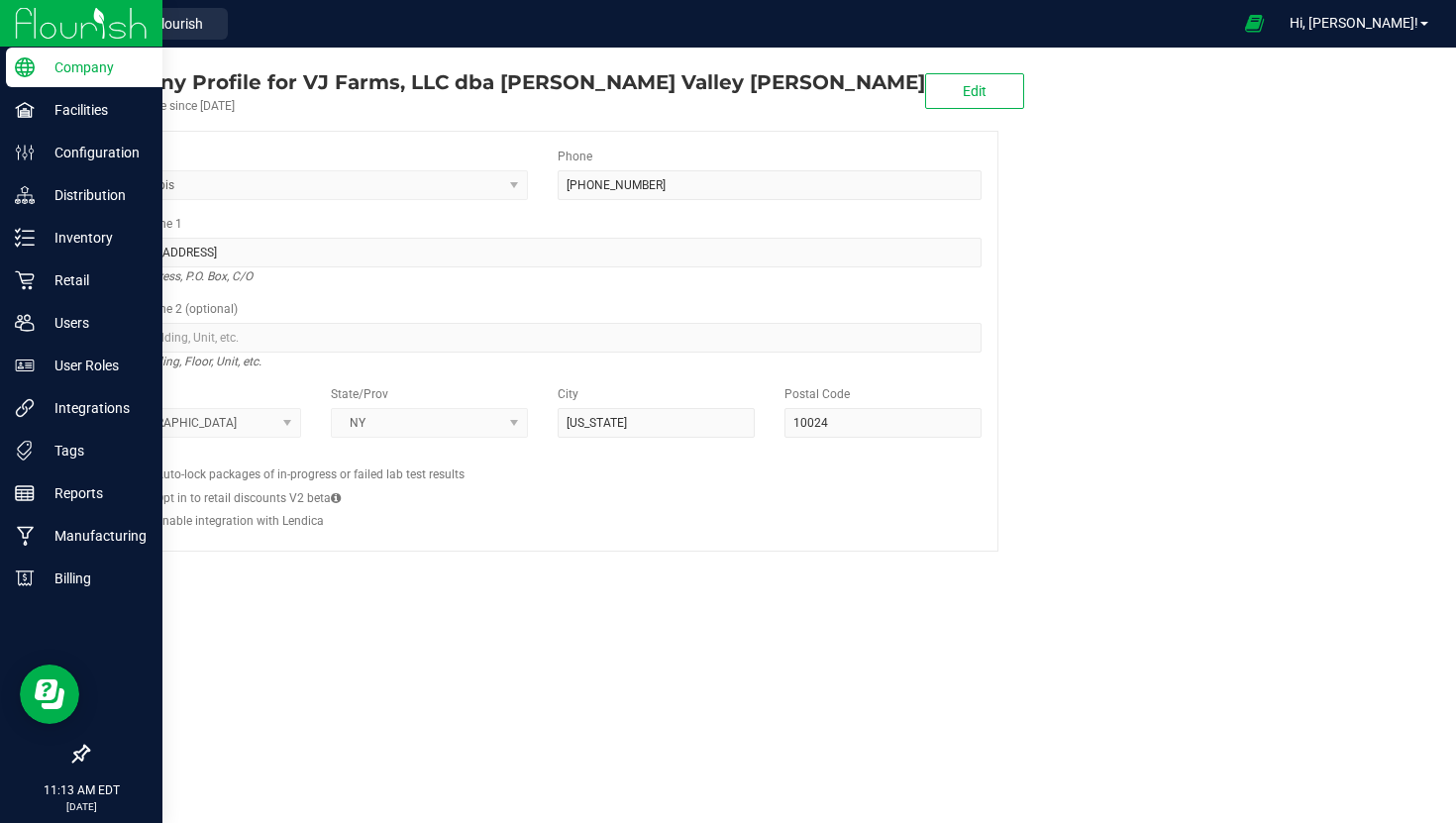 click at bounding box center [81, 23] 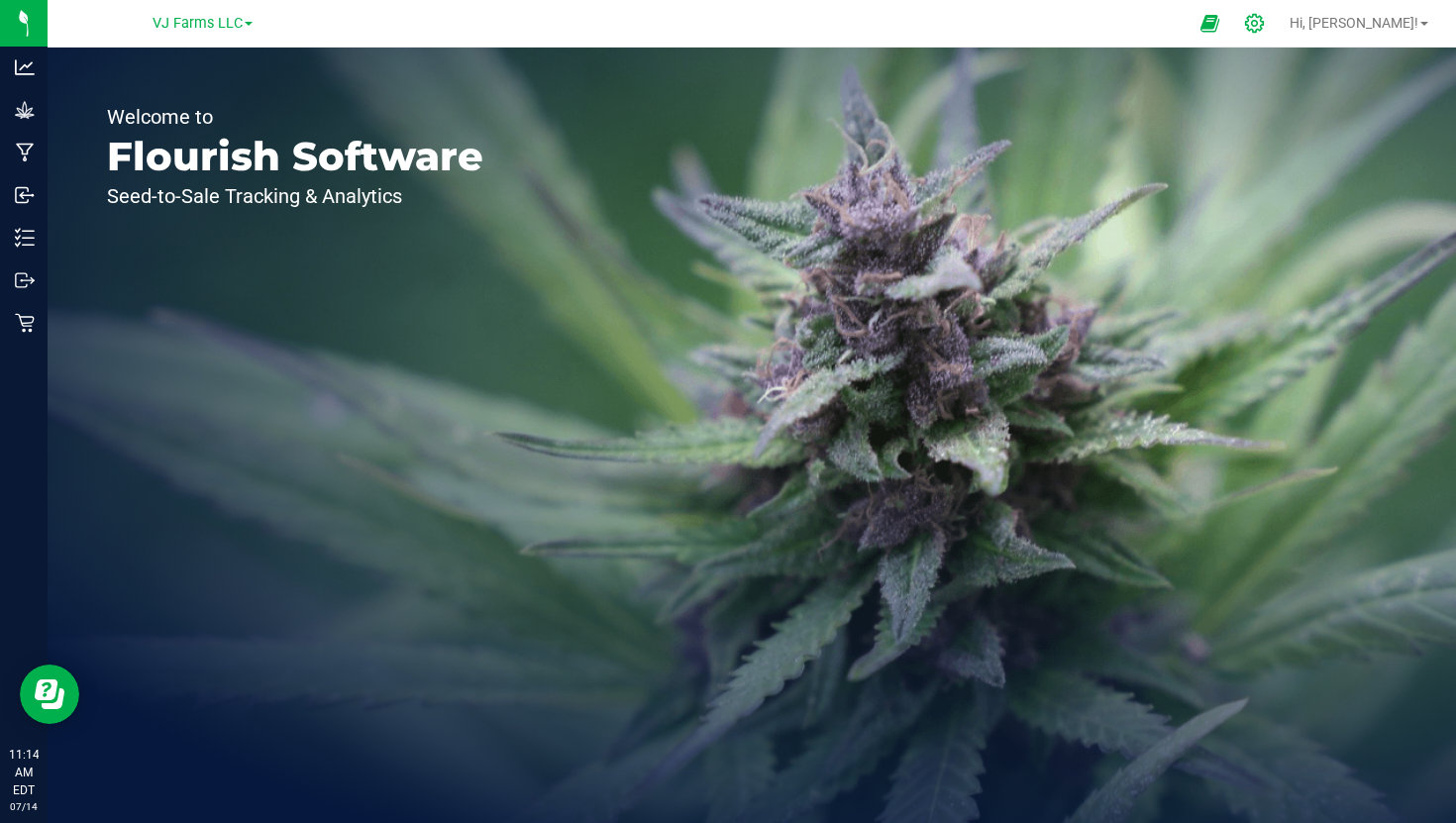 click at bounding box center [1255, 23] 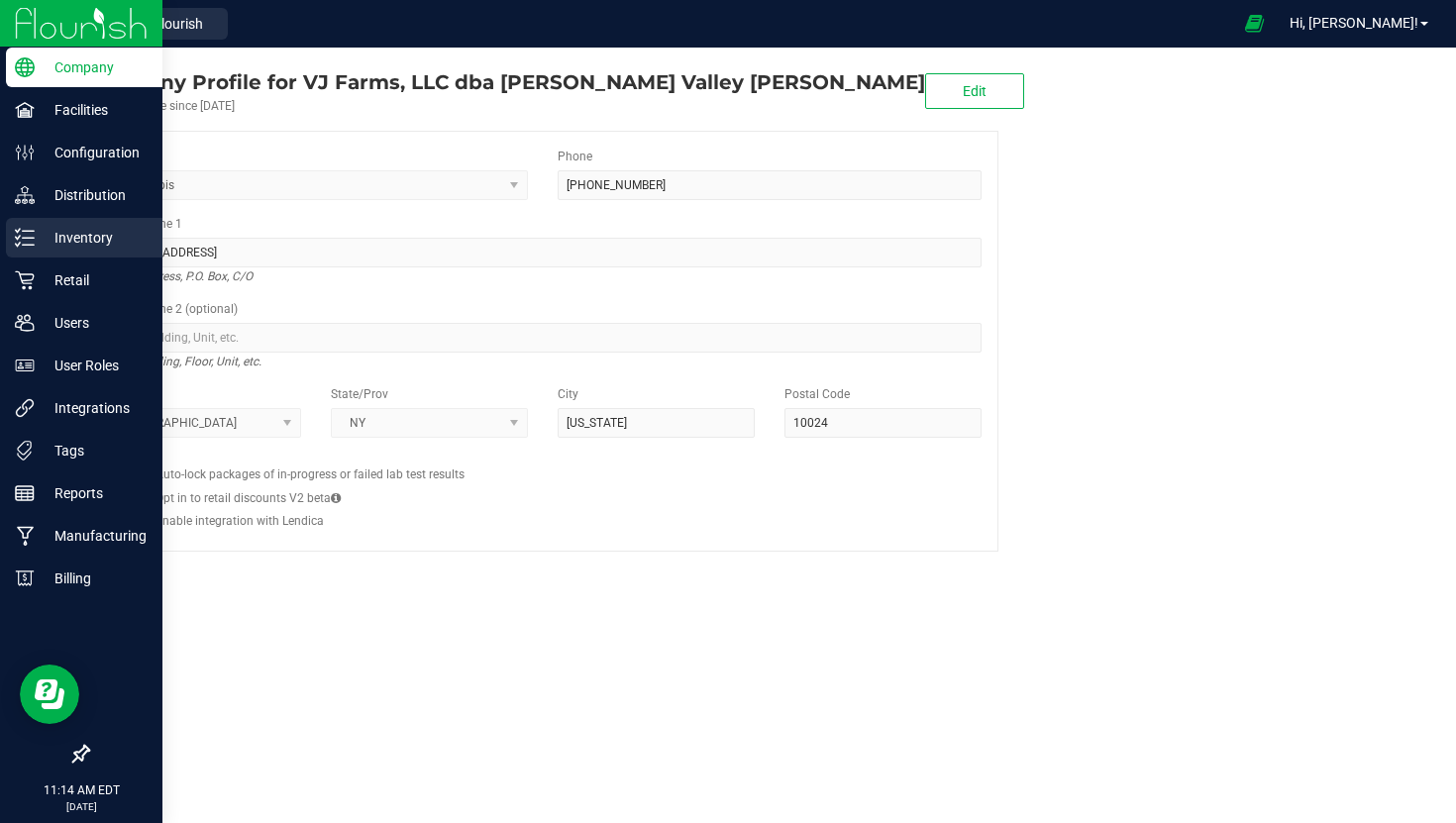 click on "Inventory" at bounding box center (84, 238) 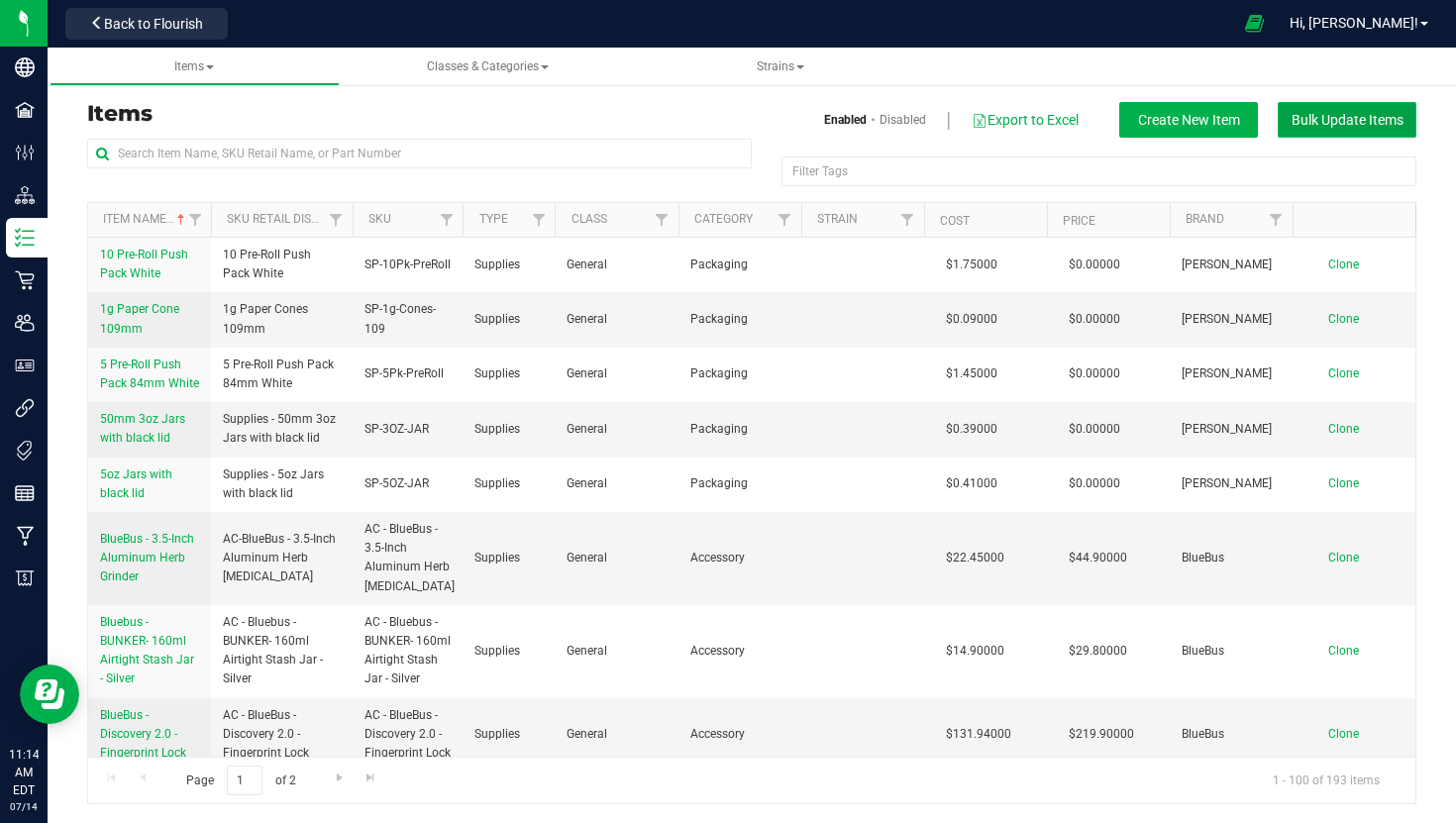 click on "Bulk Update Items" at bounding box center (1347, 120) 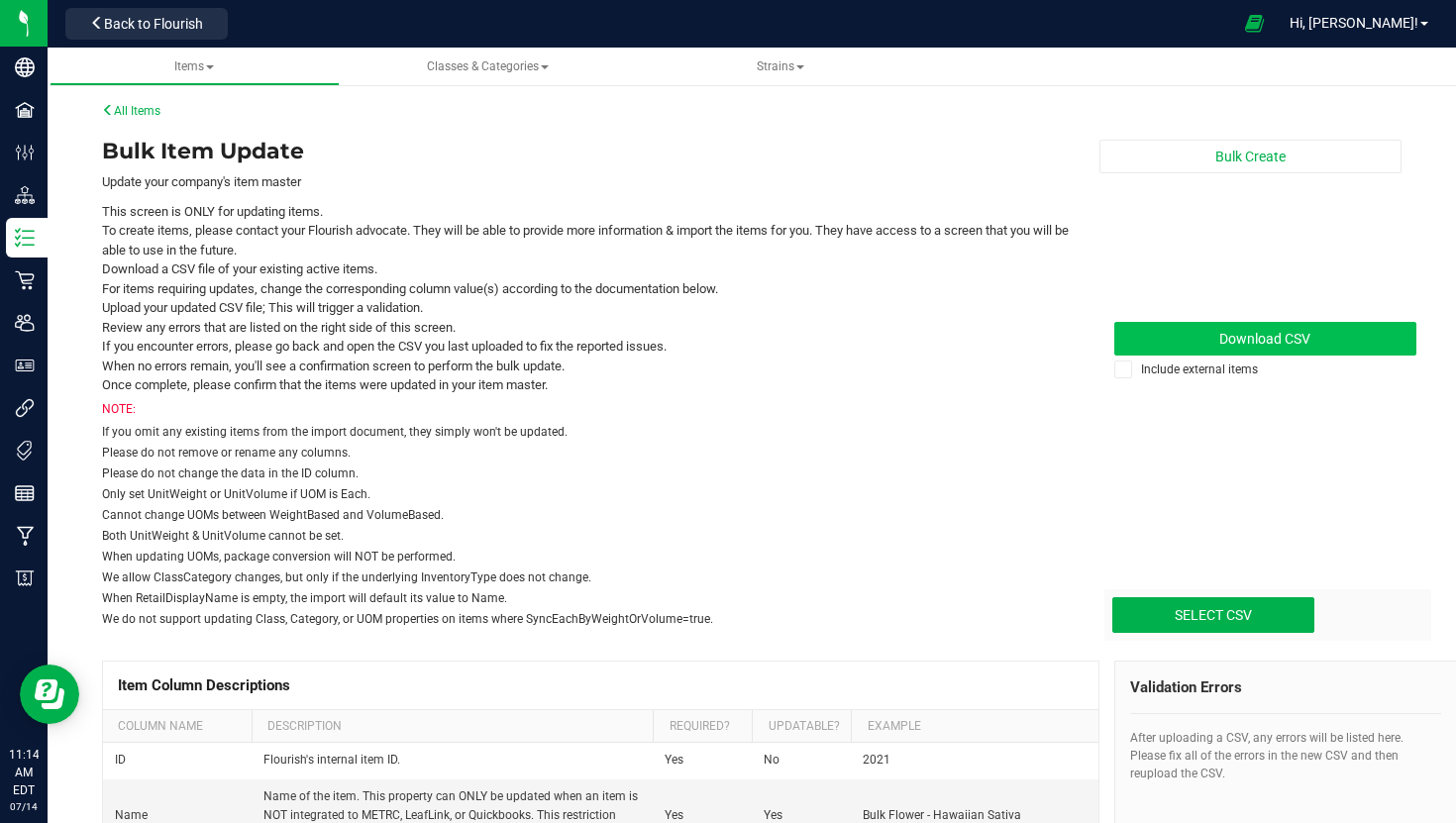 click on "Download CSV" at bounding box center [1266, 339] 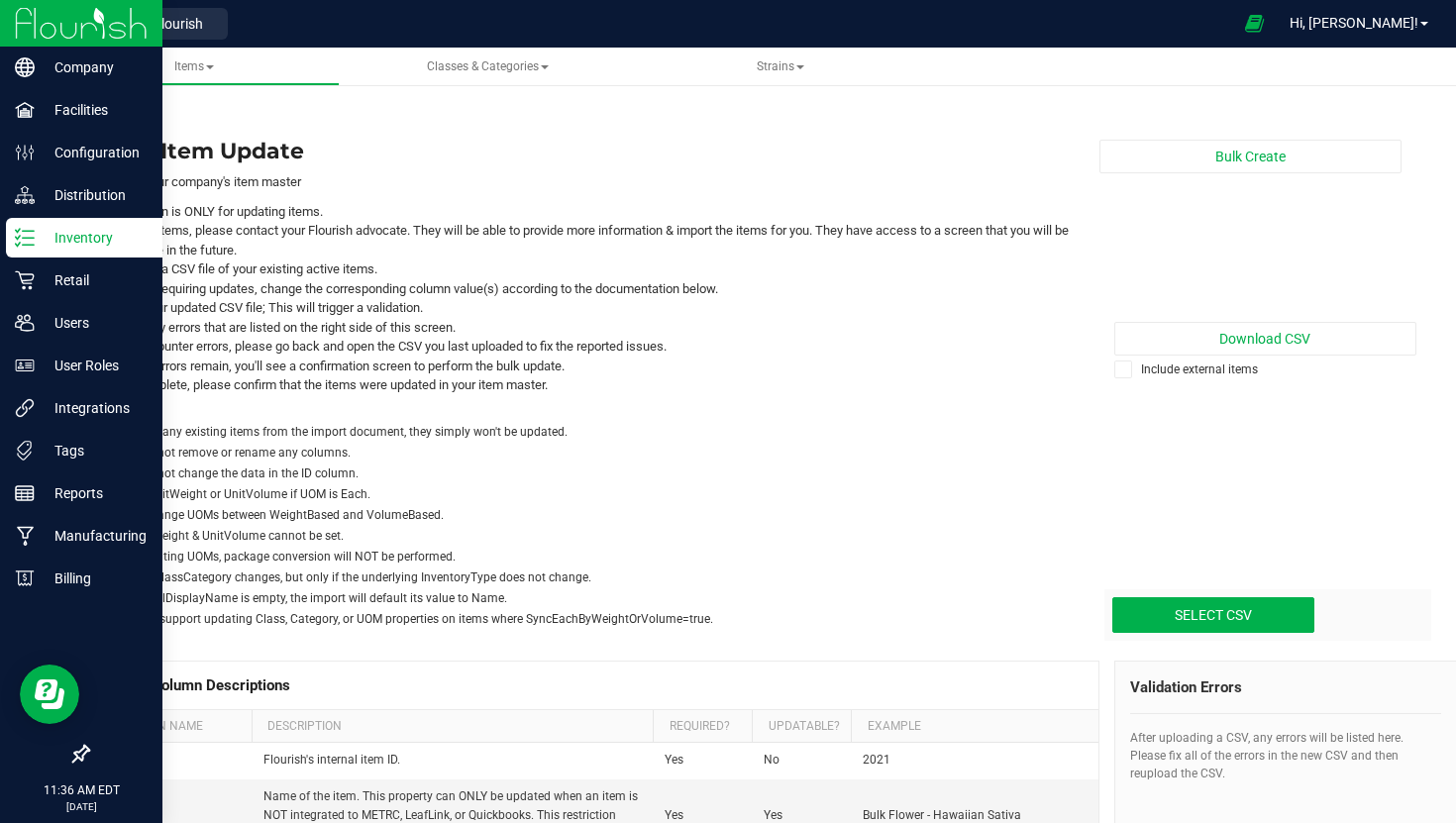 click on "Inventory" at bounding box center [94, 238] 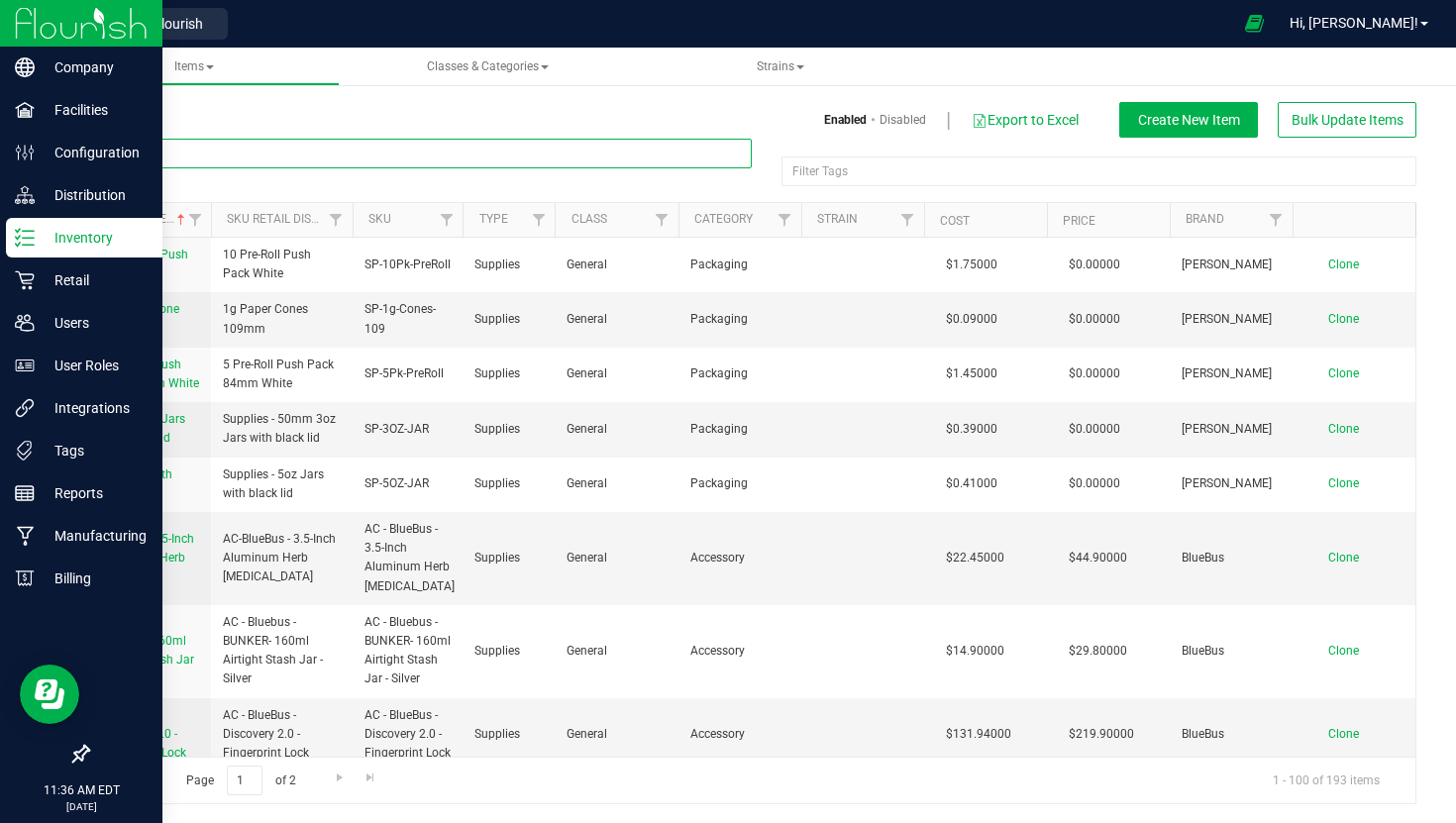 click at bounding box center [419, 154] 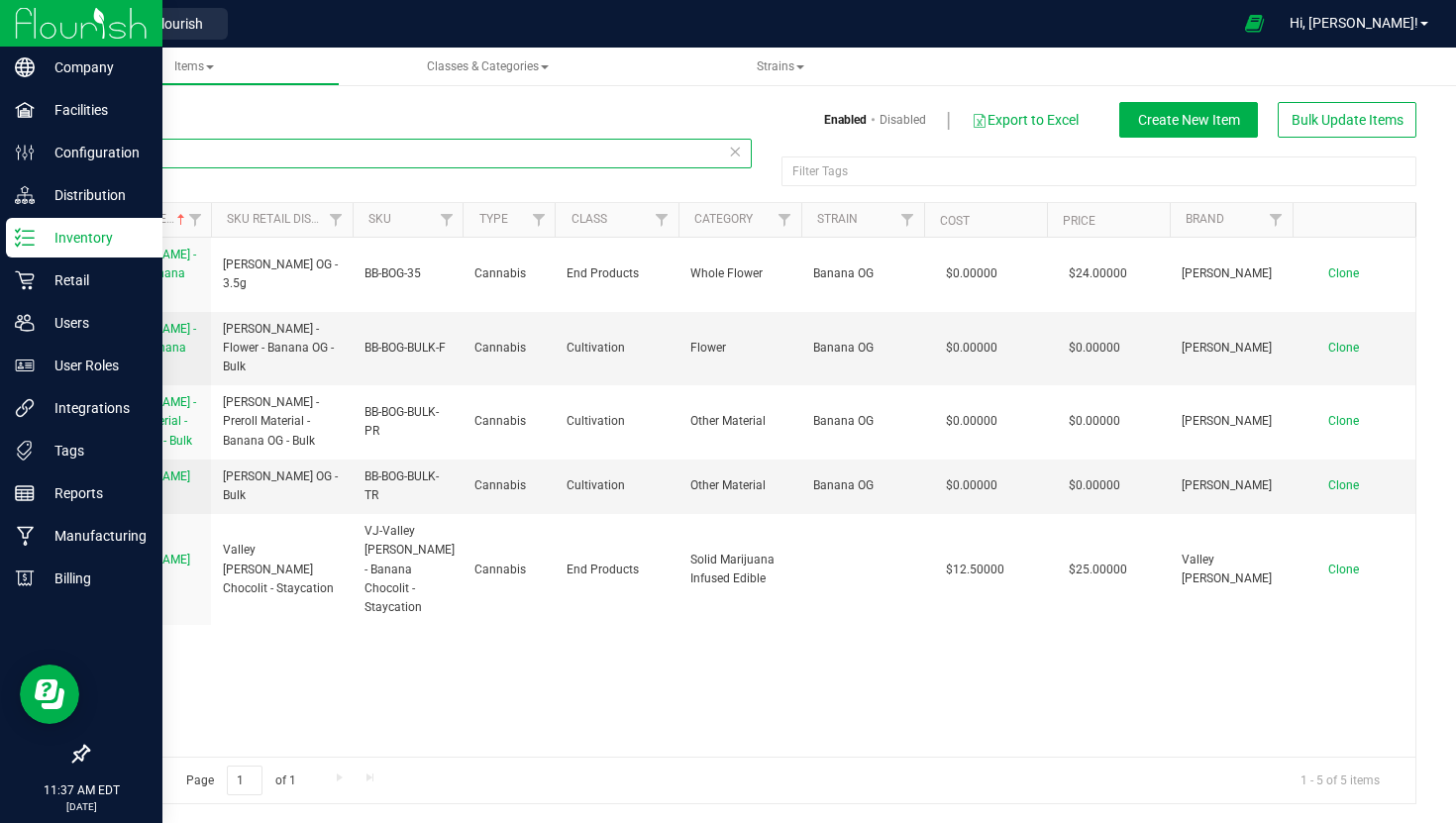 type on "banana" 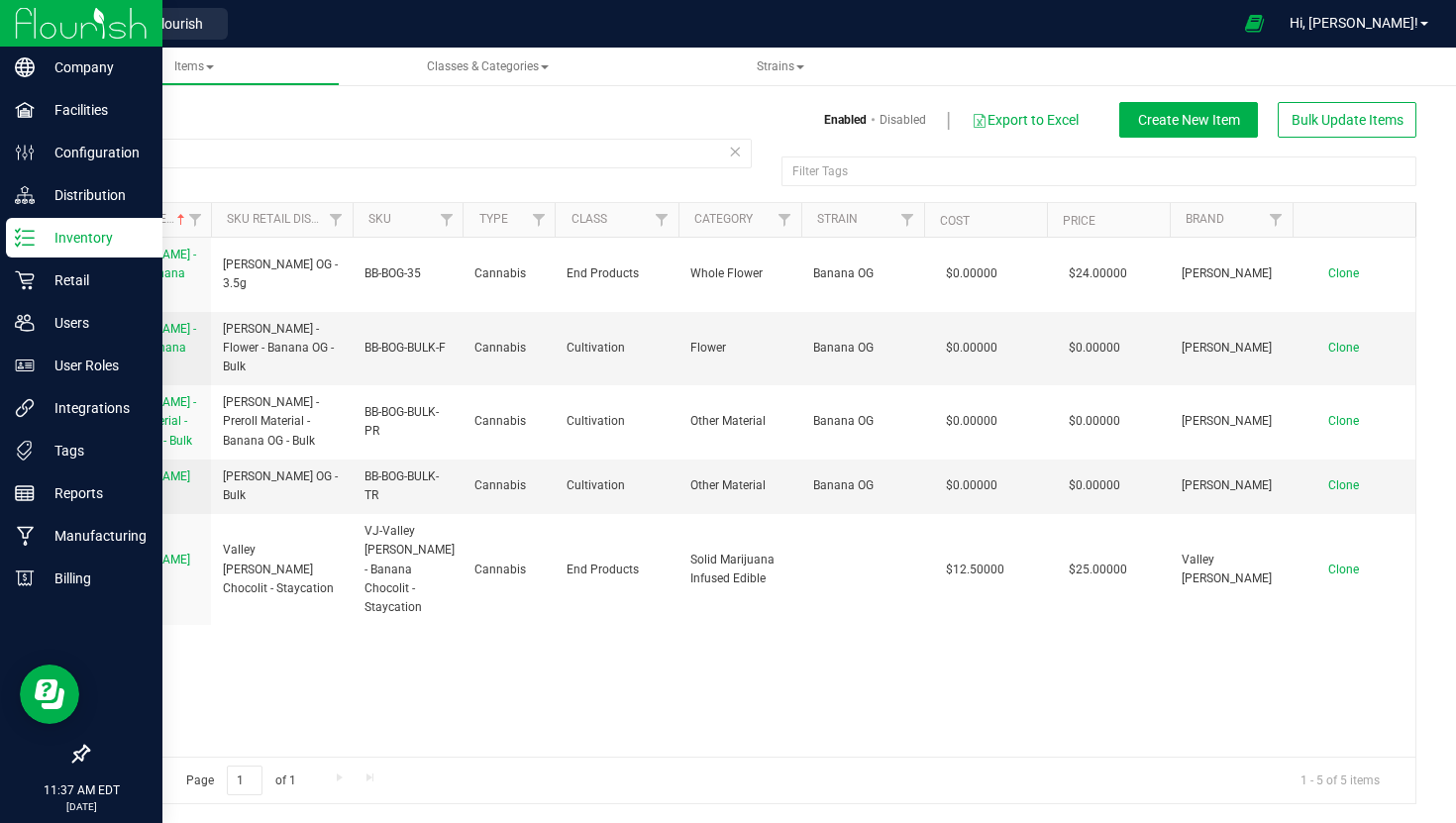 click on "Items   Classes & Categories   Strains" at bounding box center [778, 66] 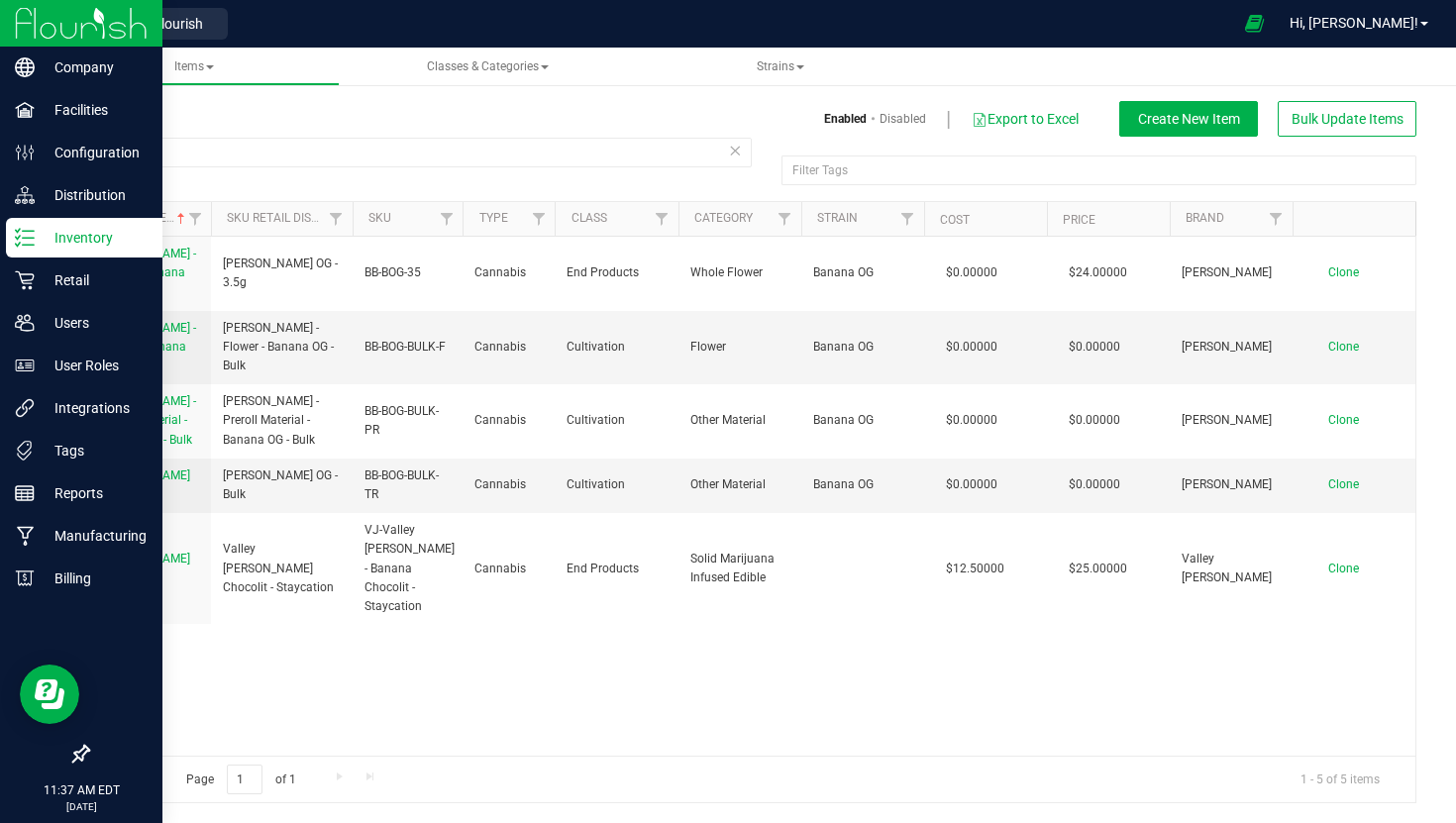 scroll, scrollTop: 0, scrollLeft: 0, axis: both 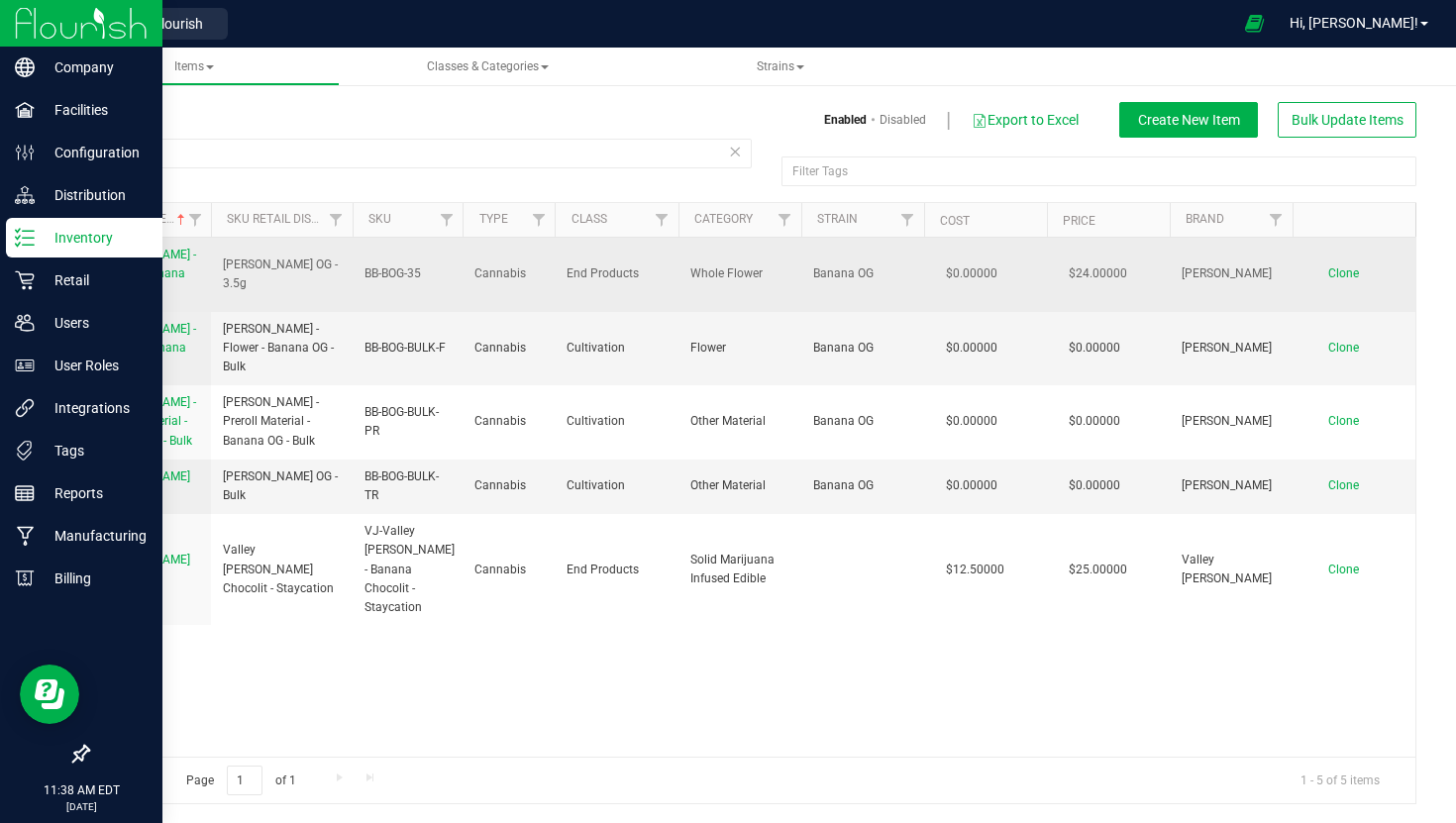 click on "[PERSON_NAME] - Eighth - Banana OG - 3.5g" at bounding box center (148, 273) 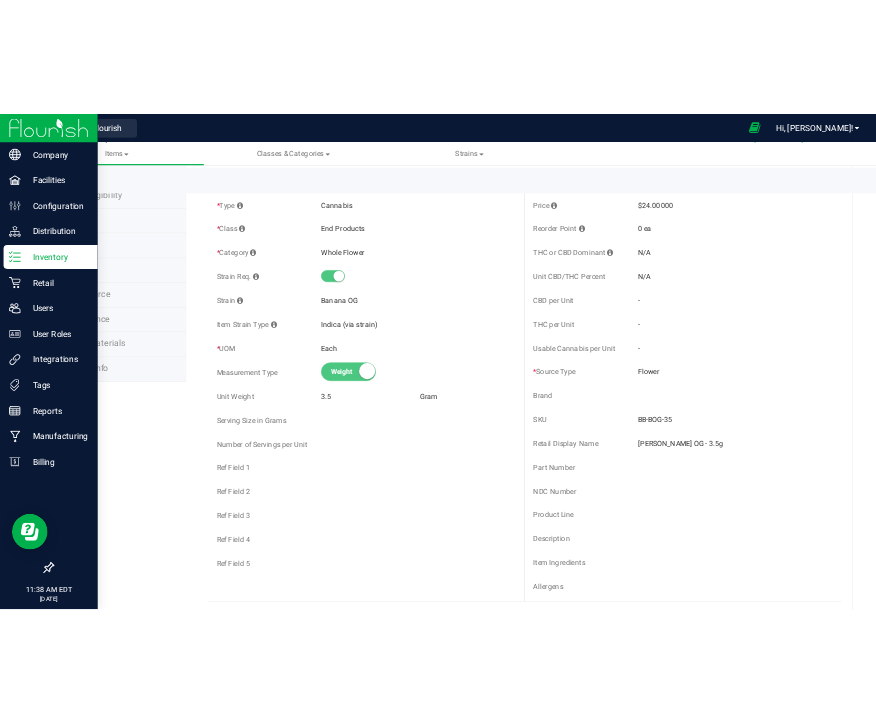 scroll, scrollTop: 0, scrollLeft: 0, axis: both 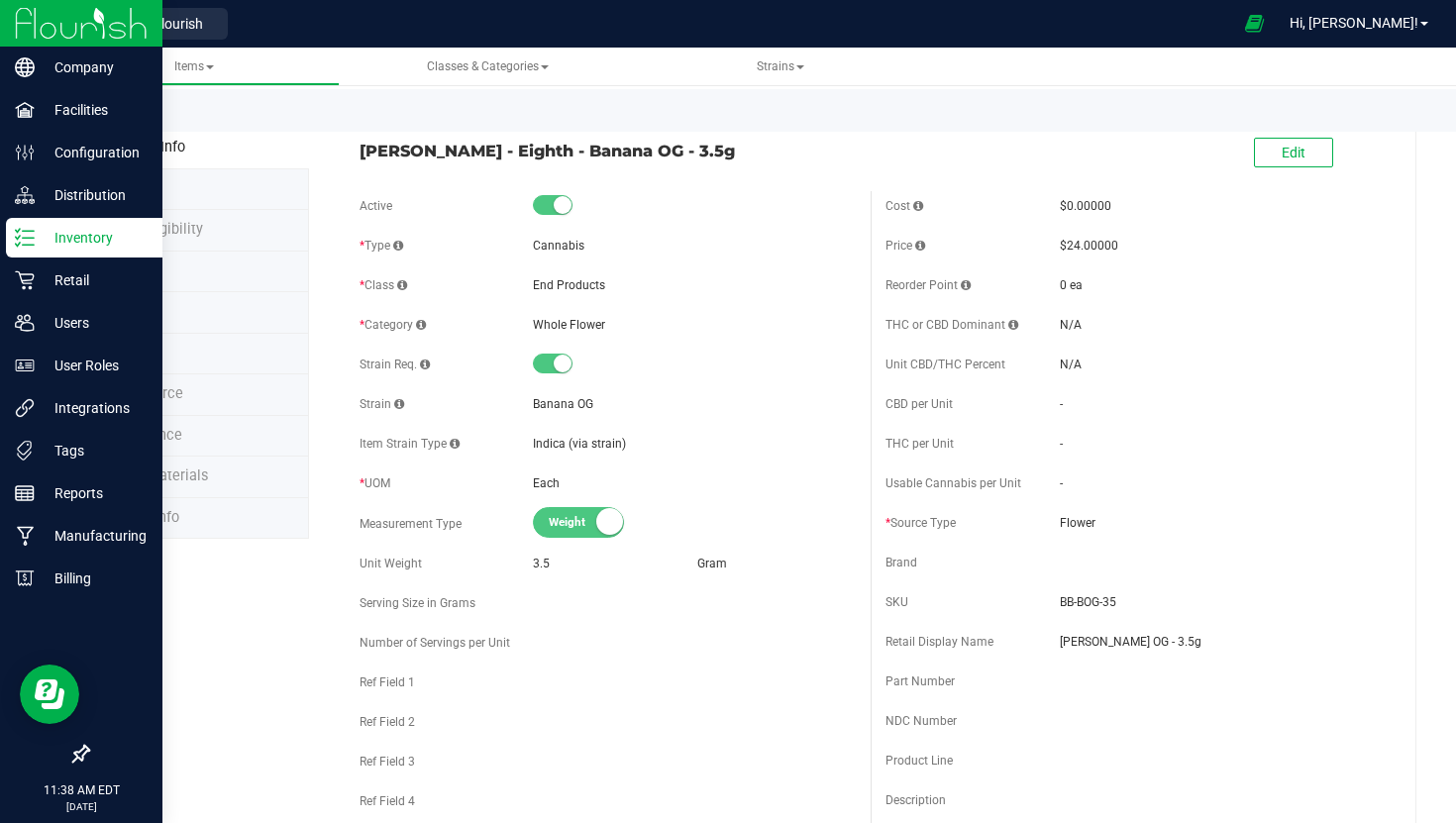 click on "Edit" at bounding box center (1134, 154) 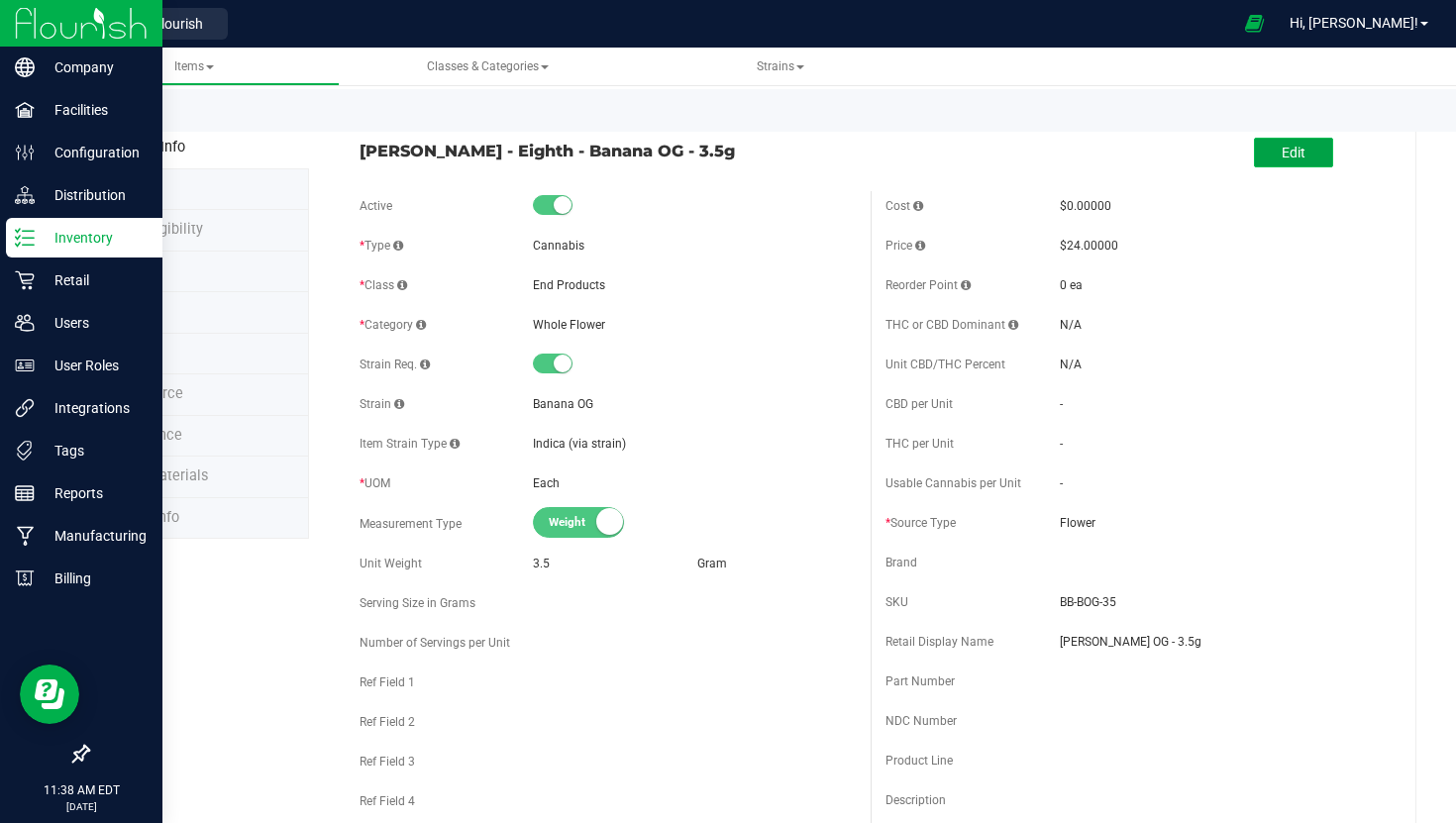 click on "Edit" at bounding box center [1294, 153] 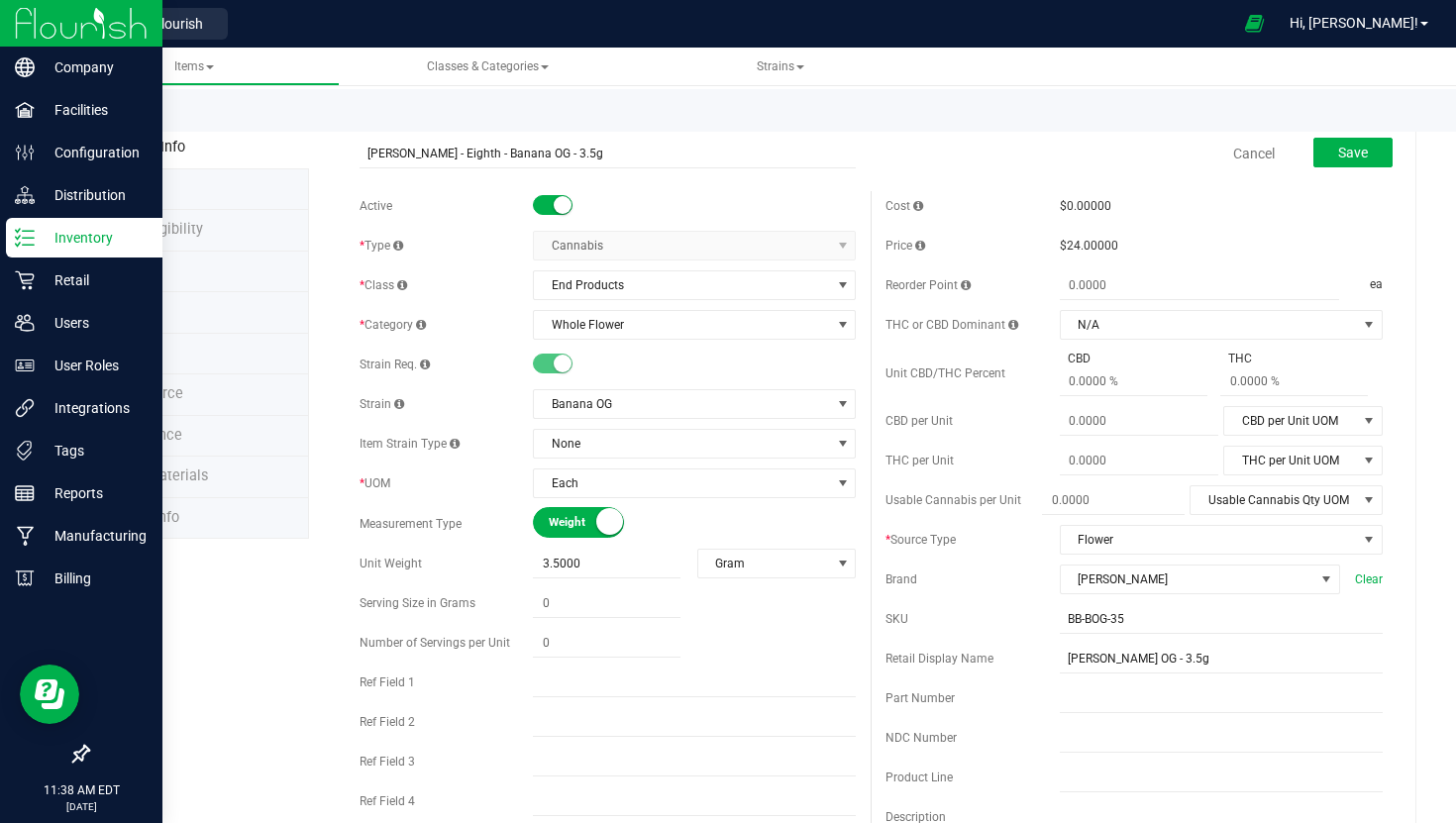 click at bounding box center (563, 205) 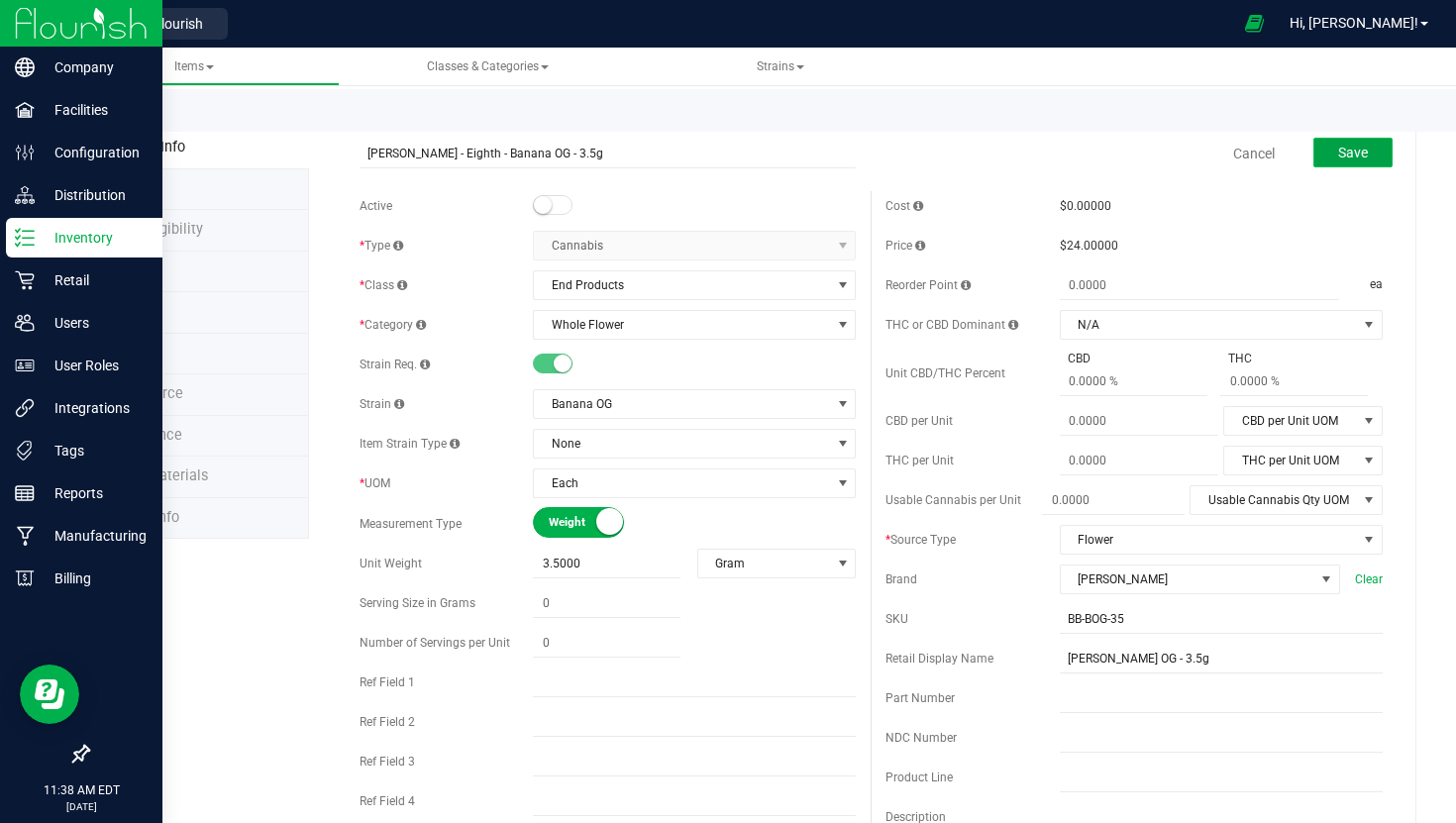 click on "Save" at bounding box center (1353, 153) 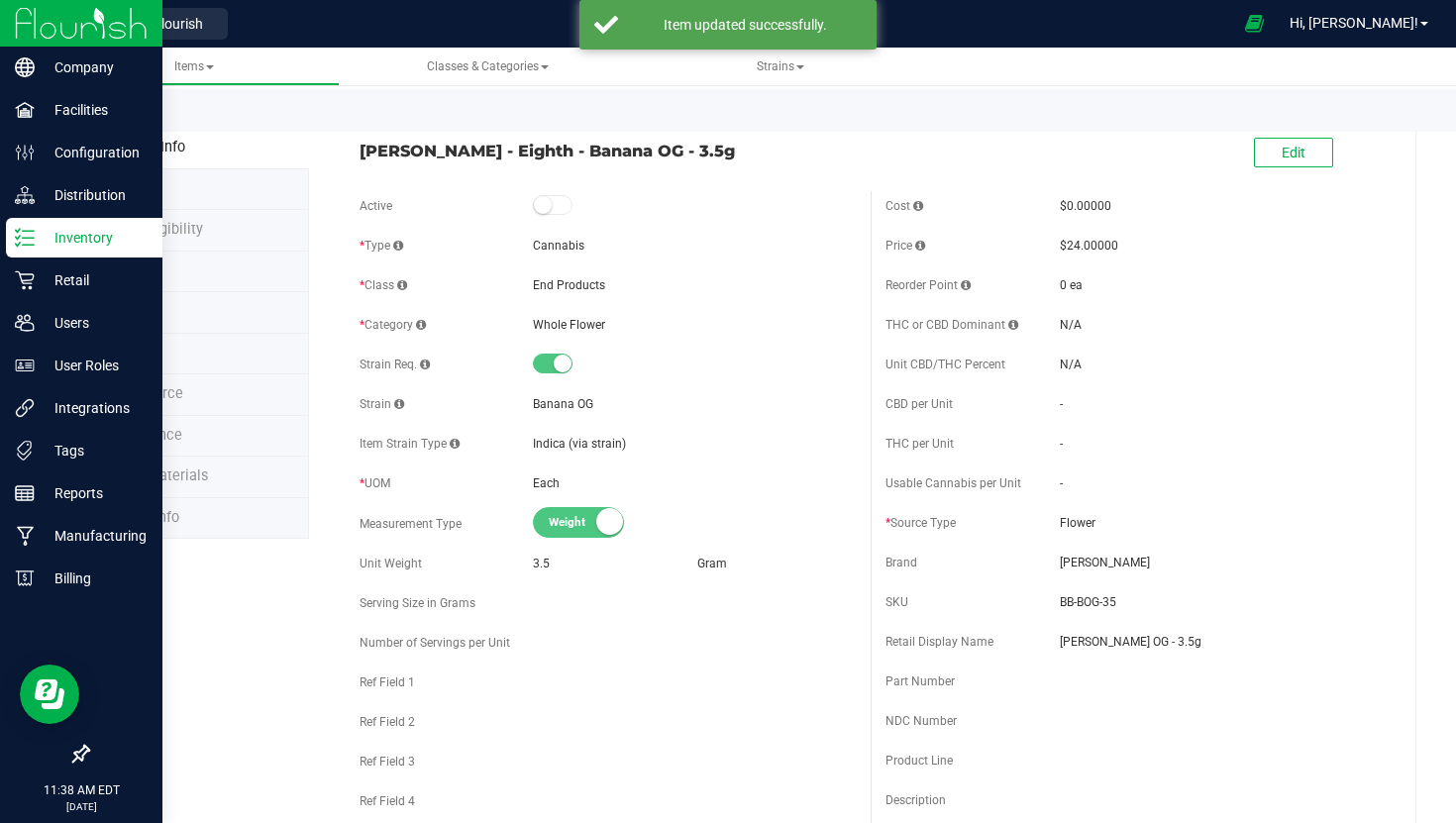 click on "Back to List" at bounding box center (124, 116) 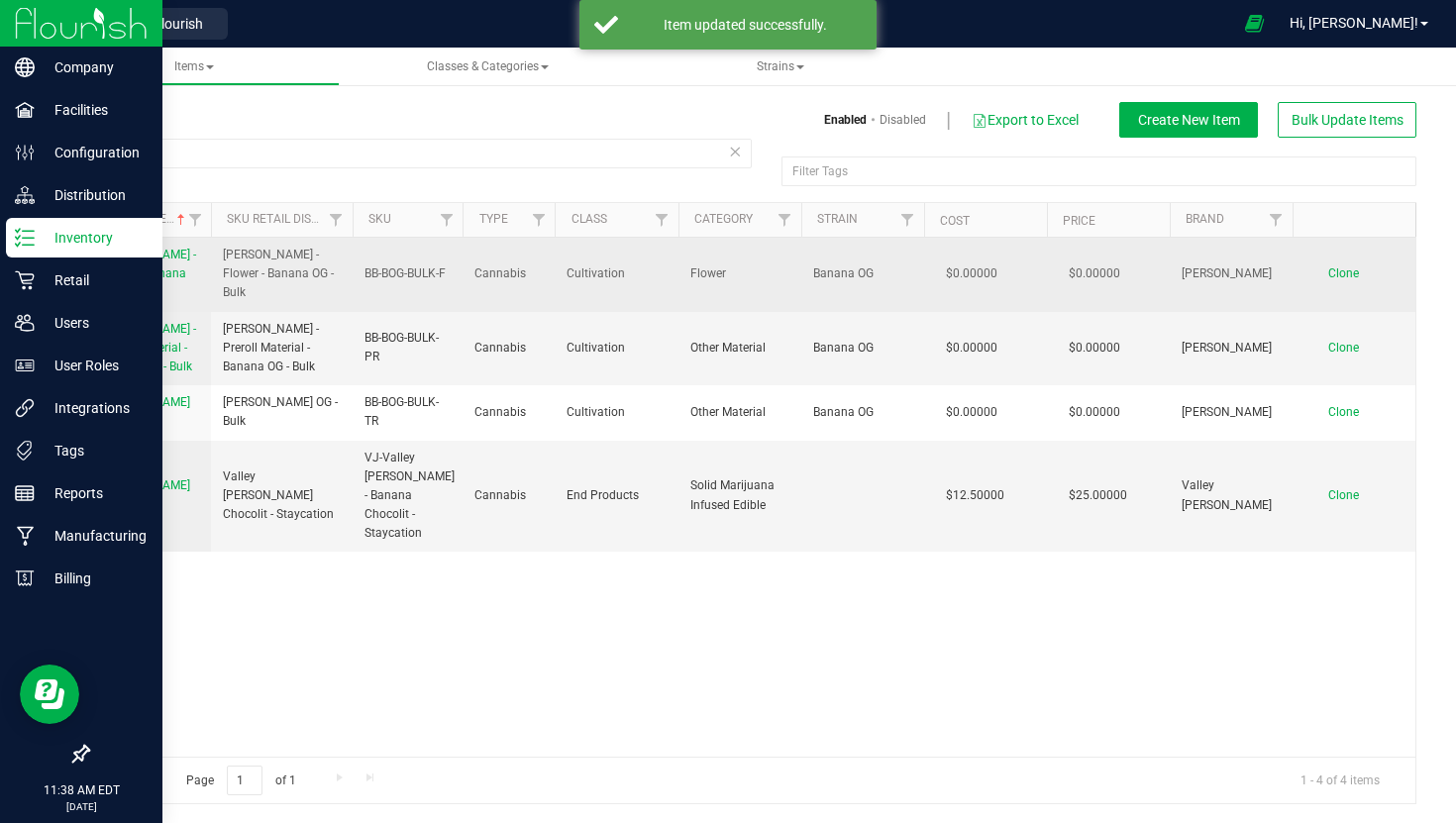click on "[PERSON_NAME] - Flower - Banana OG - Bulk" at bounding box center [148, 273] 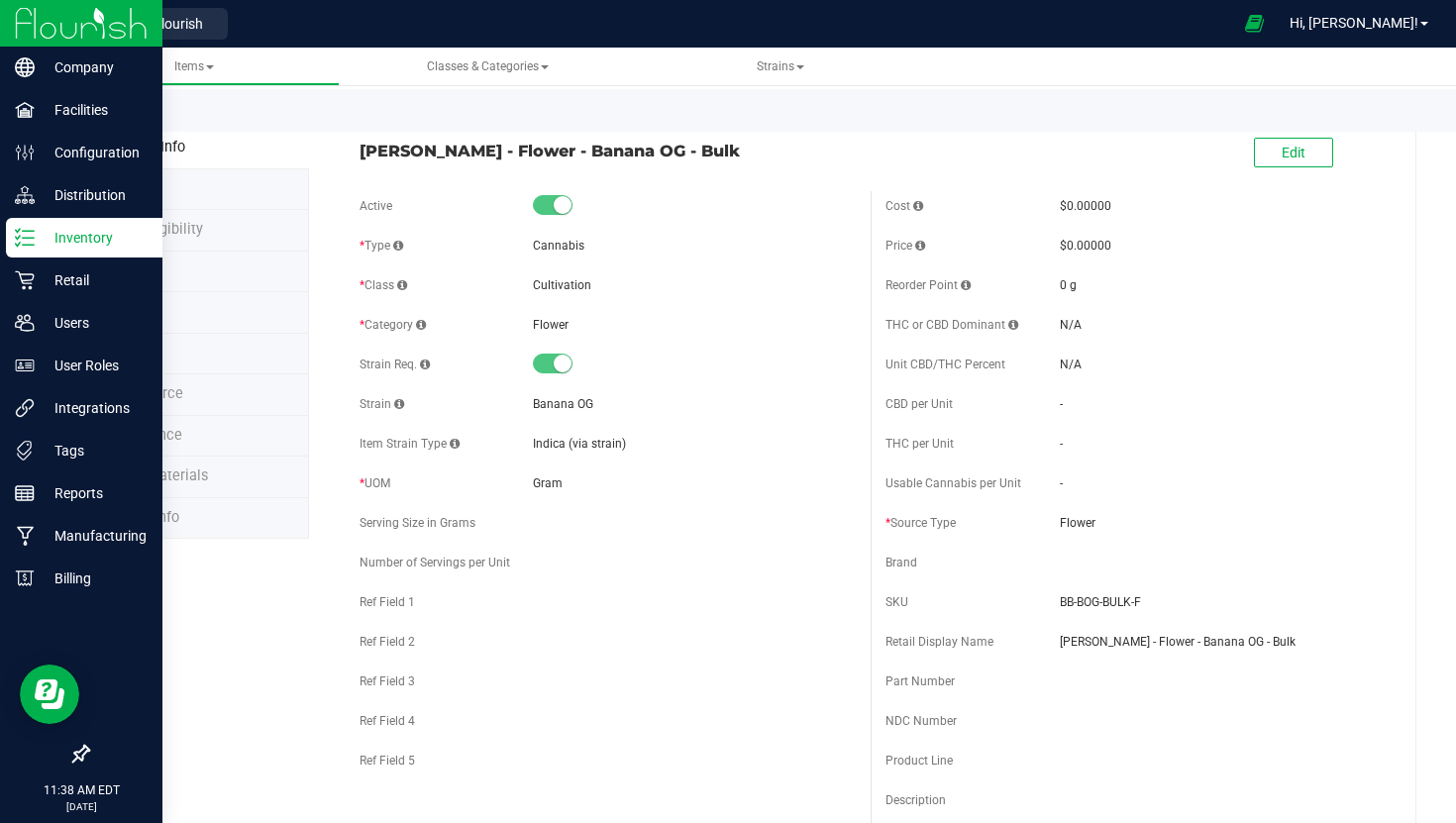 click on "Back to List" at bounding box center (815, 110) 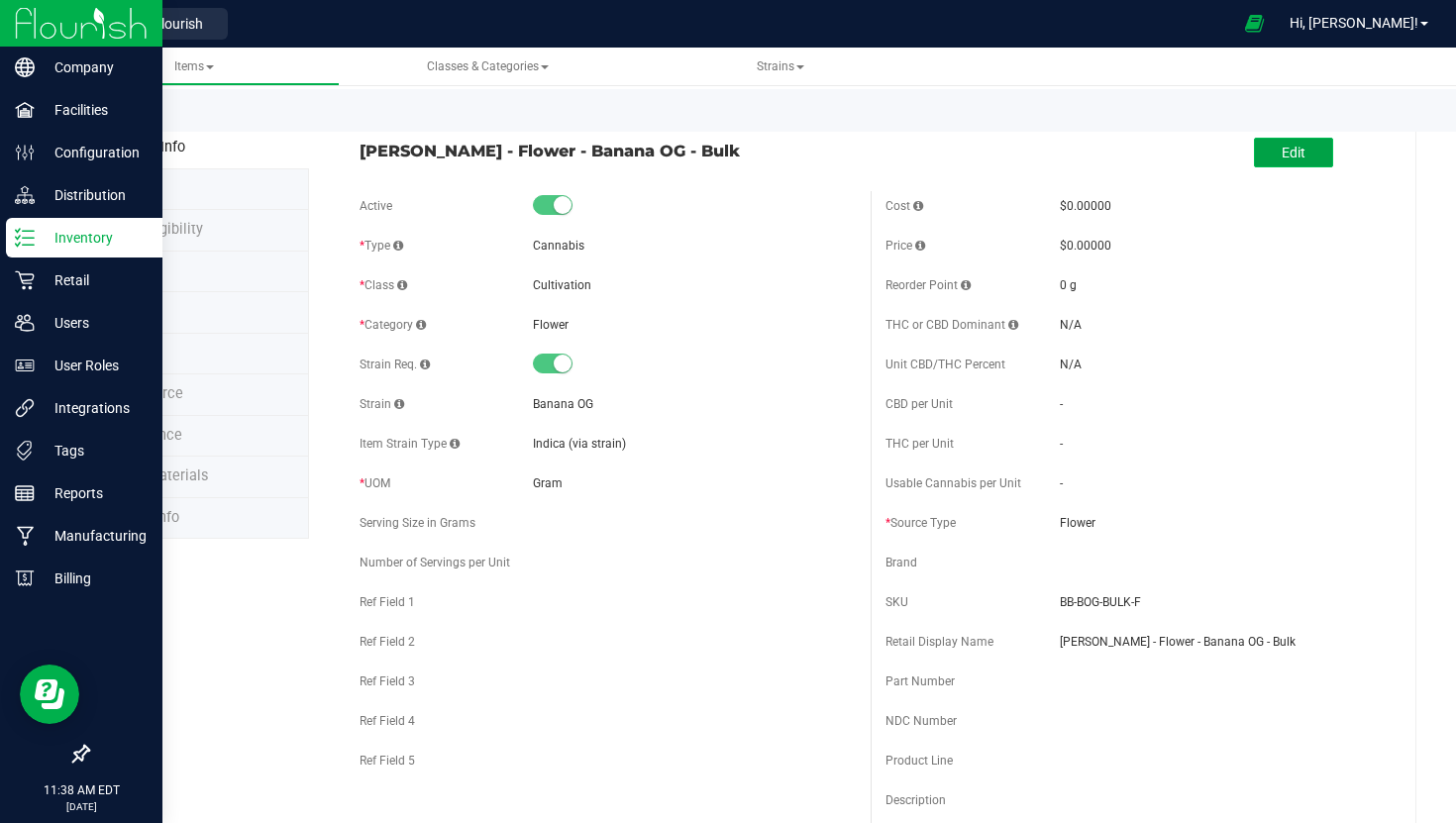 click on "Edit" at bounding box center (1294, 153) 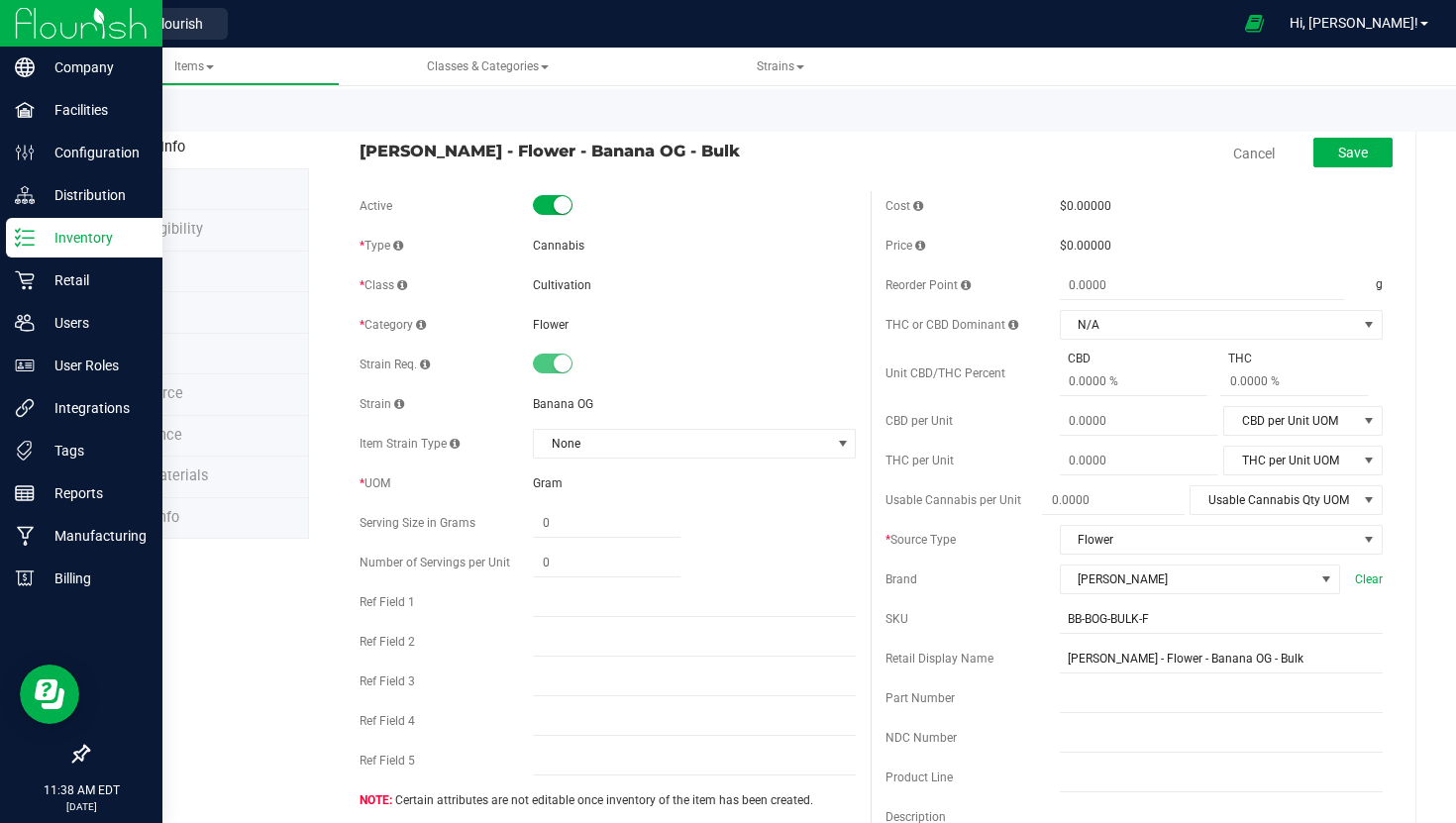 click at bounding box center (563, 205) 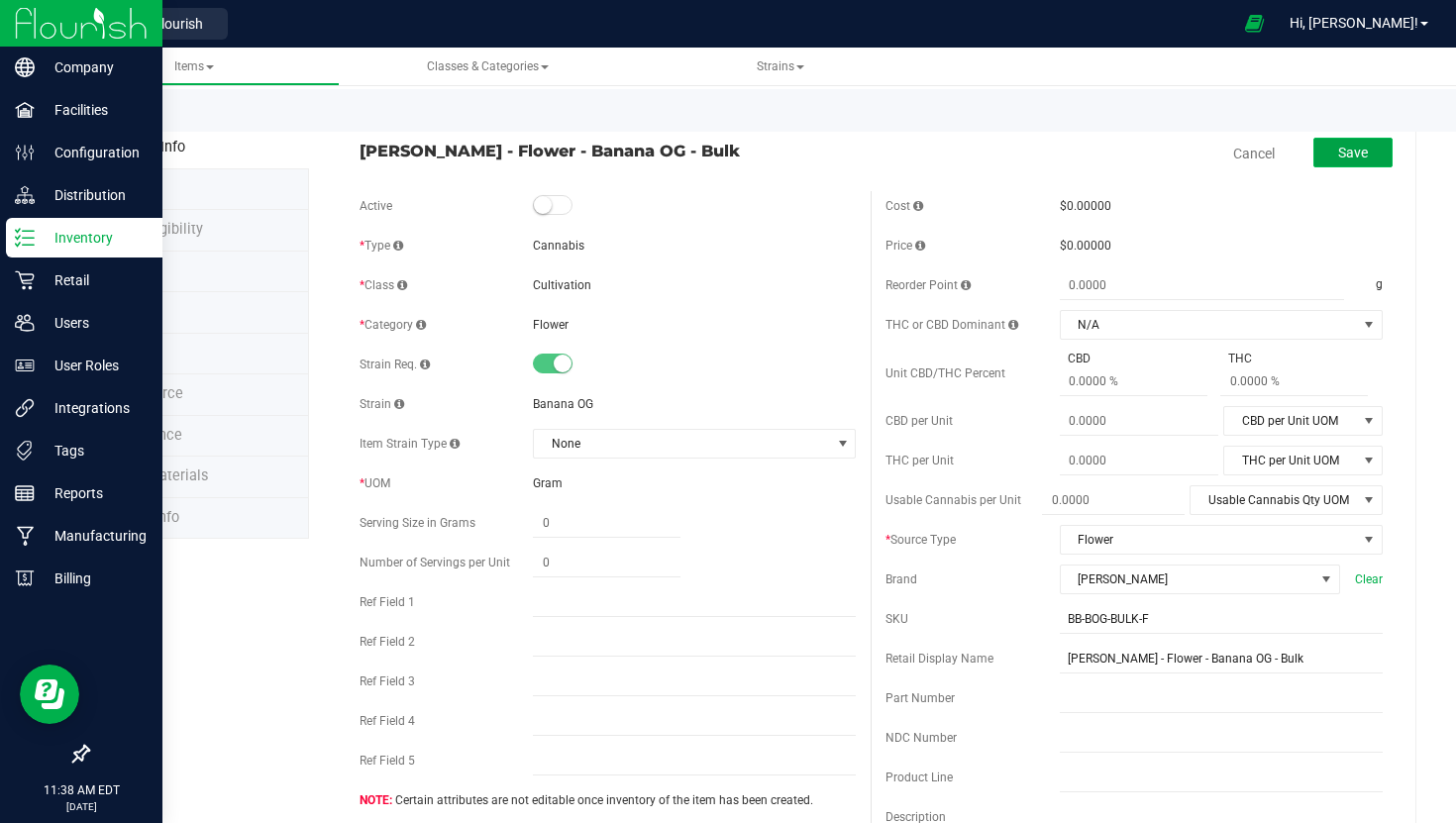 click on "Save" at bounding box center (1353, 153) 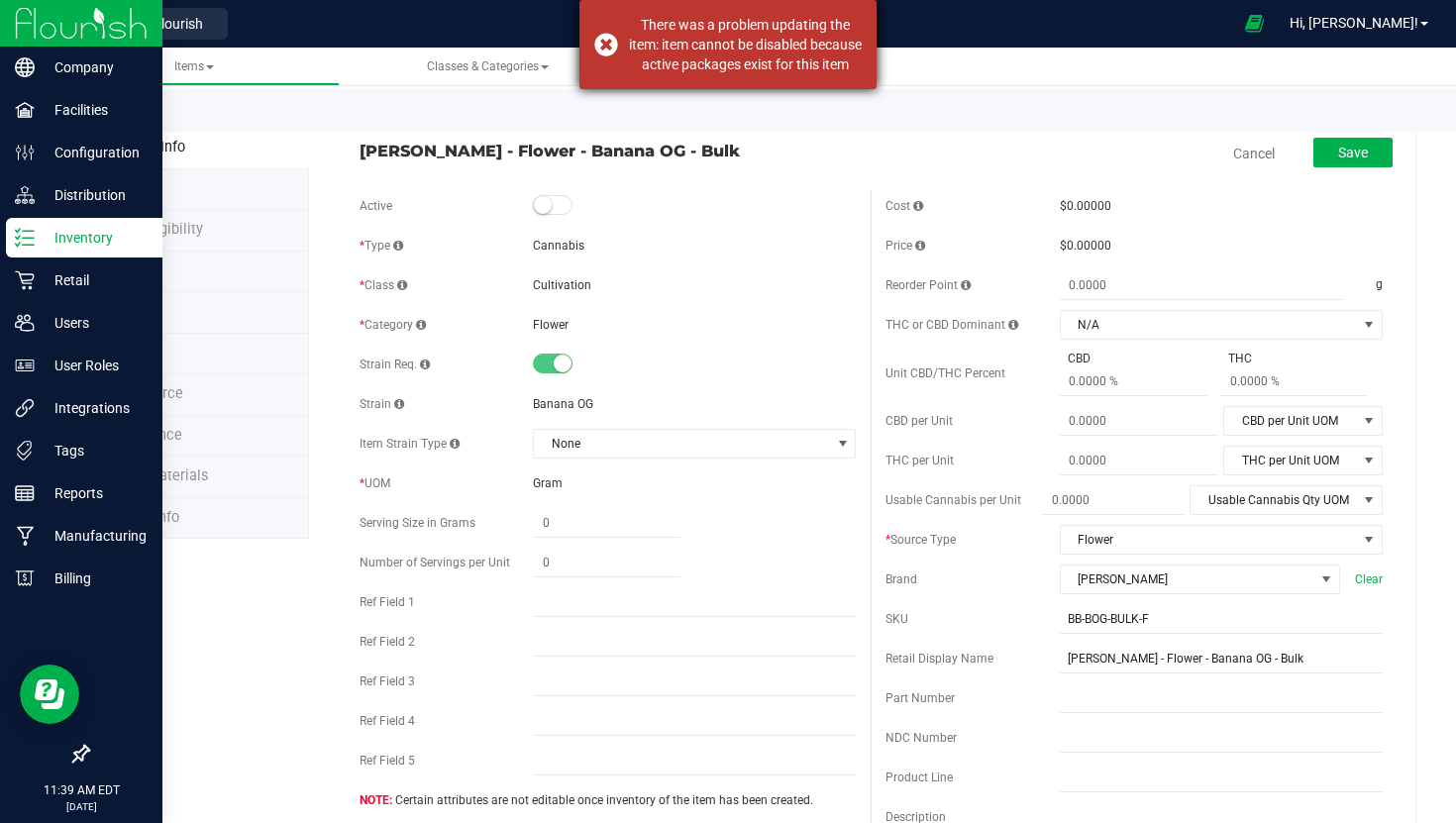 click on "There was a problem updating the item: item cannot be disabled because active packages exist for this item" at bounding box center [728, 45] 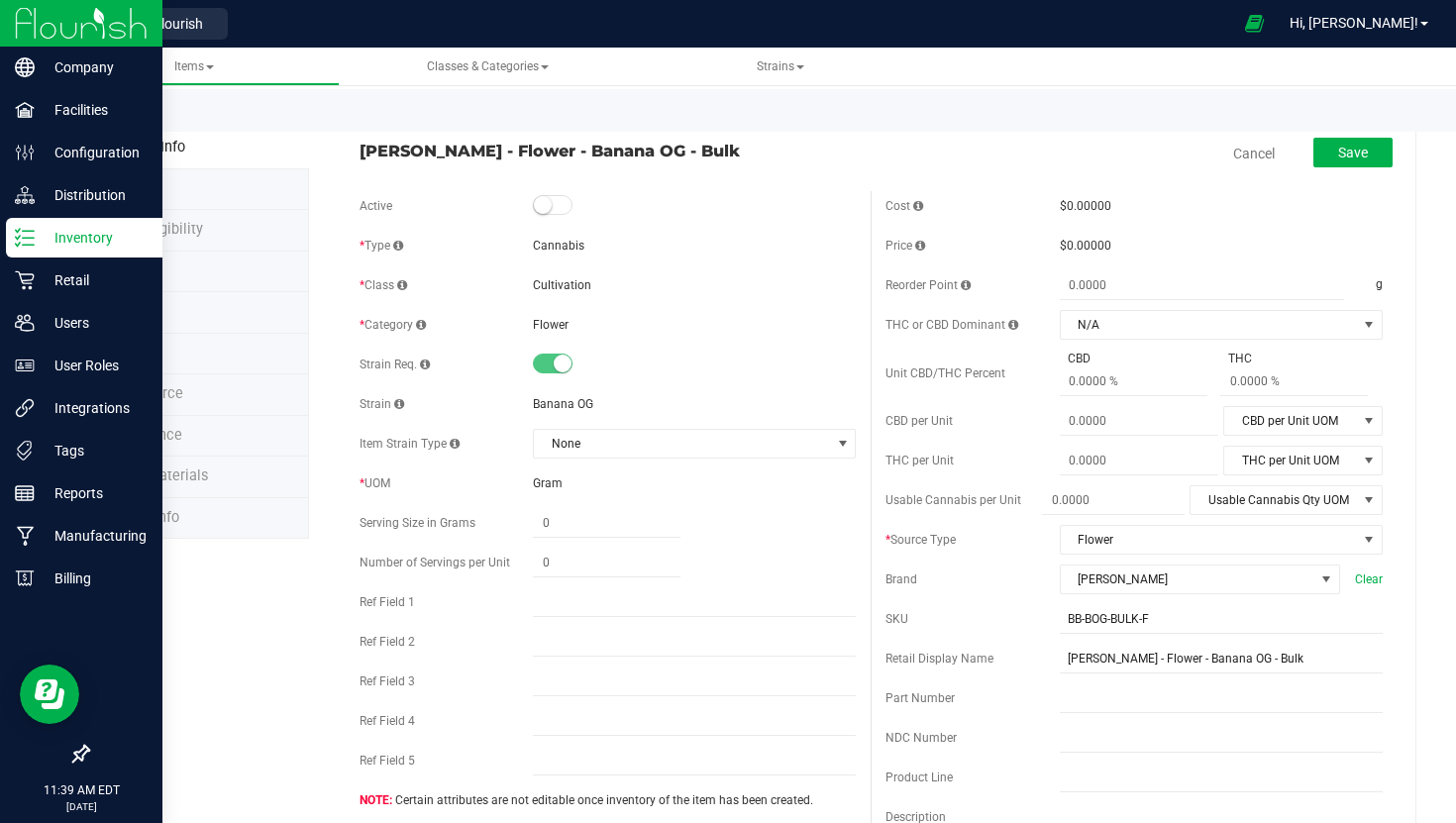 click on "Back to List" at bounding box center [124, 116] 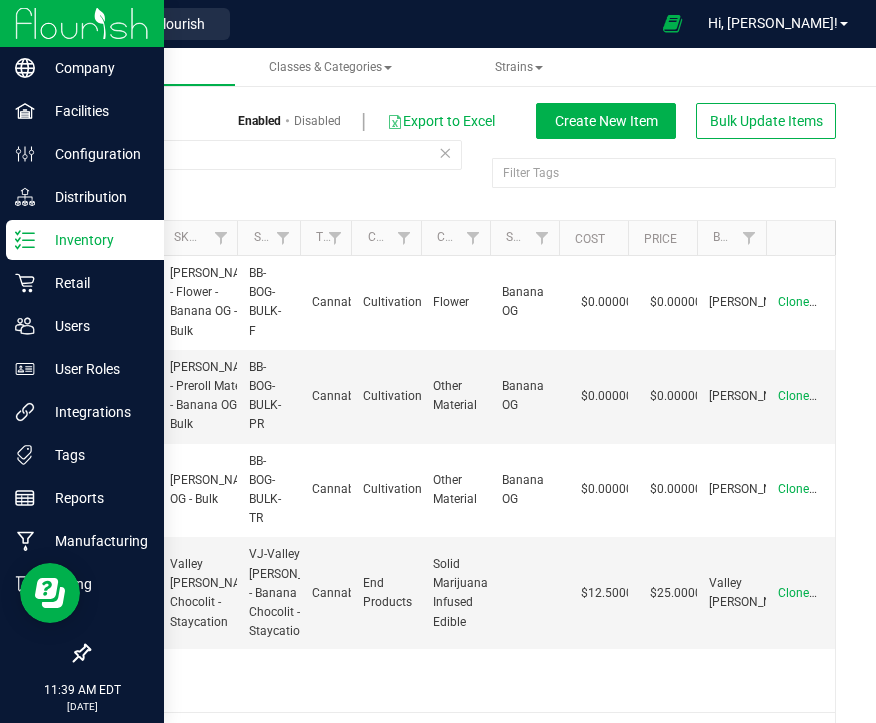 click at bounding box center (445, 152) 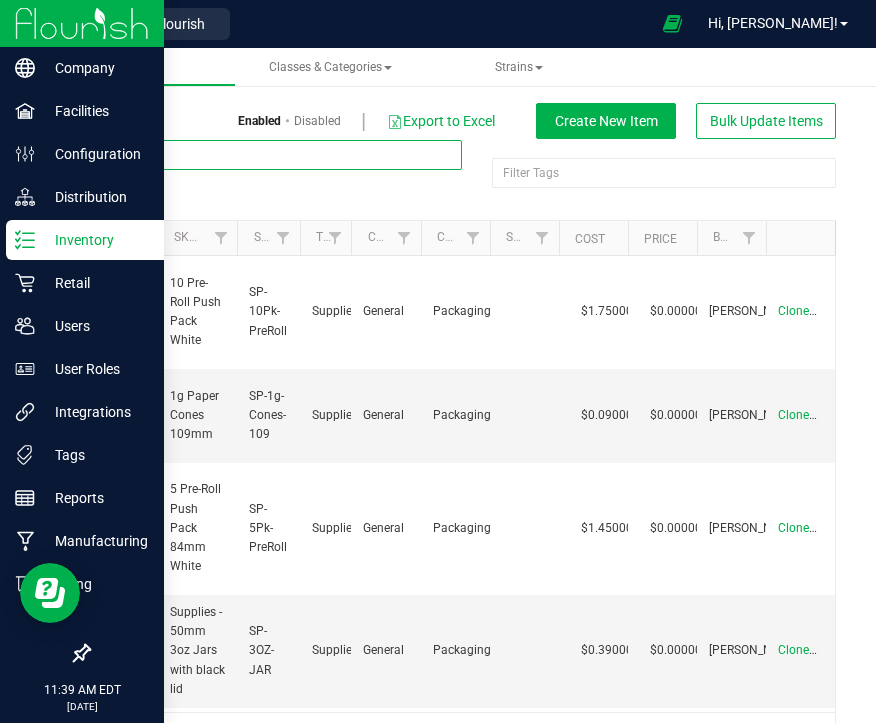 click at bounding box center (275, 155) 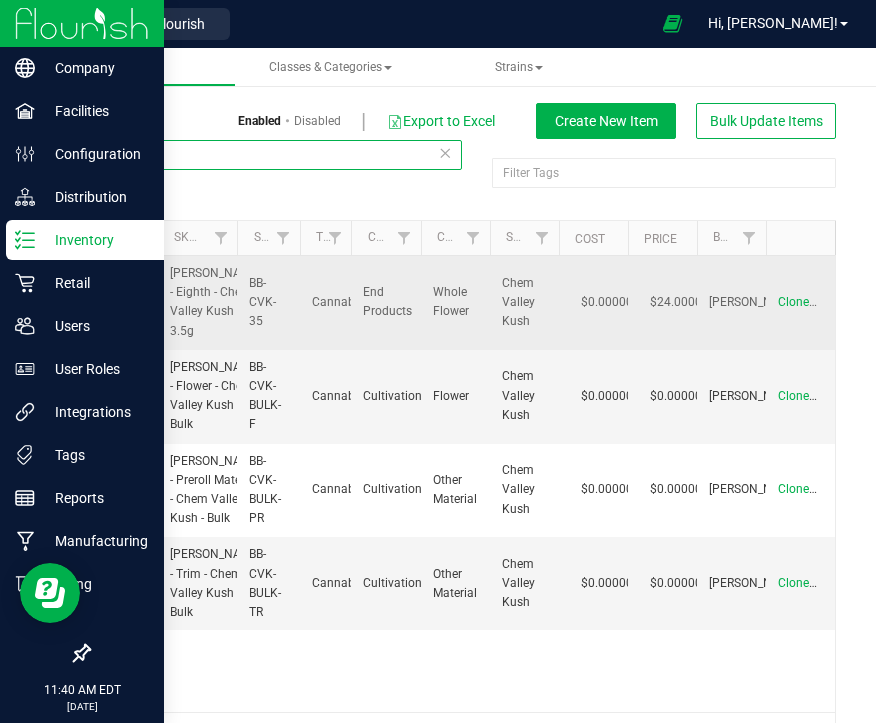 type on "chem" 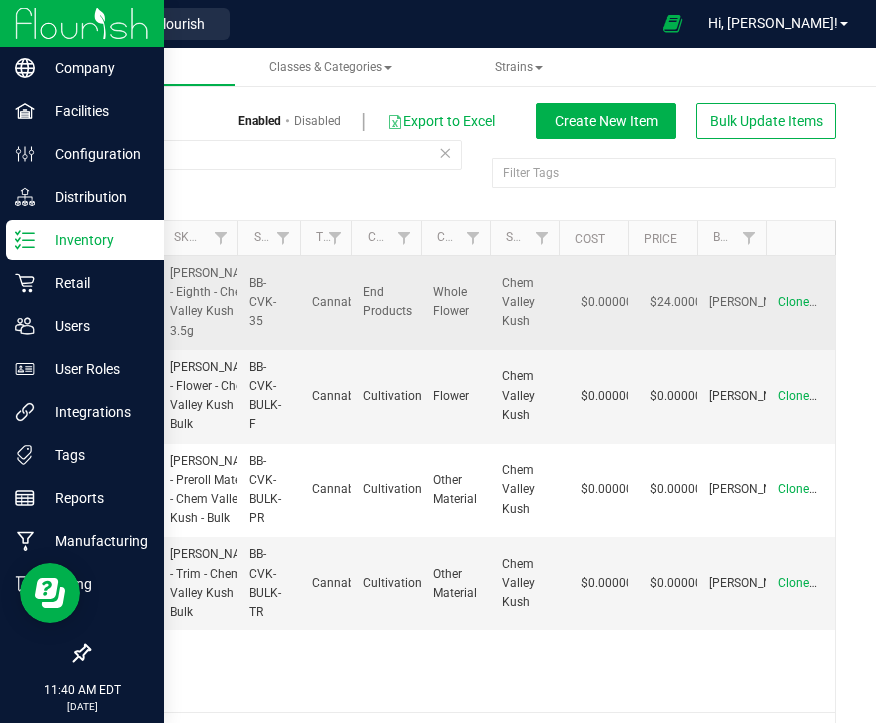 click on "[PERSON_NAME] - Eighth - Chem Valley Kush - 3.5g" at bounding box center (146, 302) 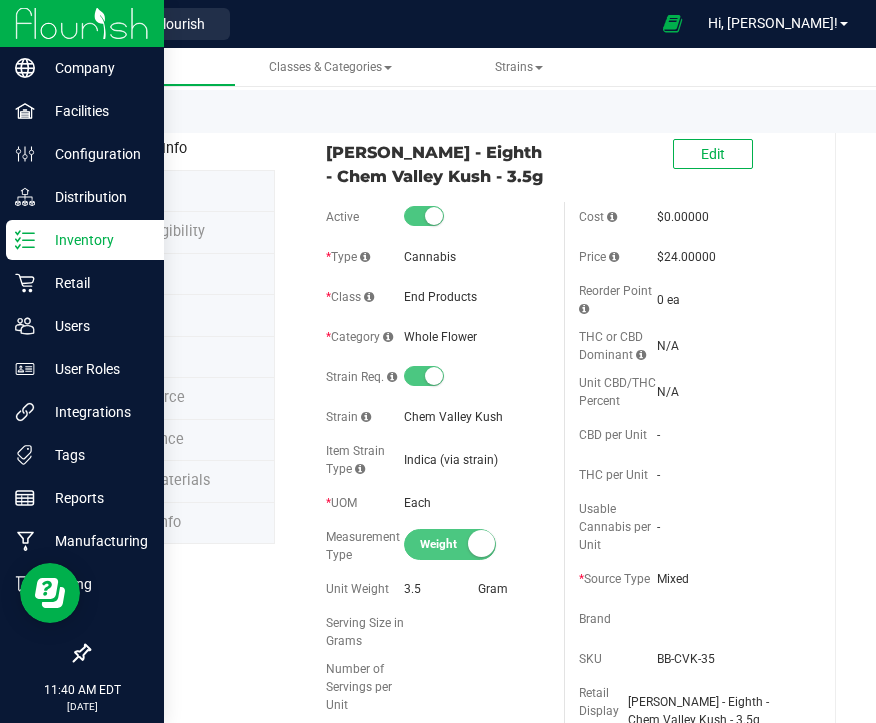 click at bounding box center (434, 216) 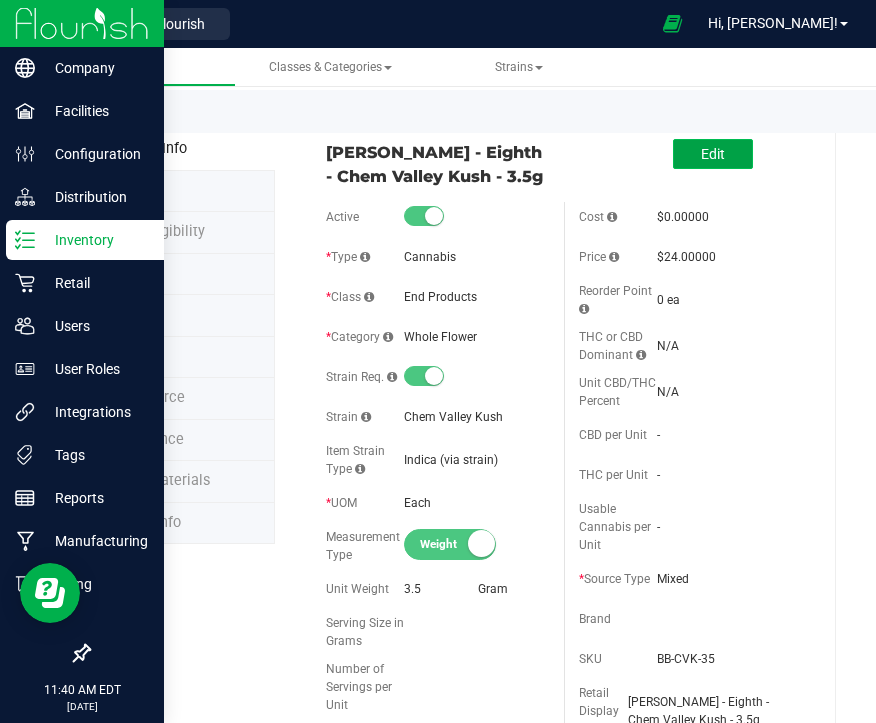 click on "Edit" at bounding box center (713, 154) 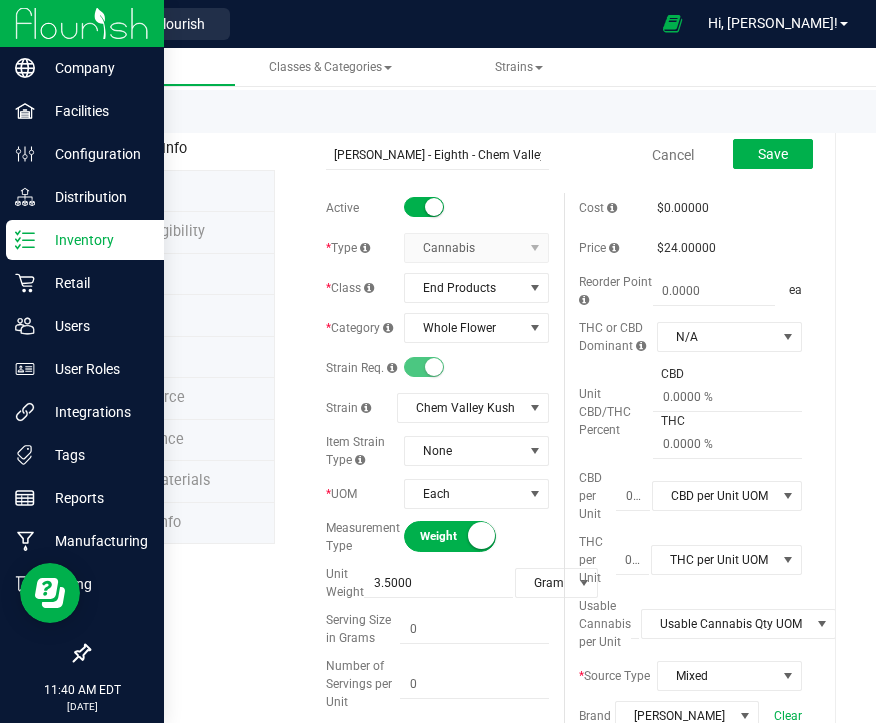 click at bounding box center (434, 207) 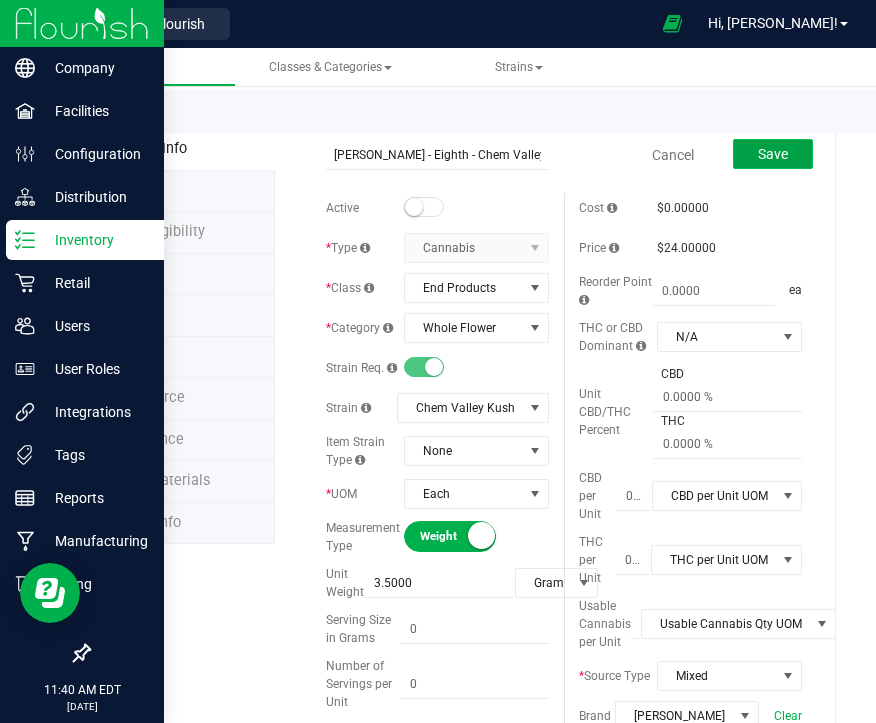 click on "Save" at bounding box center [773, 154] 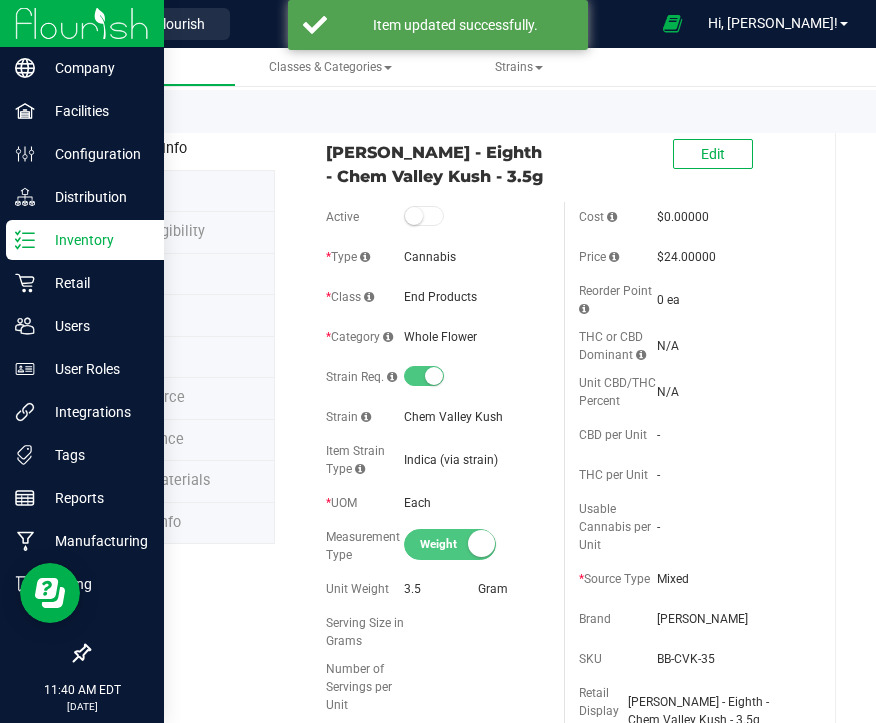 click on "Back to List" at bounding box center [125, 117] 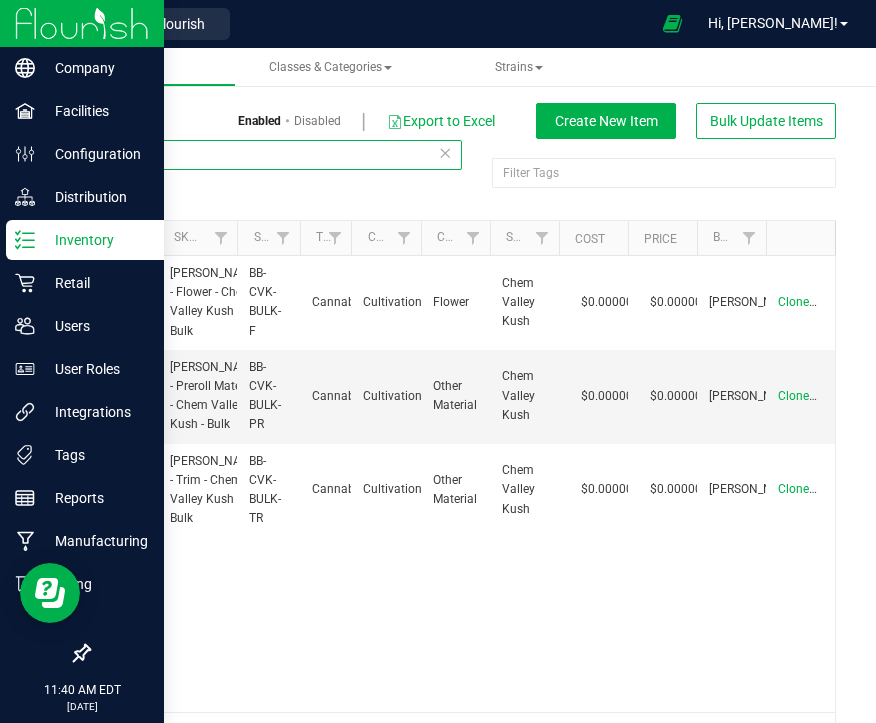 click on "chem" at bounding box center (275, 155) 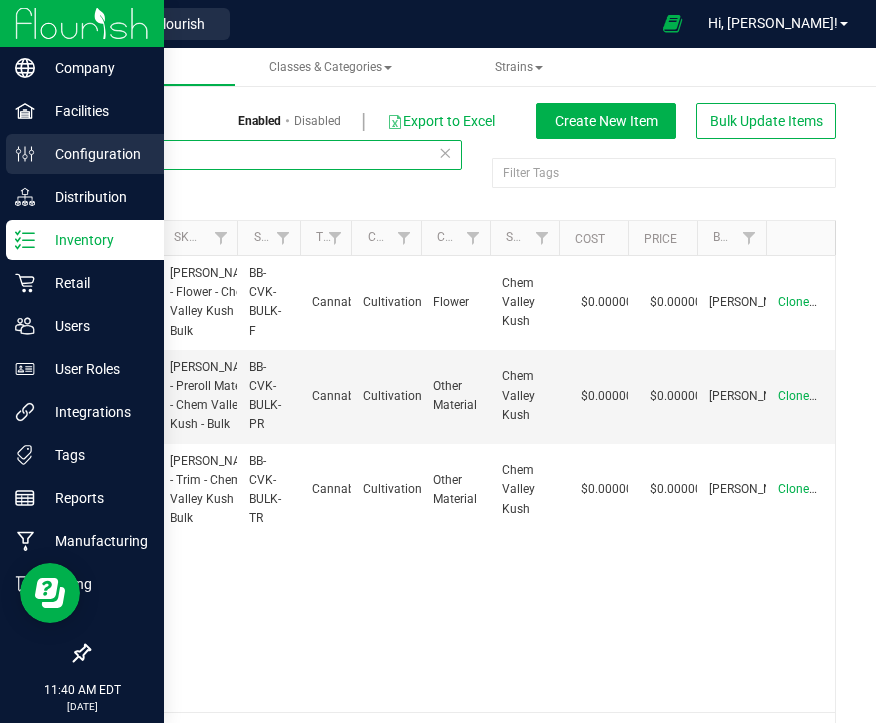drag, startPoint x: 124, startPoint y: 161, endPoint x: 35, endPoint y: 159, distance: 89.02247 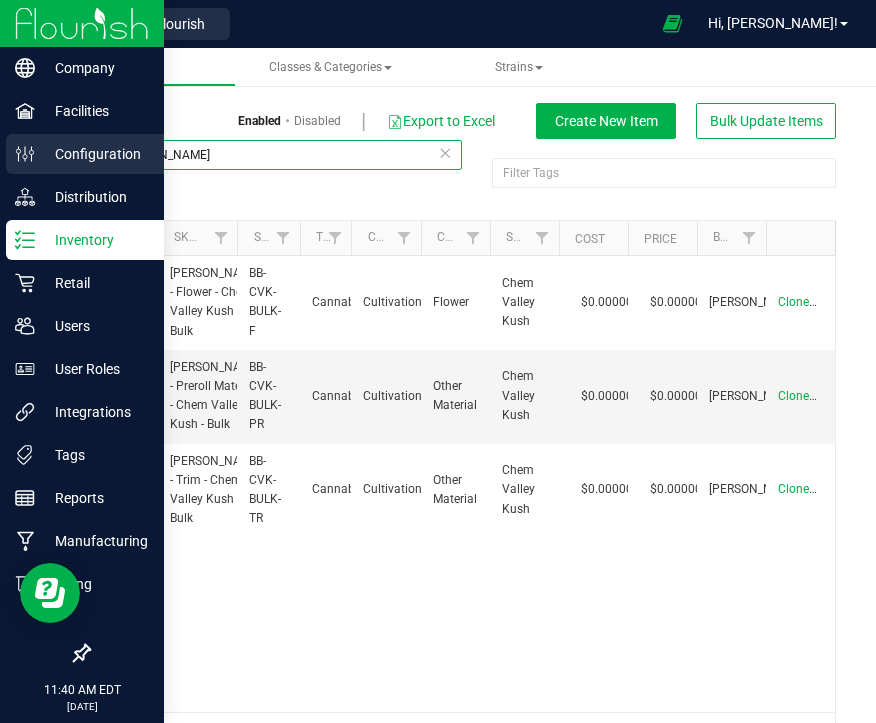 type on "[PERSON_NAME]" 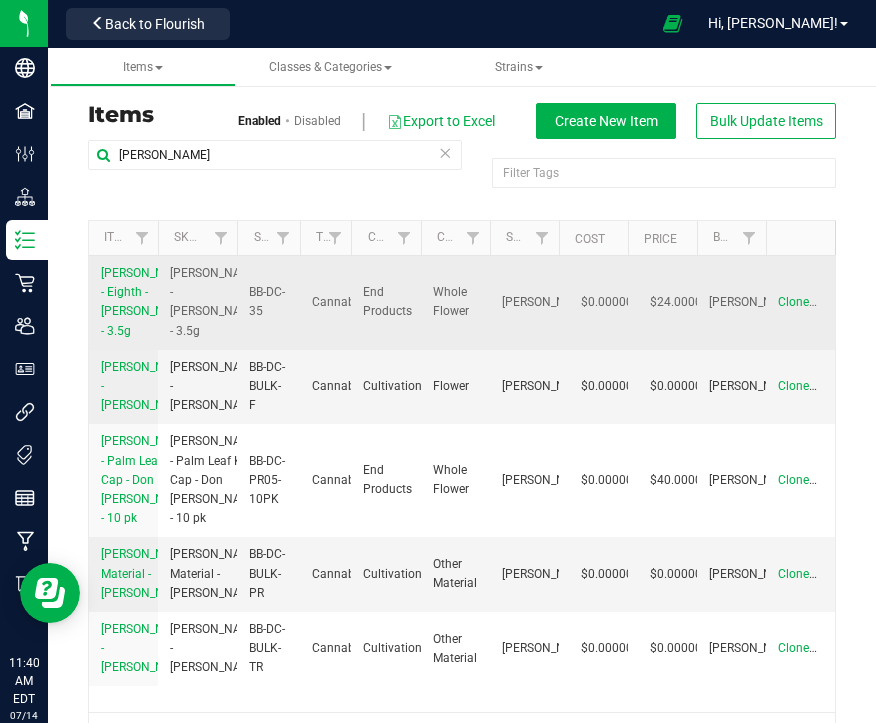 click on "[PERSON_NAME] - Eighth - [PERSON_NAME] - 3.5g" at bounding box center (146, 302) 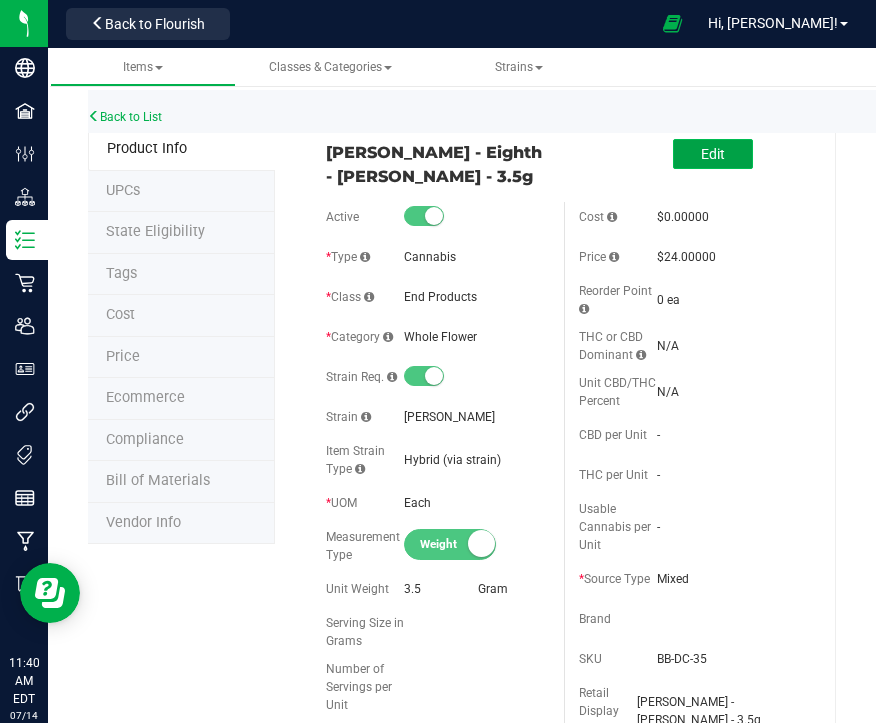 click on "Edit" at bounding box center [713, 154] 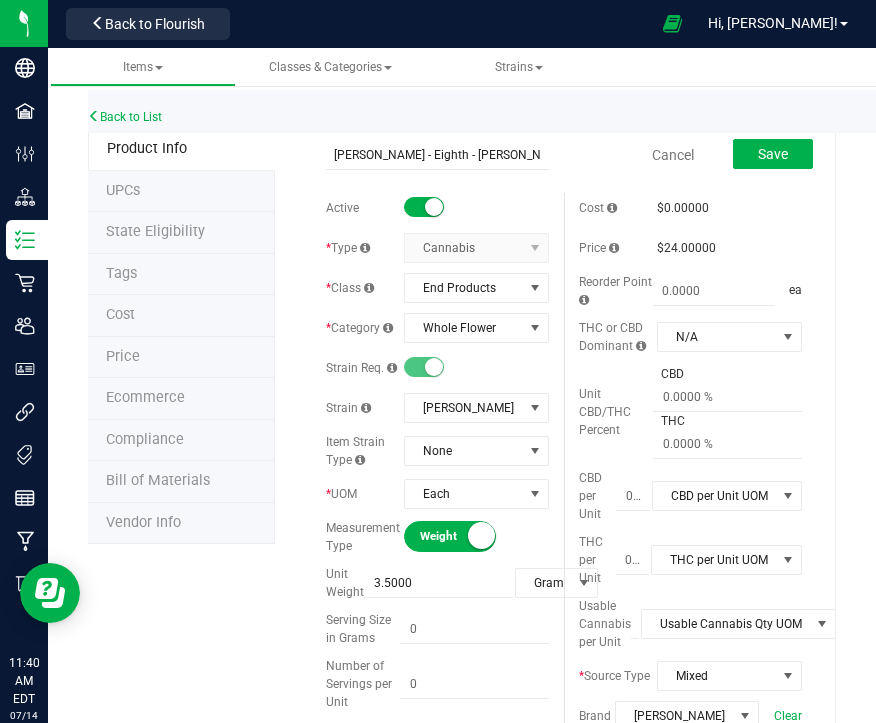click at bounding box center [434, 207] 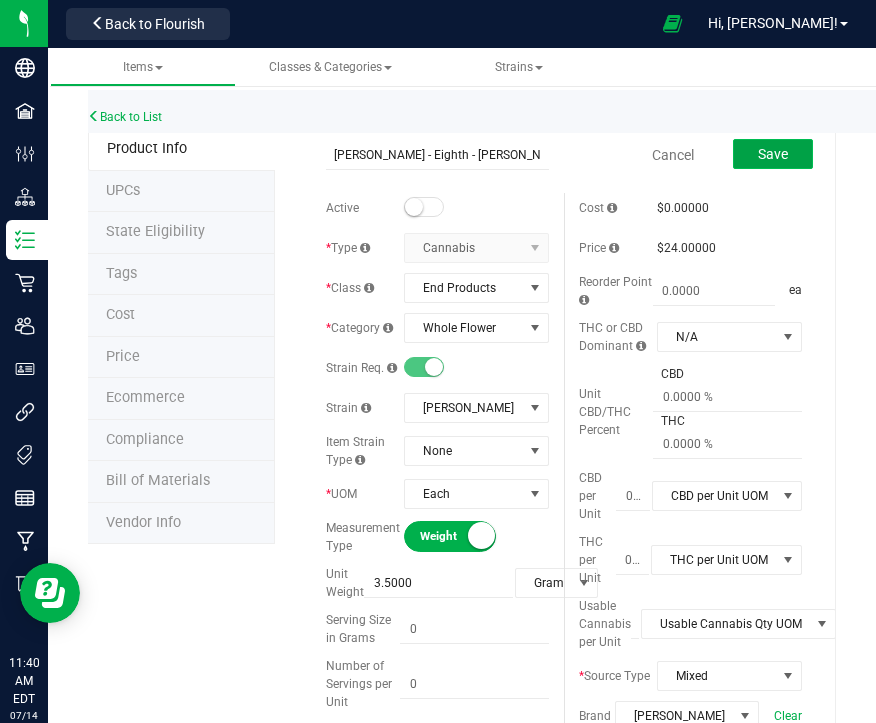 click on "Save" at bounding box center (773, 154) 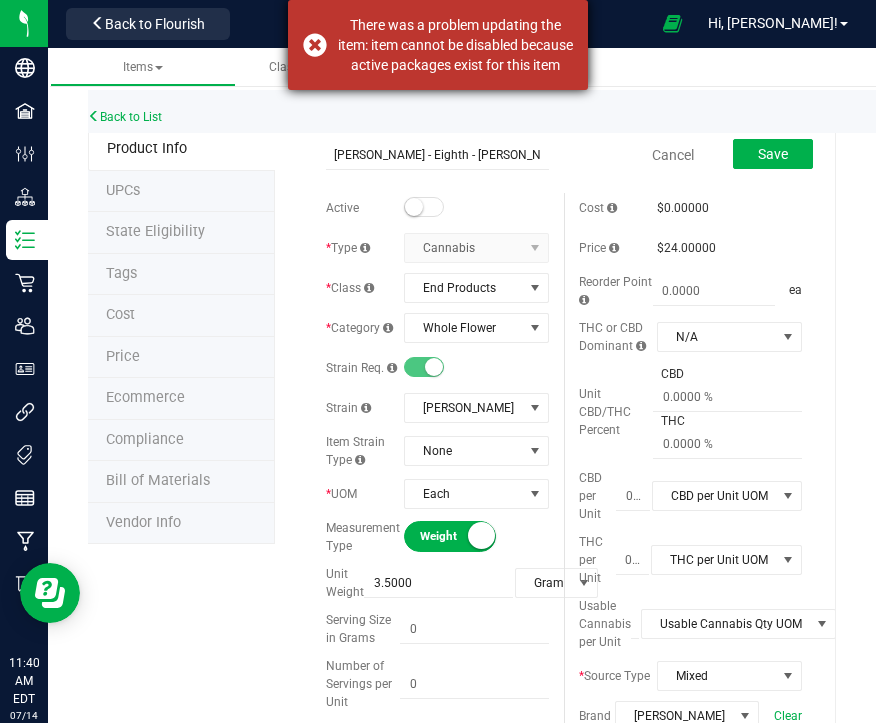 click on "There was a problem updating the item: item cannot be disabled because active packages exist for this item" at bounding box center [438, 45] 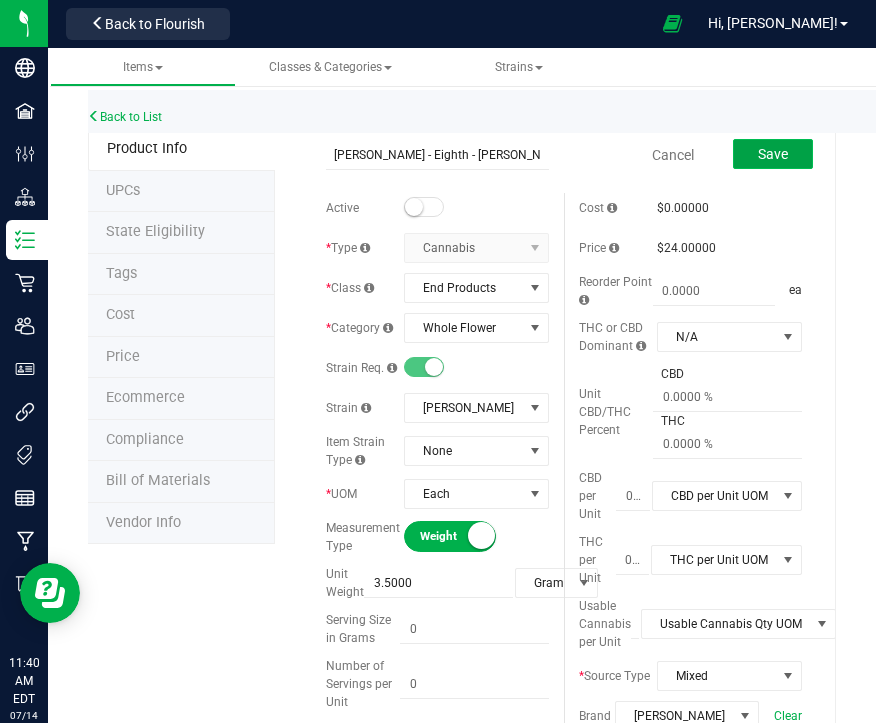 click on "Save" at bounding box center (773, 154) 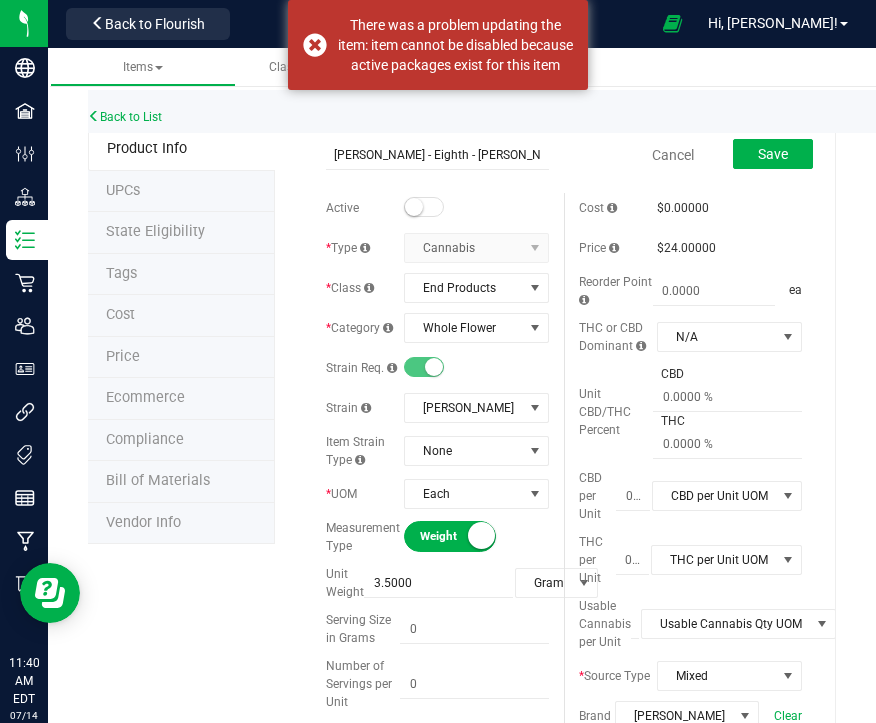 click on "Back to List" at bounding box center [526, 111] 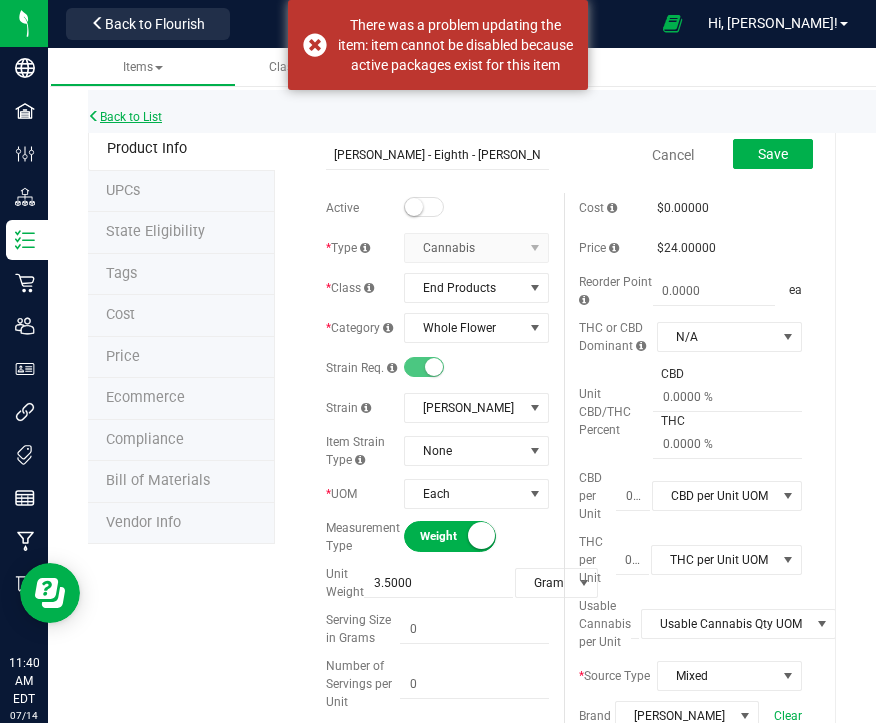 click on "Back to List" at bounding box center [125, 117] 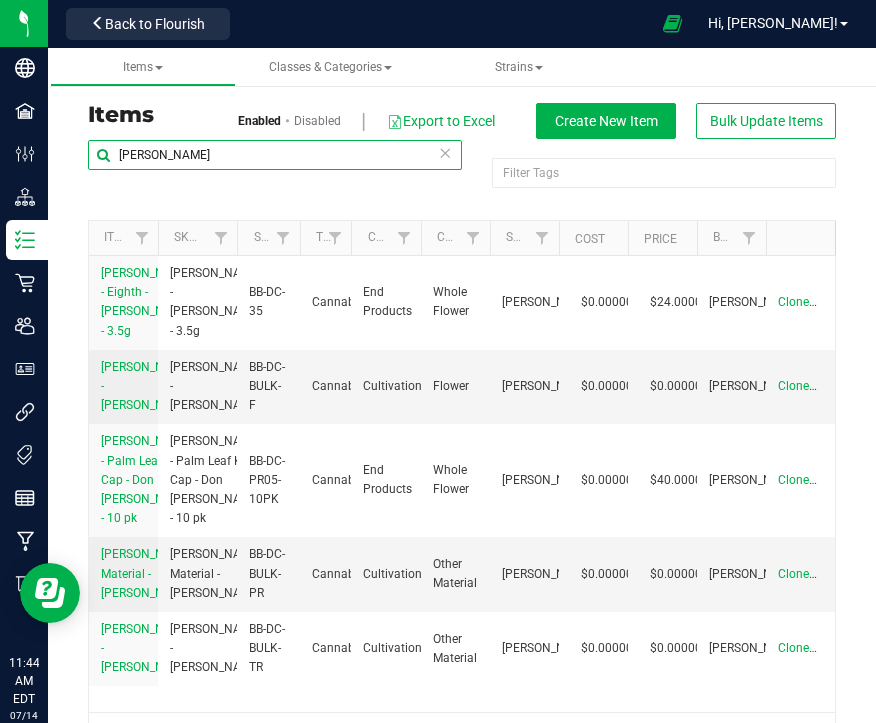 click on "[PERSON_NAME]" at bounding box center (275, 155) 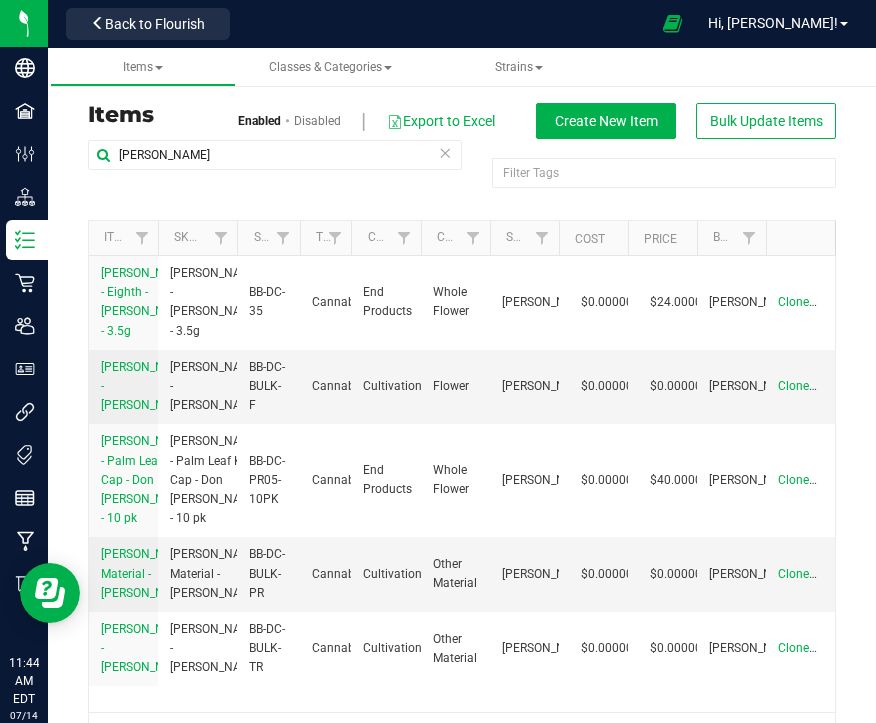 click at bounding box center (445, 152) 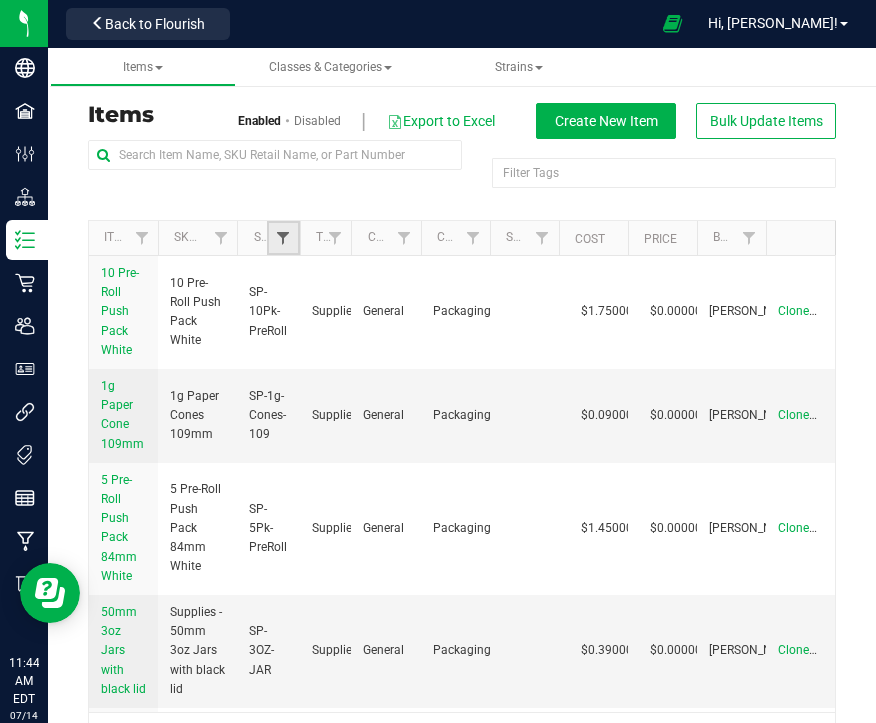 click at bounding box center [283, 238] 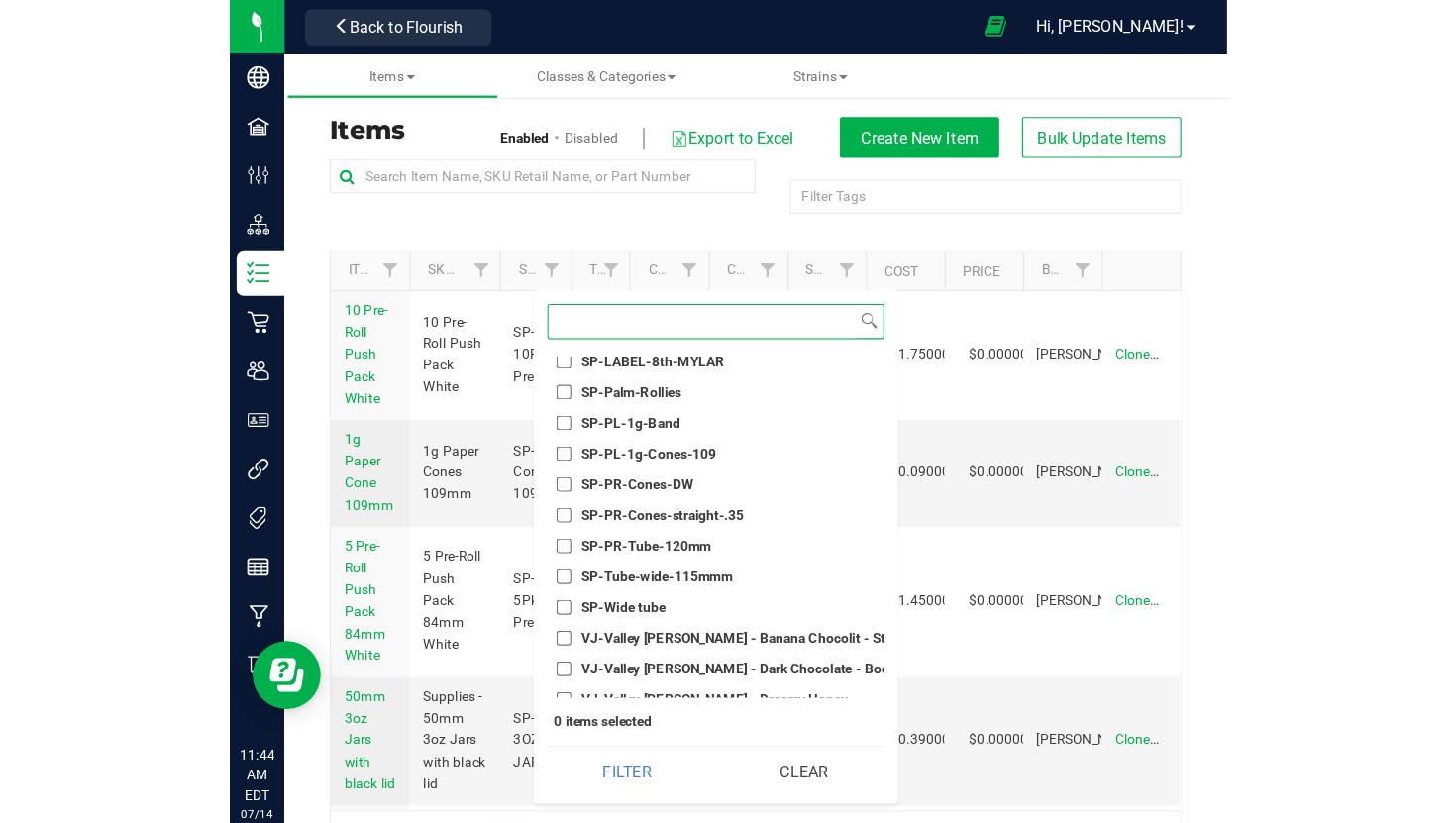 scroll, scrollTop: 4831, scrollLeft: 0, axis: vertical 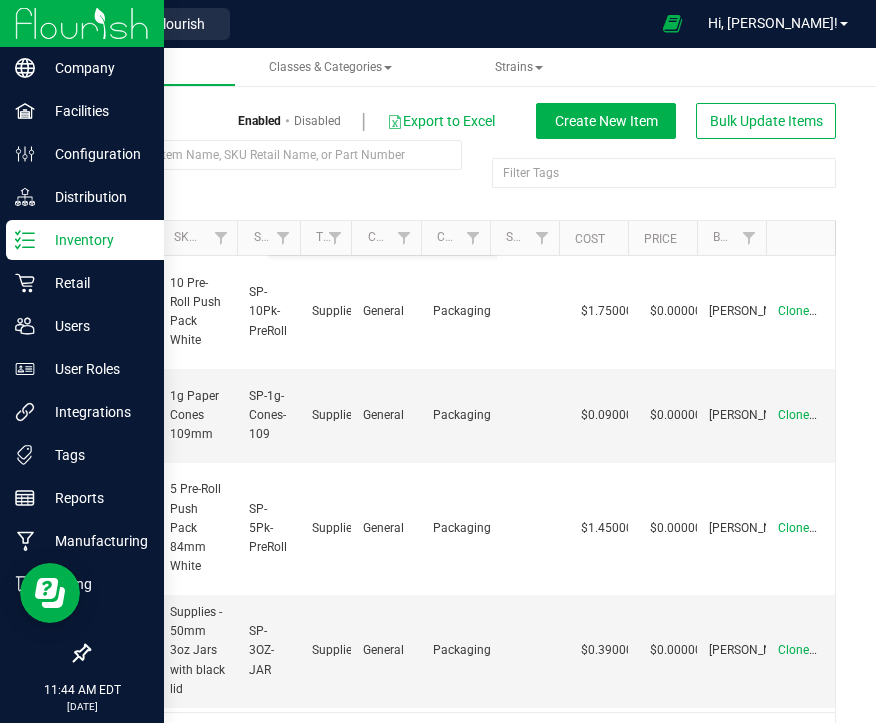 click on "Inventory" at bounding box center (95, 240) 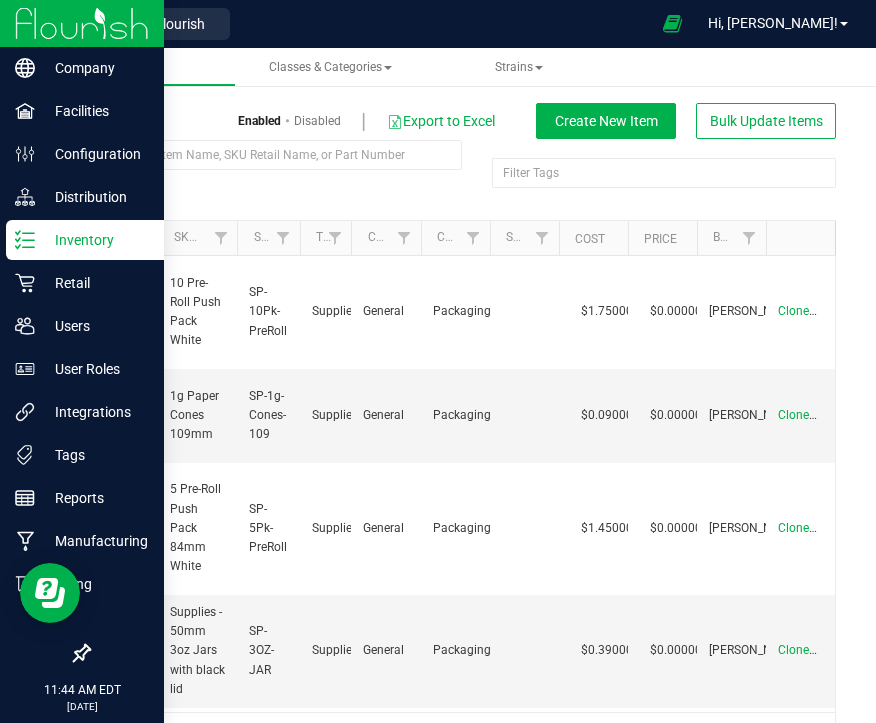 click at bounding box center [82, 23] 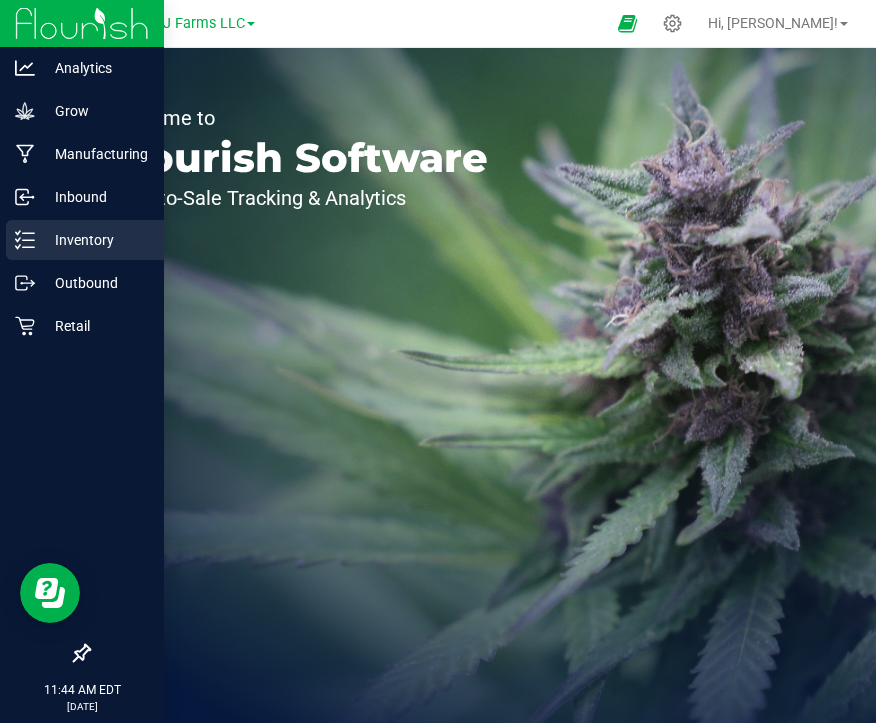 click on "Inventory" at bounding box center [95, 240] 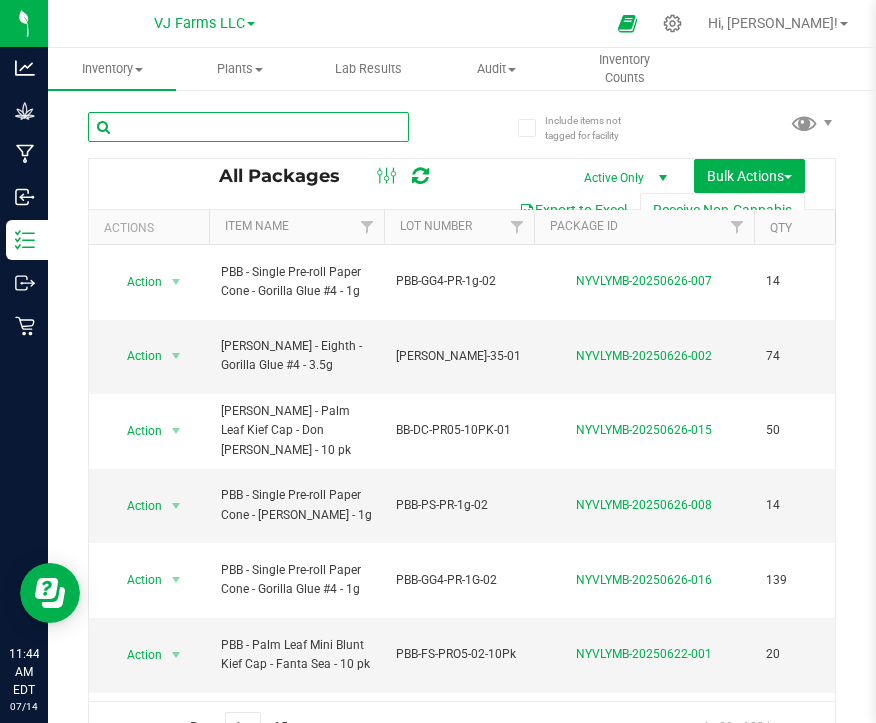 click at bounding box center [248, 127] 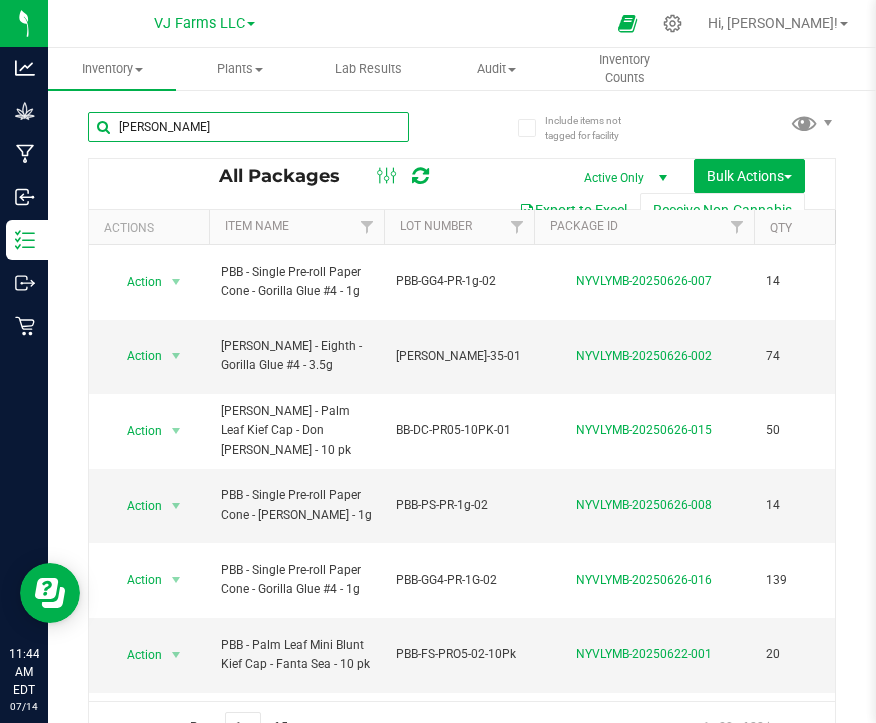 type on "[PERSON_NAME]" 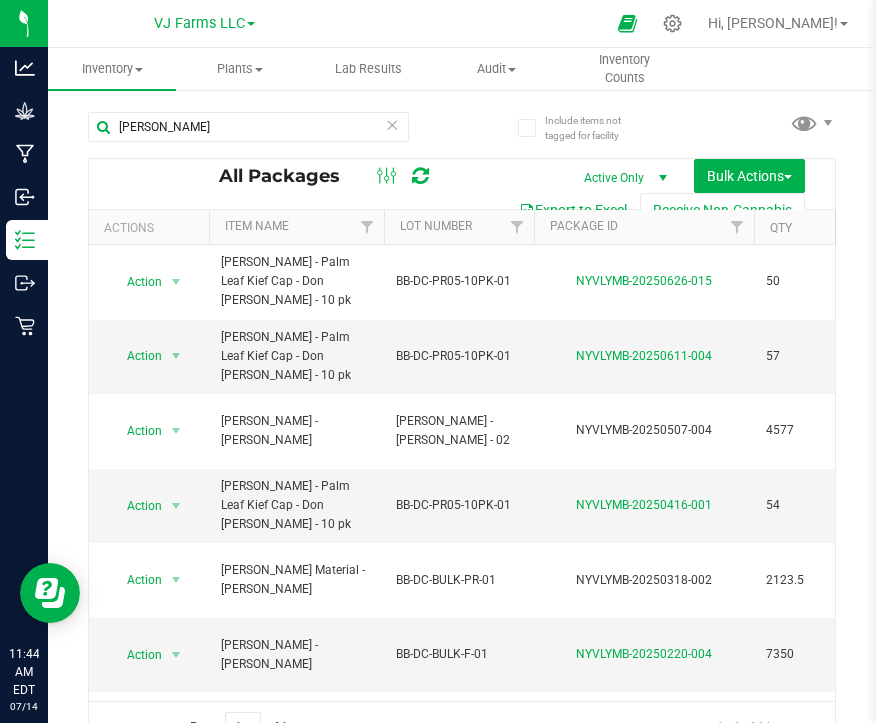click at bounding box center (393, 124) 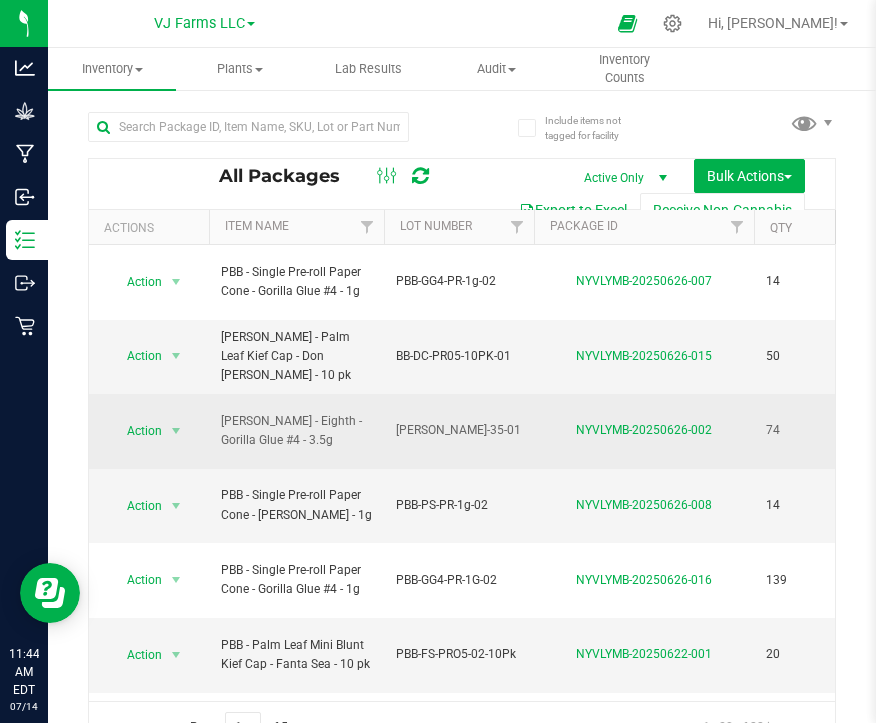 drag, startPoint x: 477, startPoint y: 385, endPoint x: 388, endPoint y: 387, distance: 89.02247 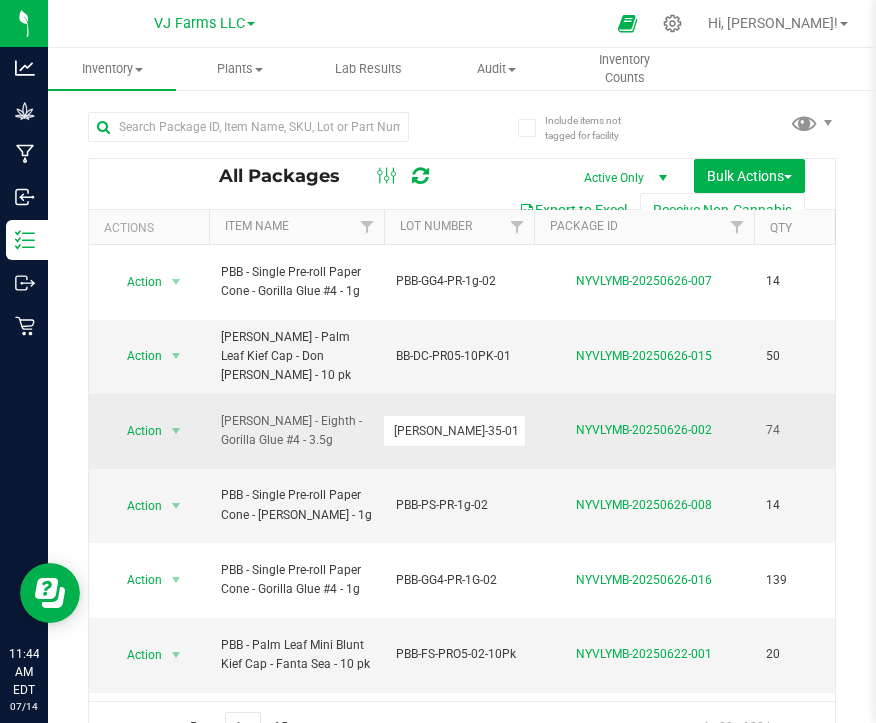 drag, startPoint x: 493, startPoint y: 375, endPoint x: 350, endPoint y: 375, distance: 143 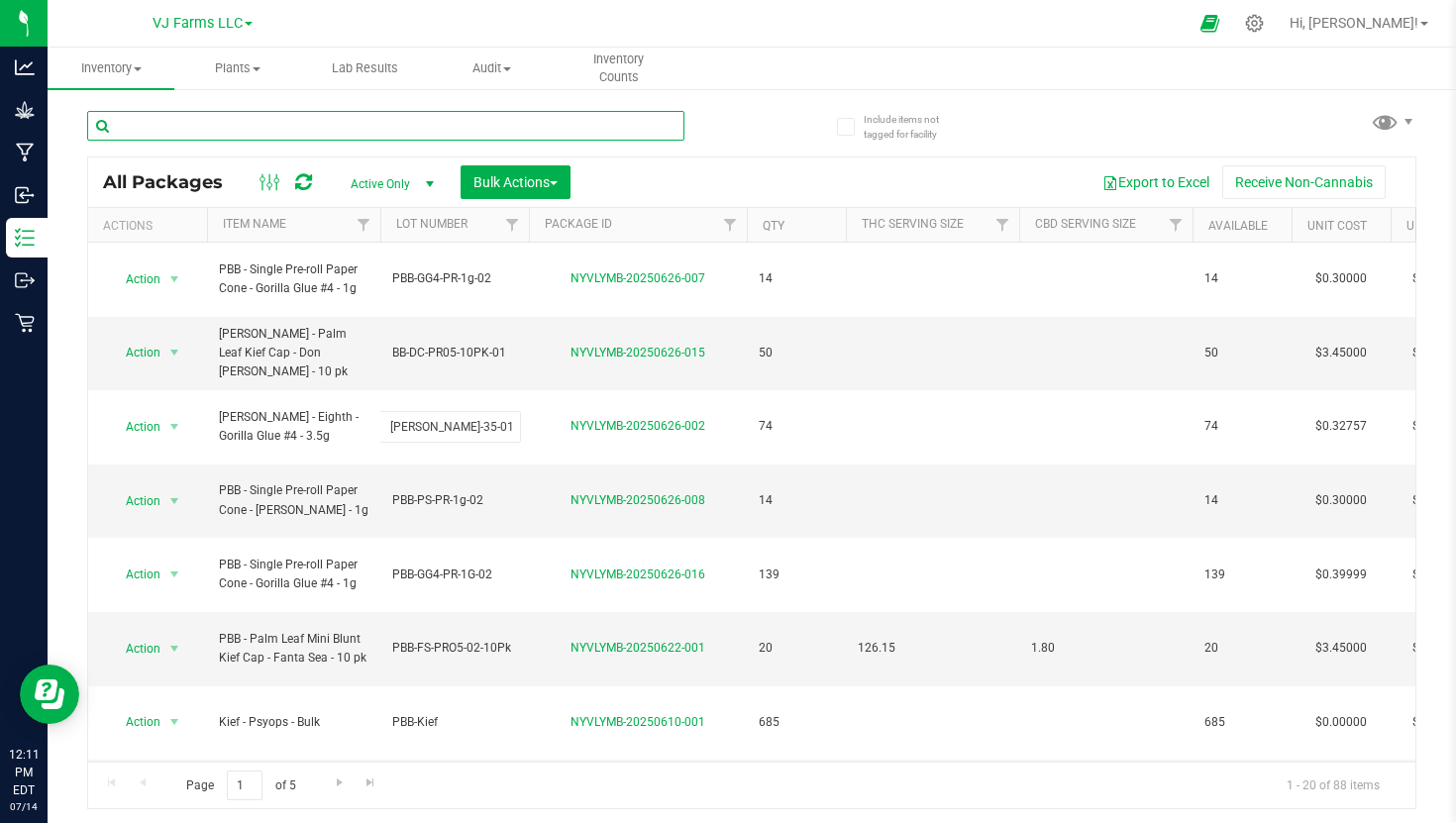click at bounding box center (385, 126) 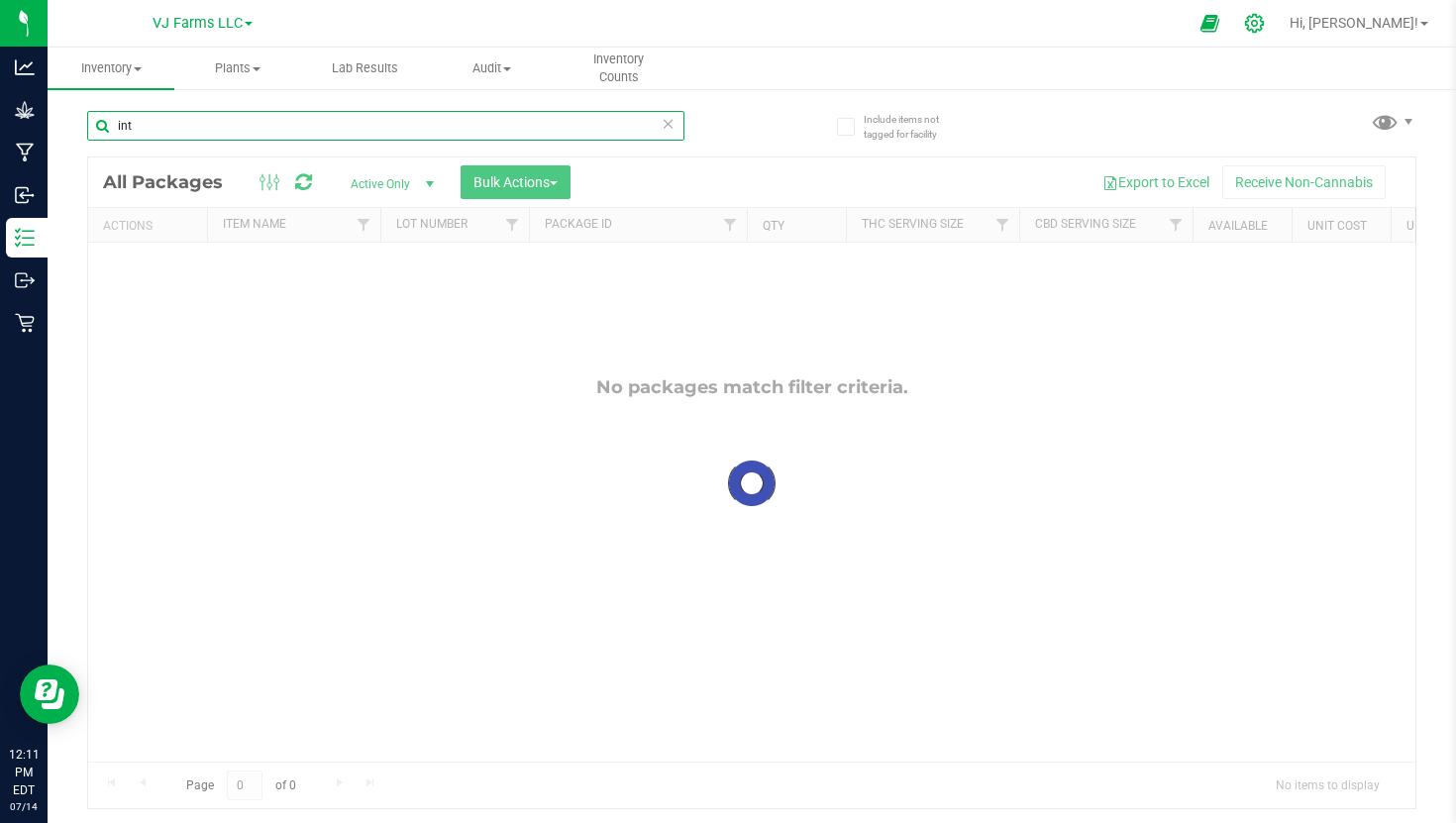 type on "int" 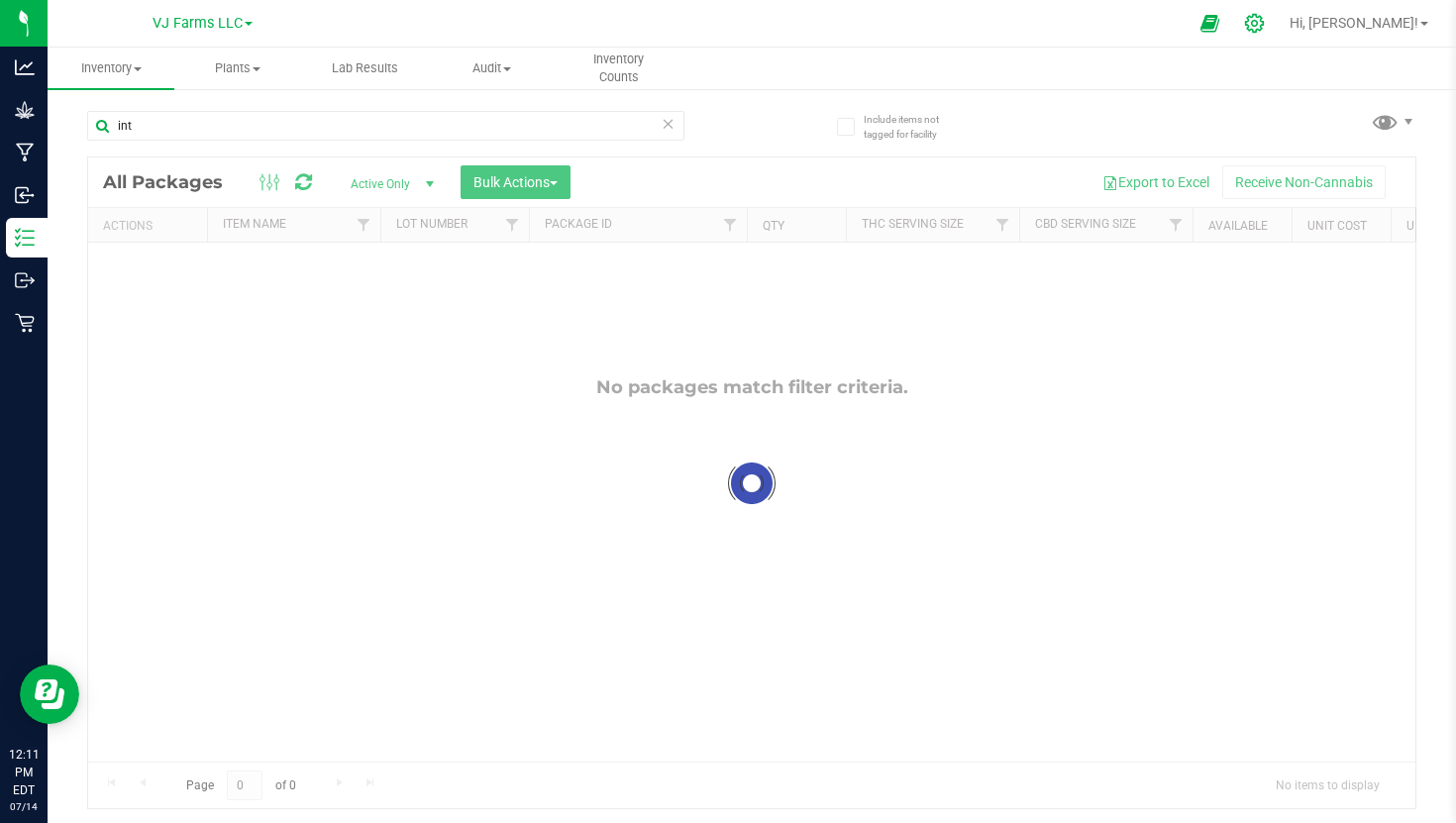 click at bounding box center [1255, 23] 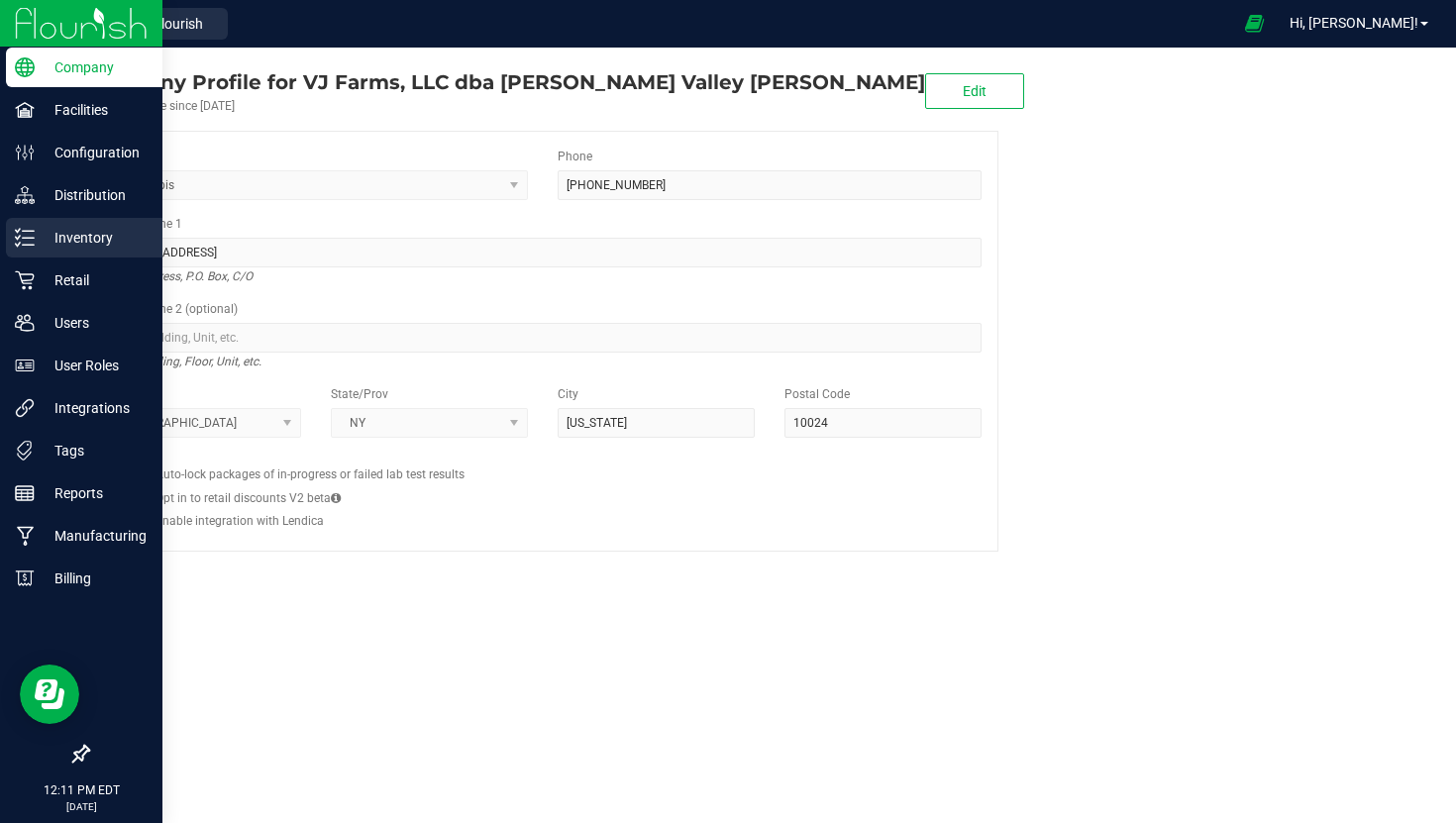 click on "Inventory" at bounding box center [94, 238] 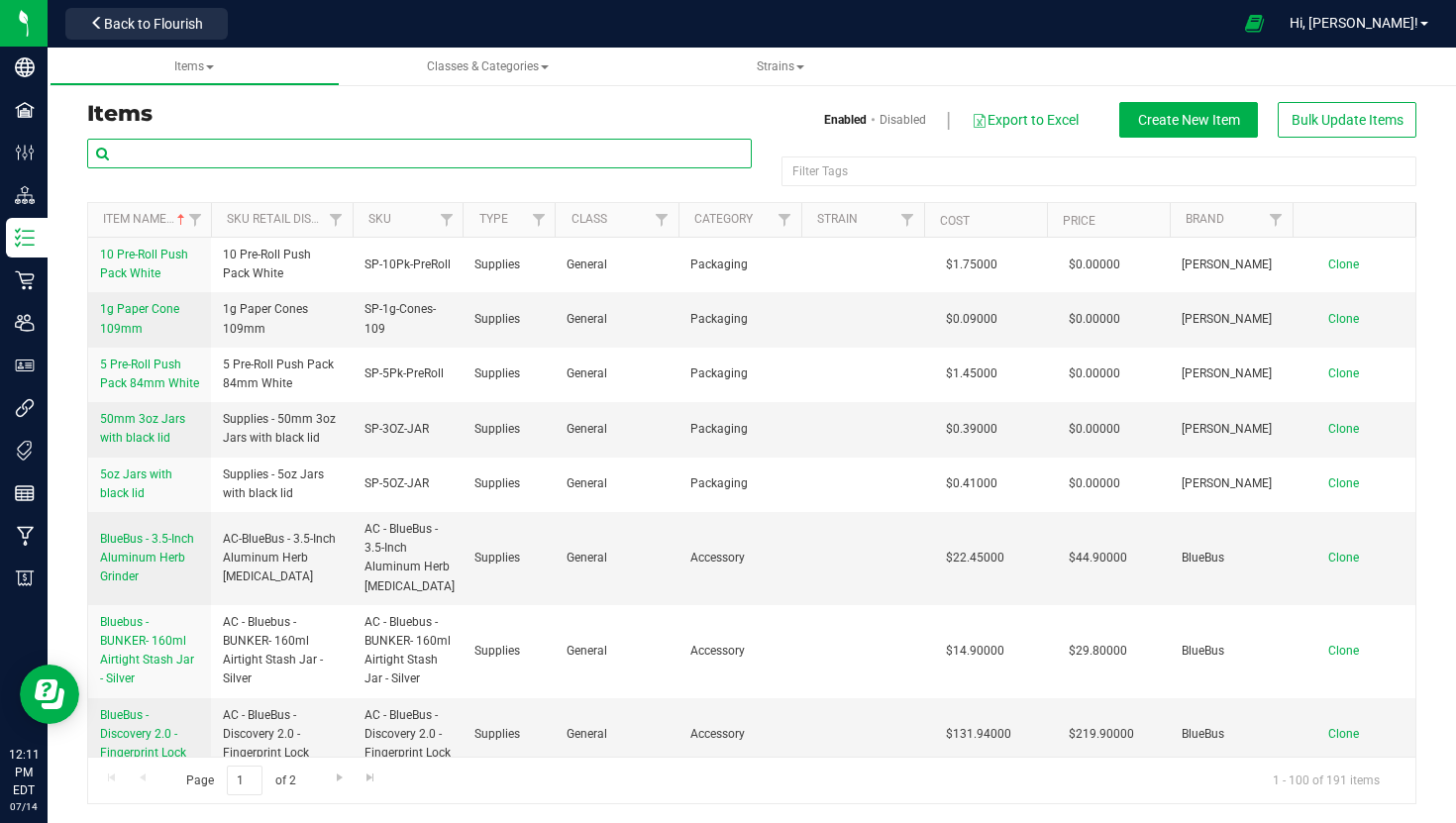 click at bounding box center [419, 154] 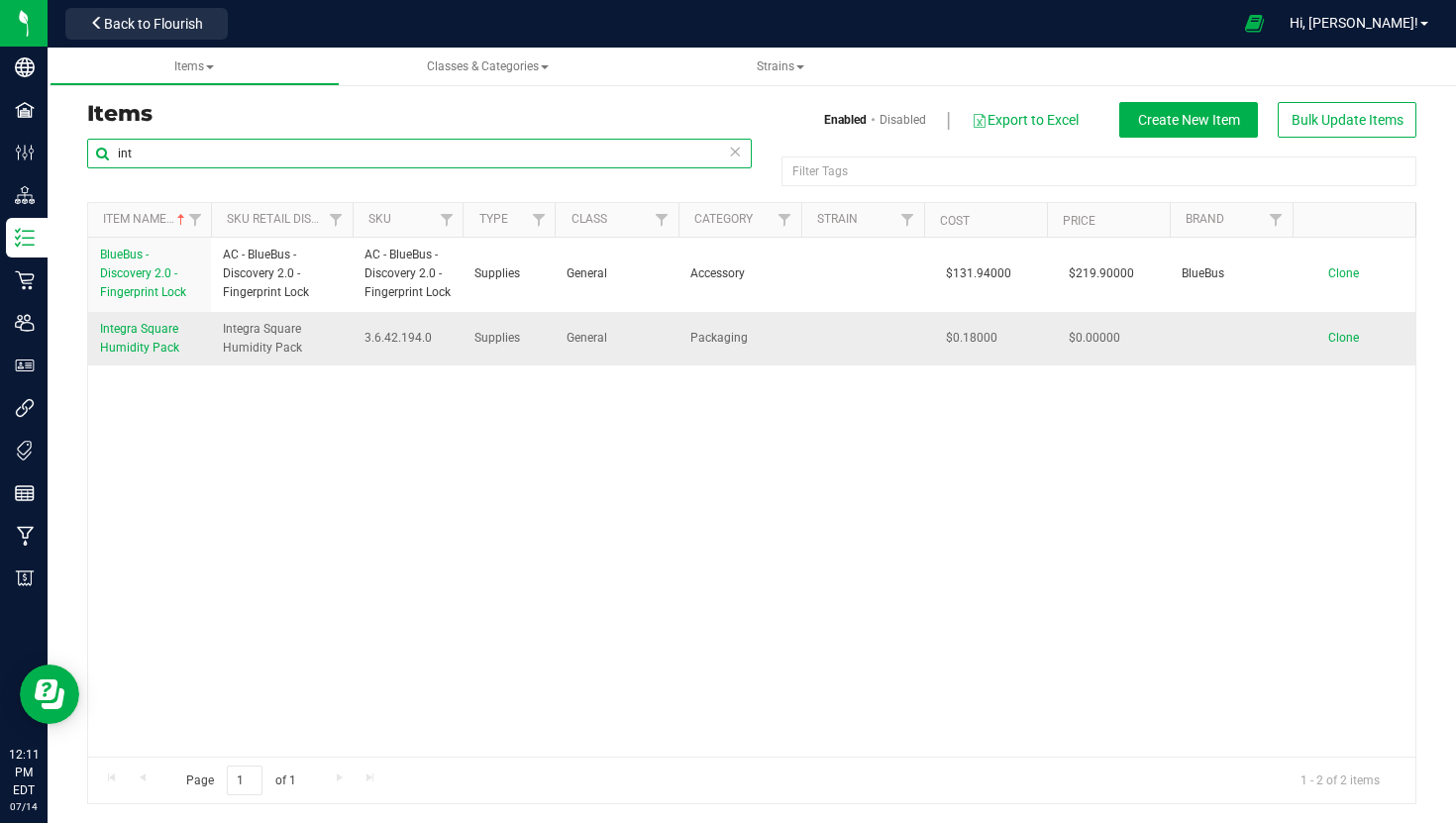 type on "int" 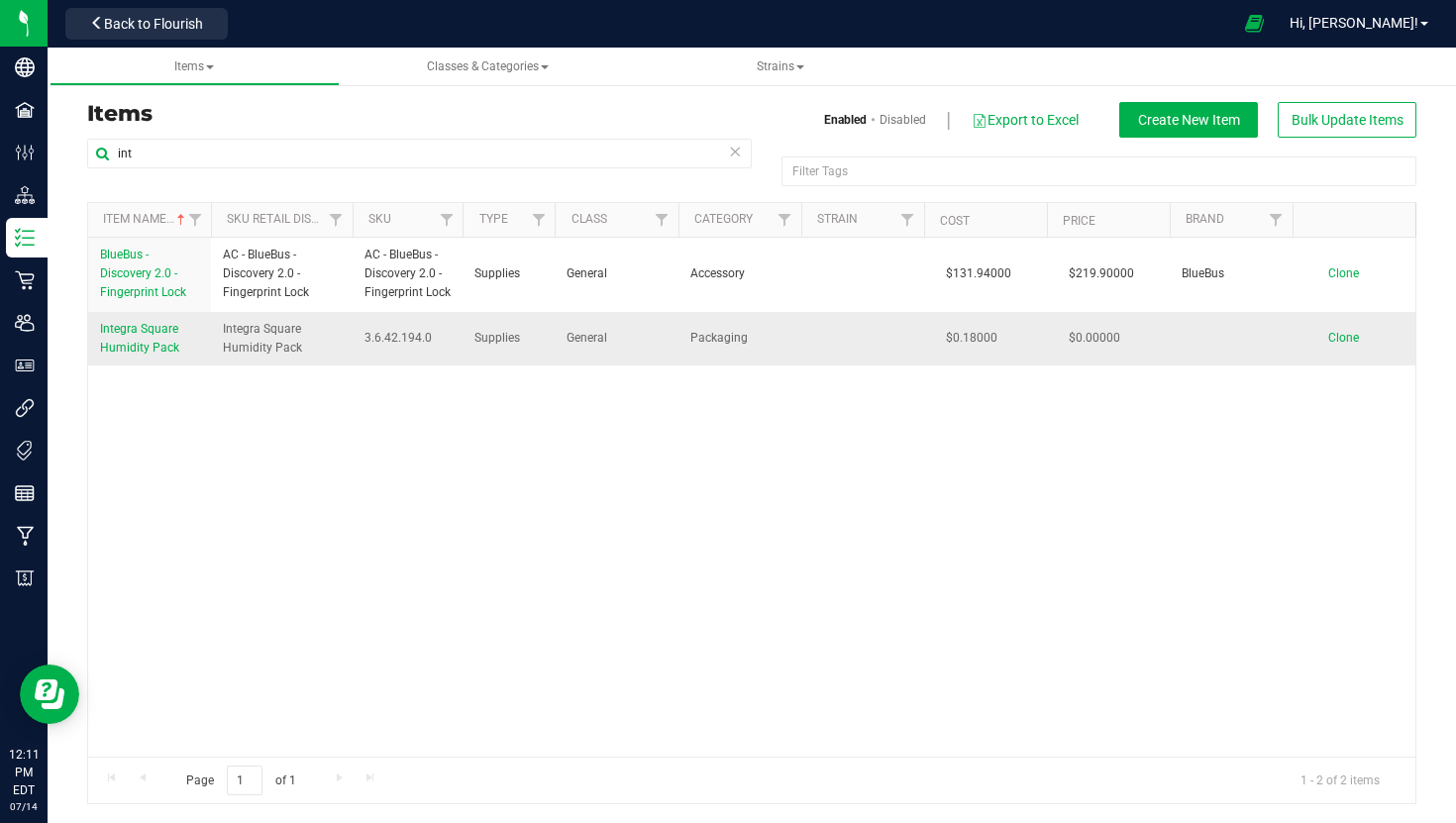 click on "Integra Square Humidity Pack" at bounding box center (140, 338) 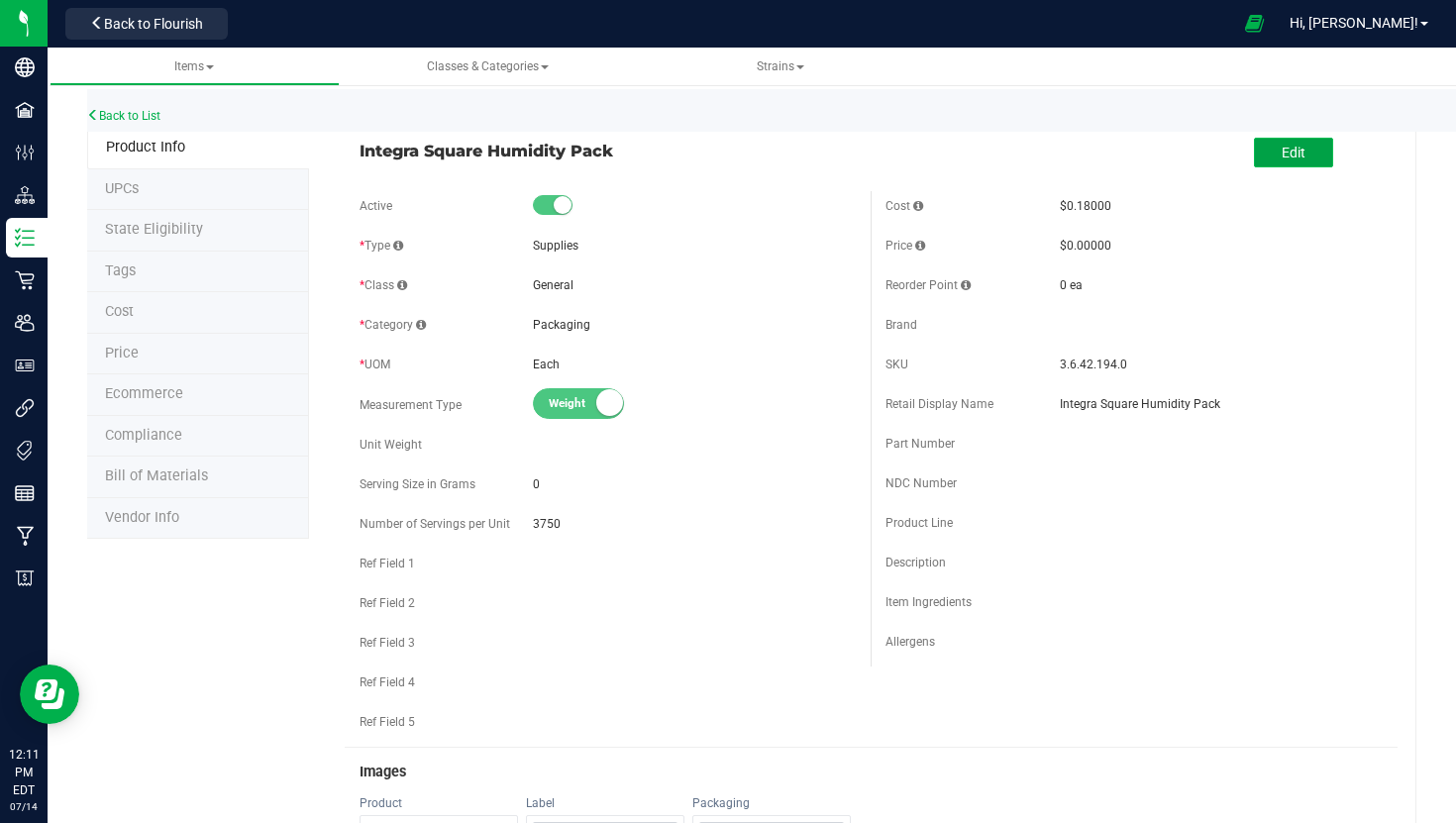 click on "Edit" at bounding box center (1294, 153) 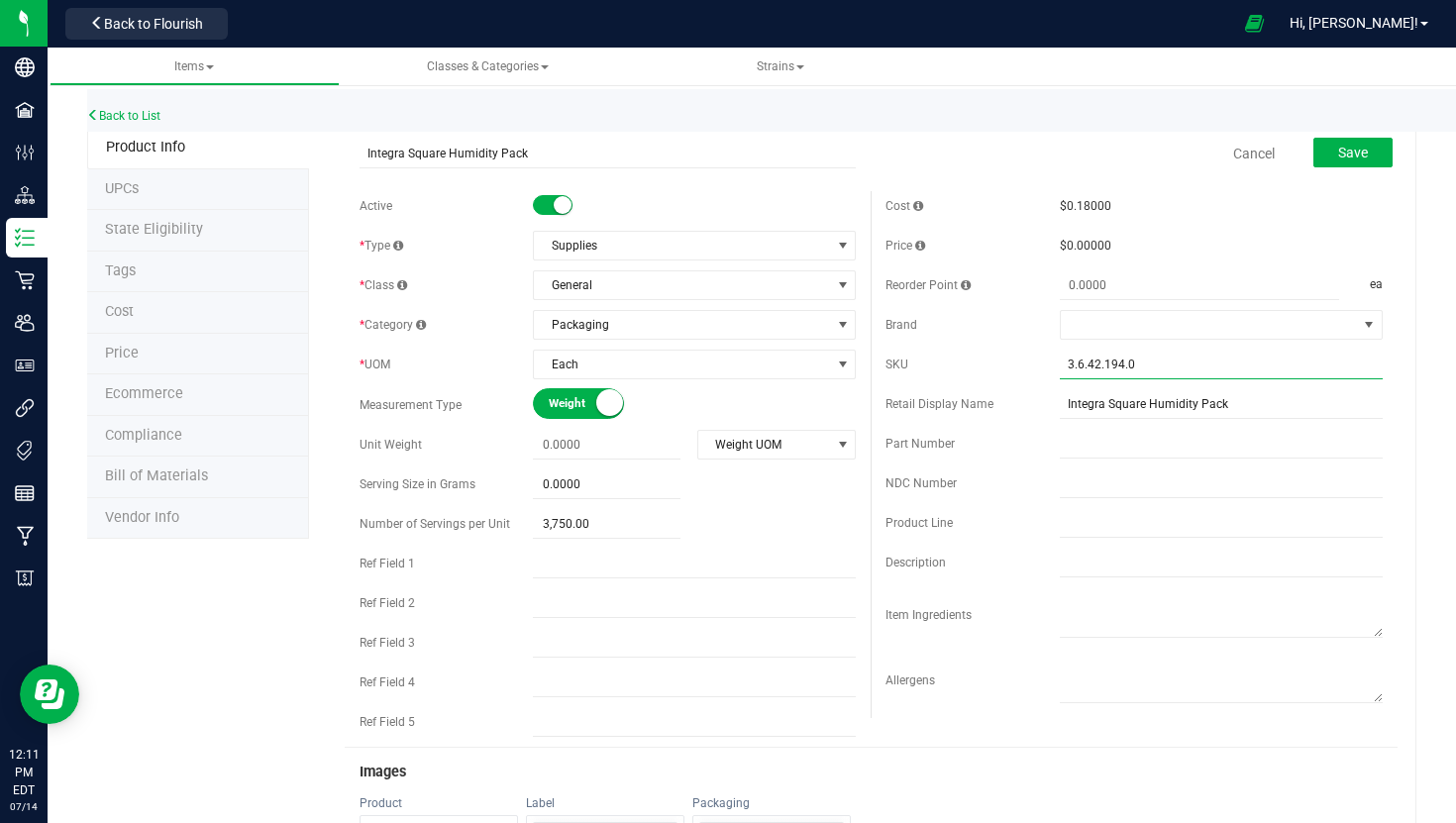 drag, startPoint x: 1168, startPoint y: 362, endPoint x: 977, endPoint y: 353, distance: 191.2119 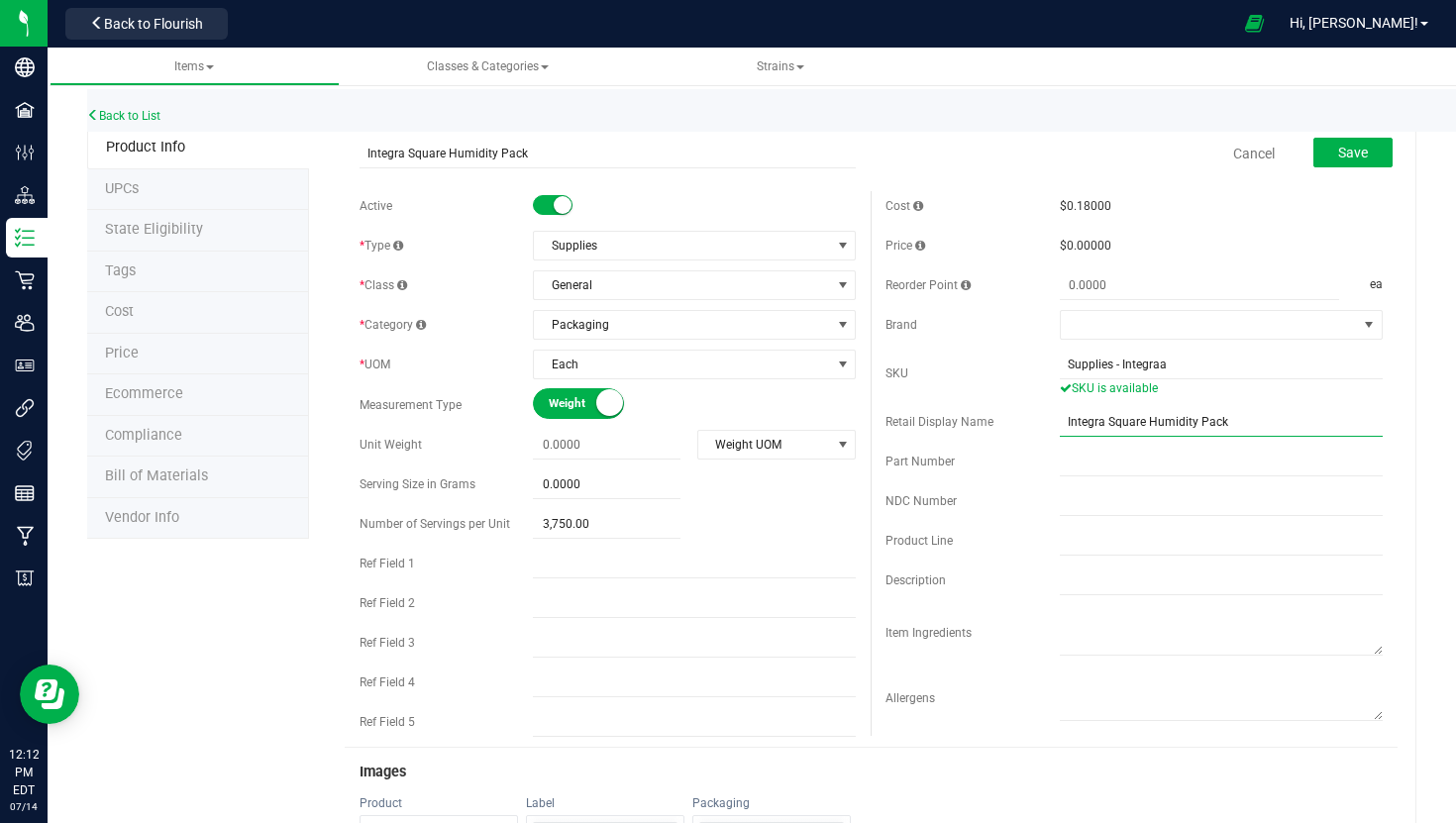 drag, startPoint x: 1229, startPoint y: 425, endPoint x: 1108, endPoint y: 421, distance: 121.0661 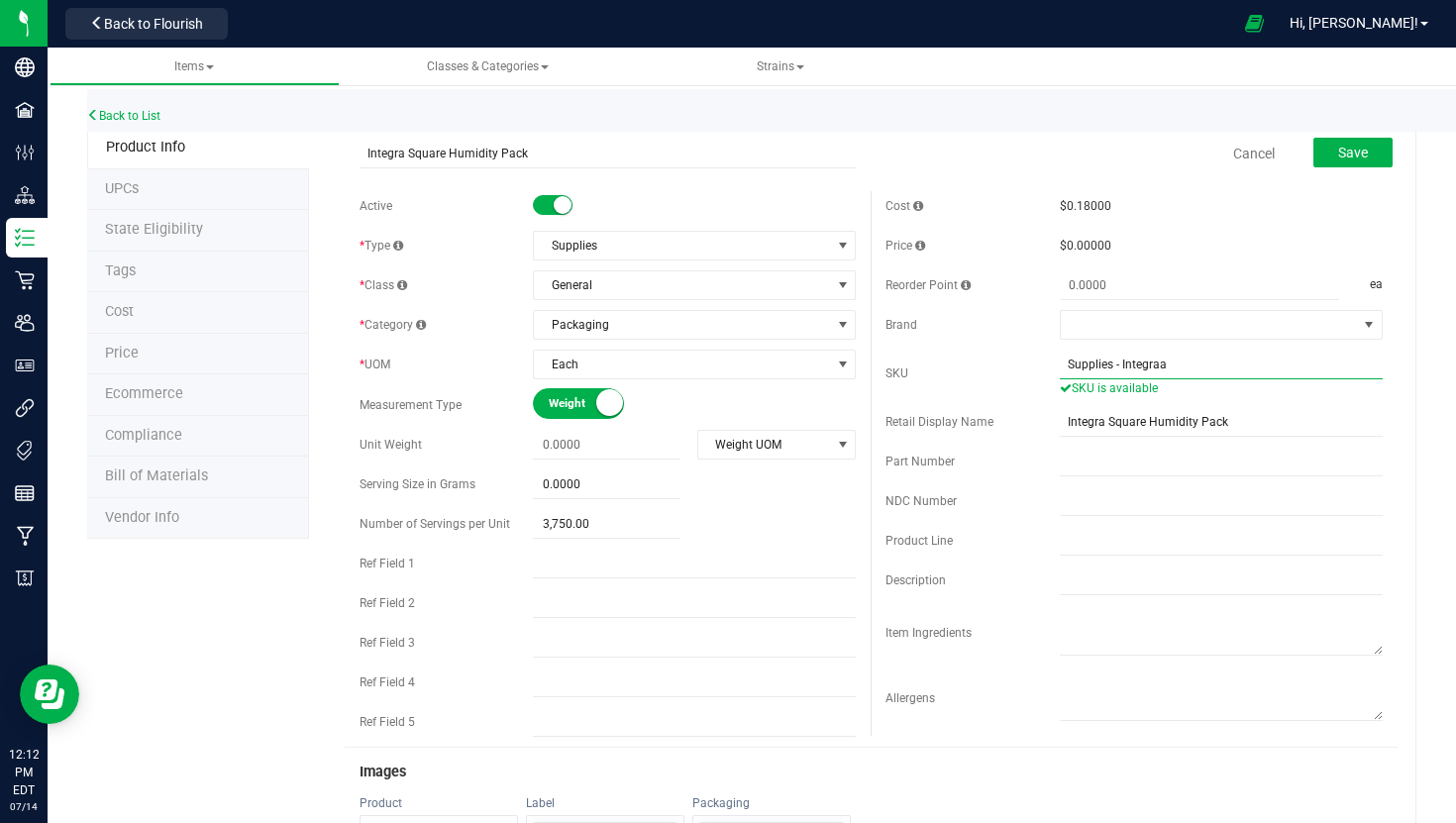 click on "Supplies - Integraa" at bounding box center [1221, 364] 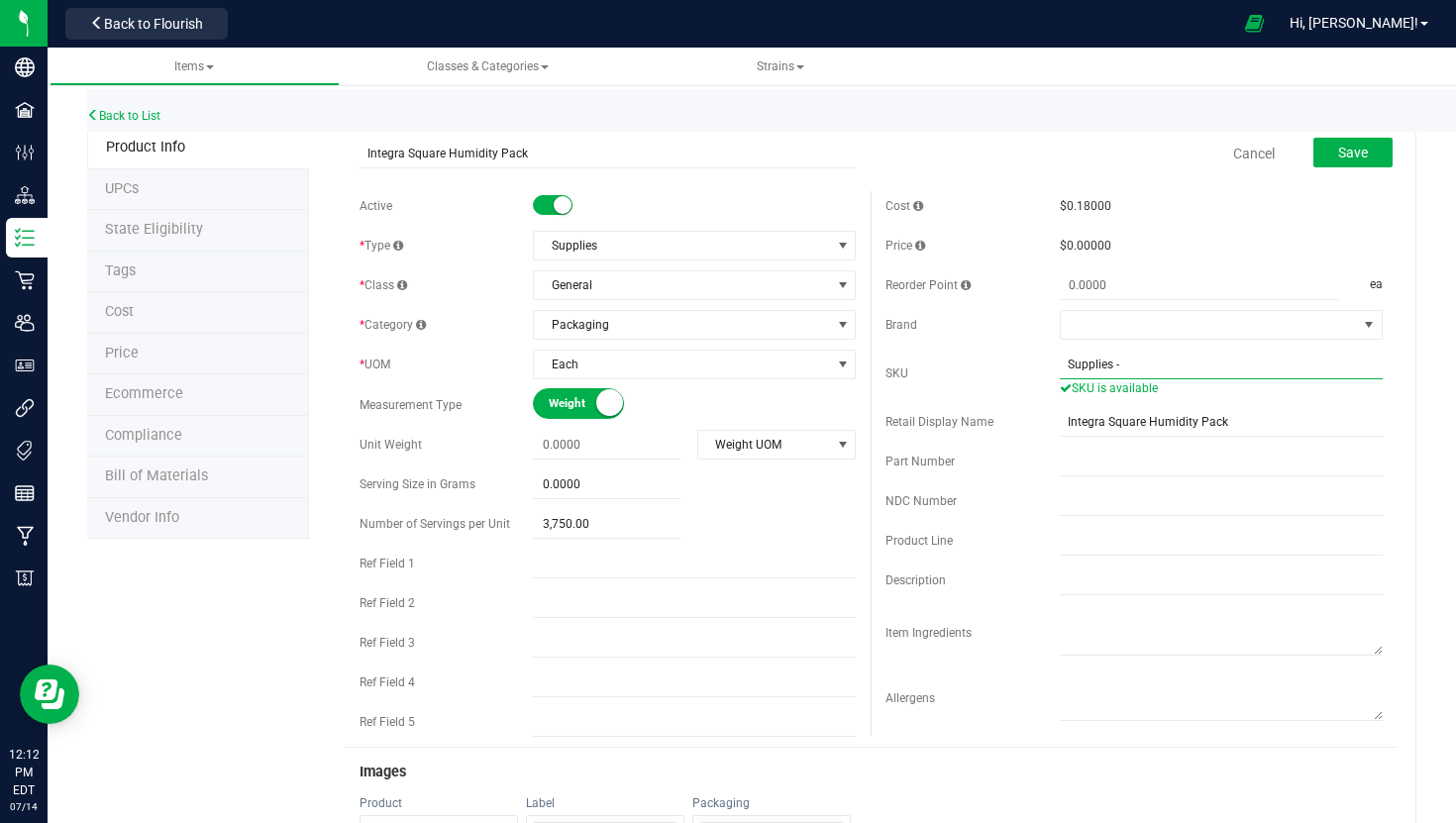 paste on "Square Humidity Pack" 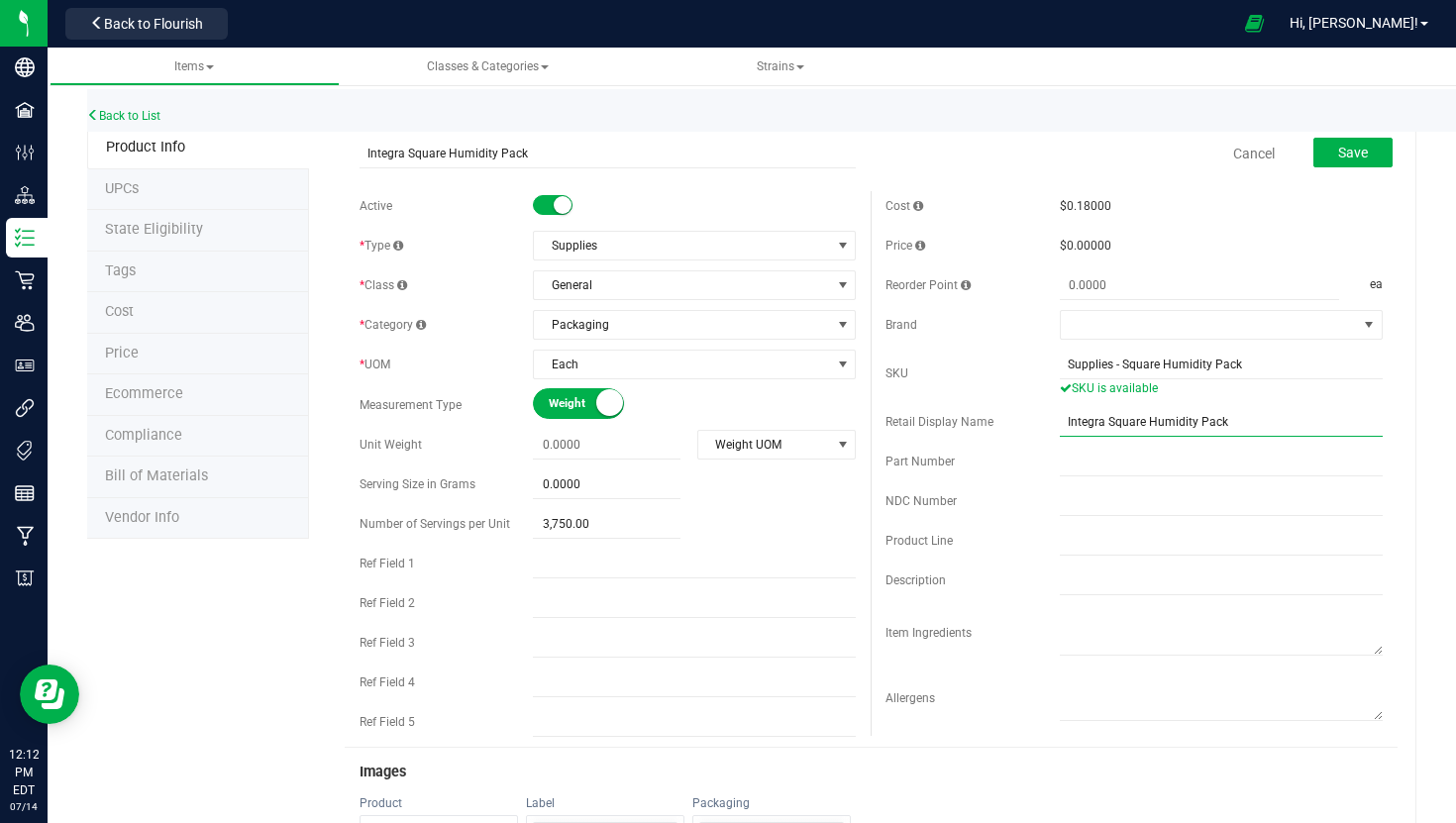 drag, startPoint x: 1242, startPoint y: 426, endPoint x: 1002, endPoint y: 410, distance: 240.53274 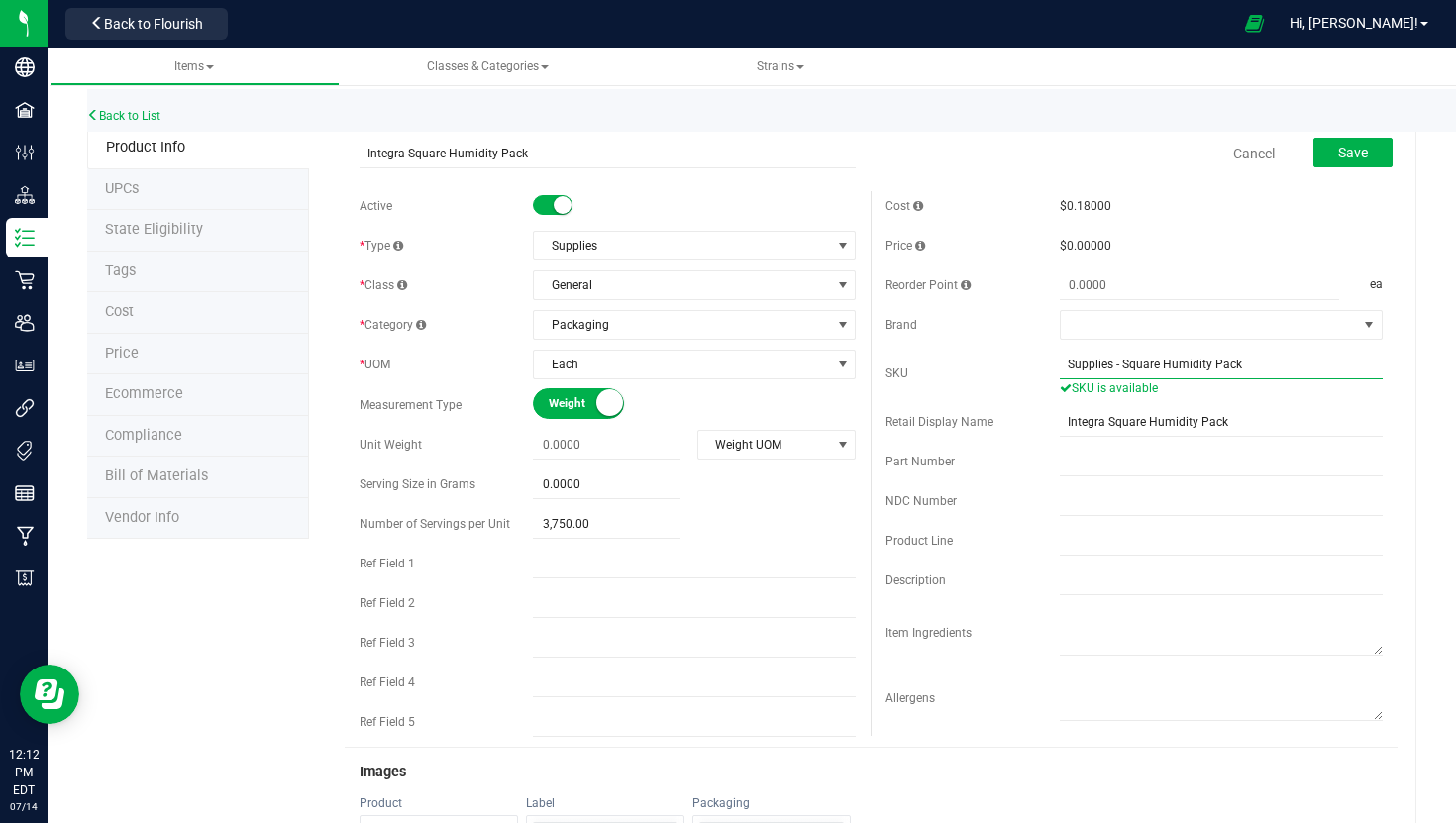 drag, startPoint x: 1255, startPoint y: 361, endPoint x: 1123, endPoint y: 366, distance: 132.09466 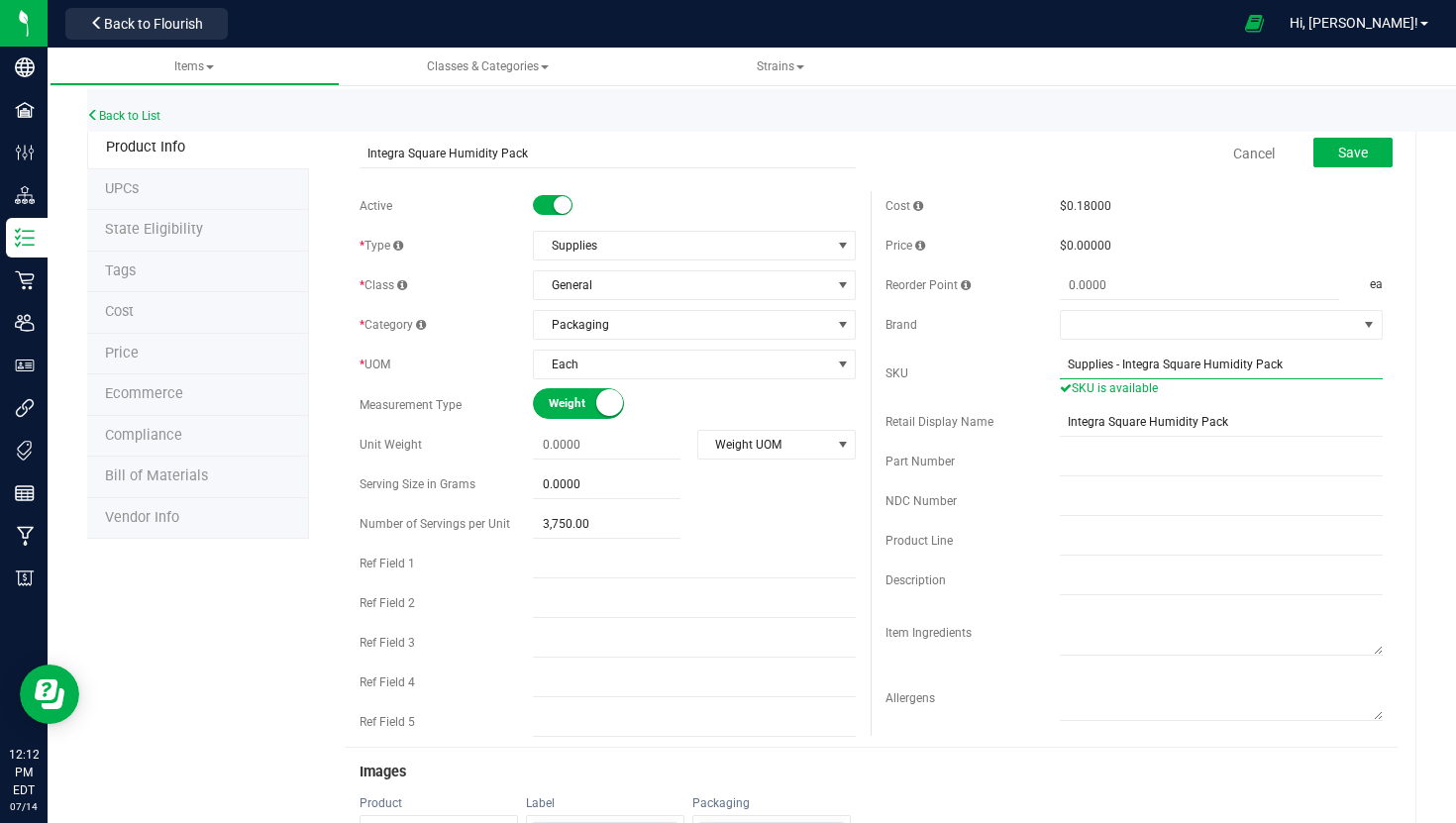 drag, startPoint x: 1310, startPoint y: 359, endPoint x: 1032, endPoint y: 360, distance: 278.0018 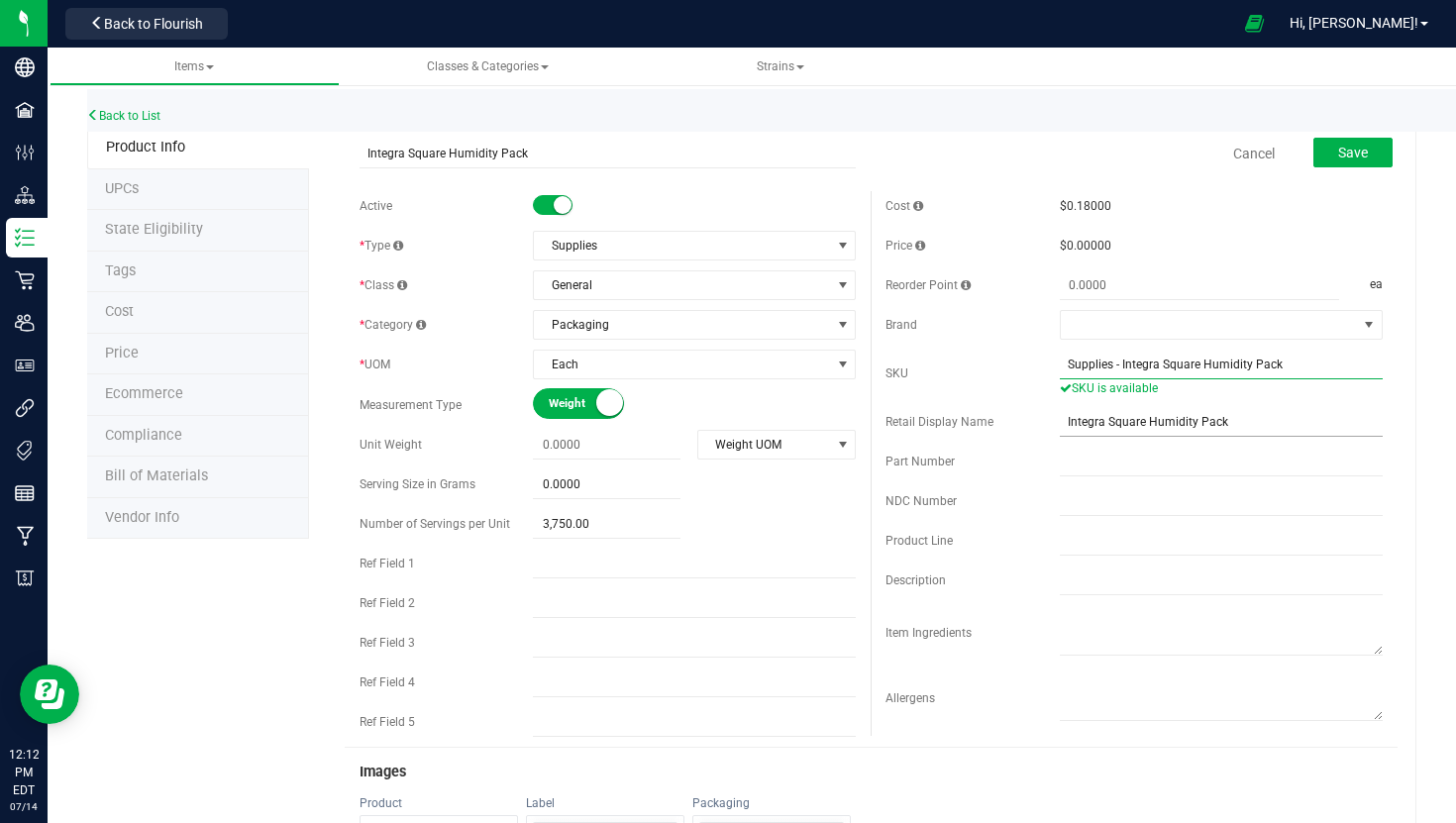 type on "Supplies - Integra Square Humidity Pack" 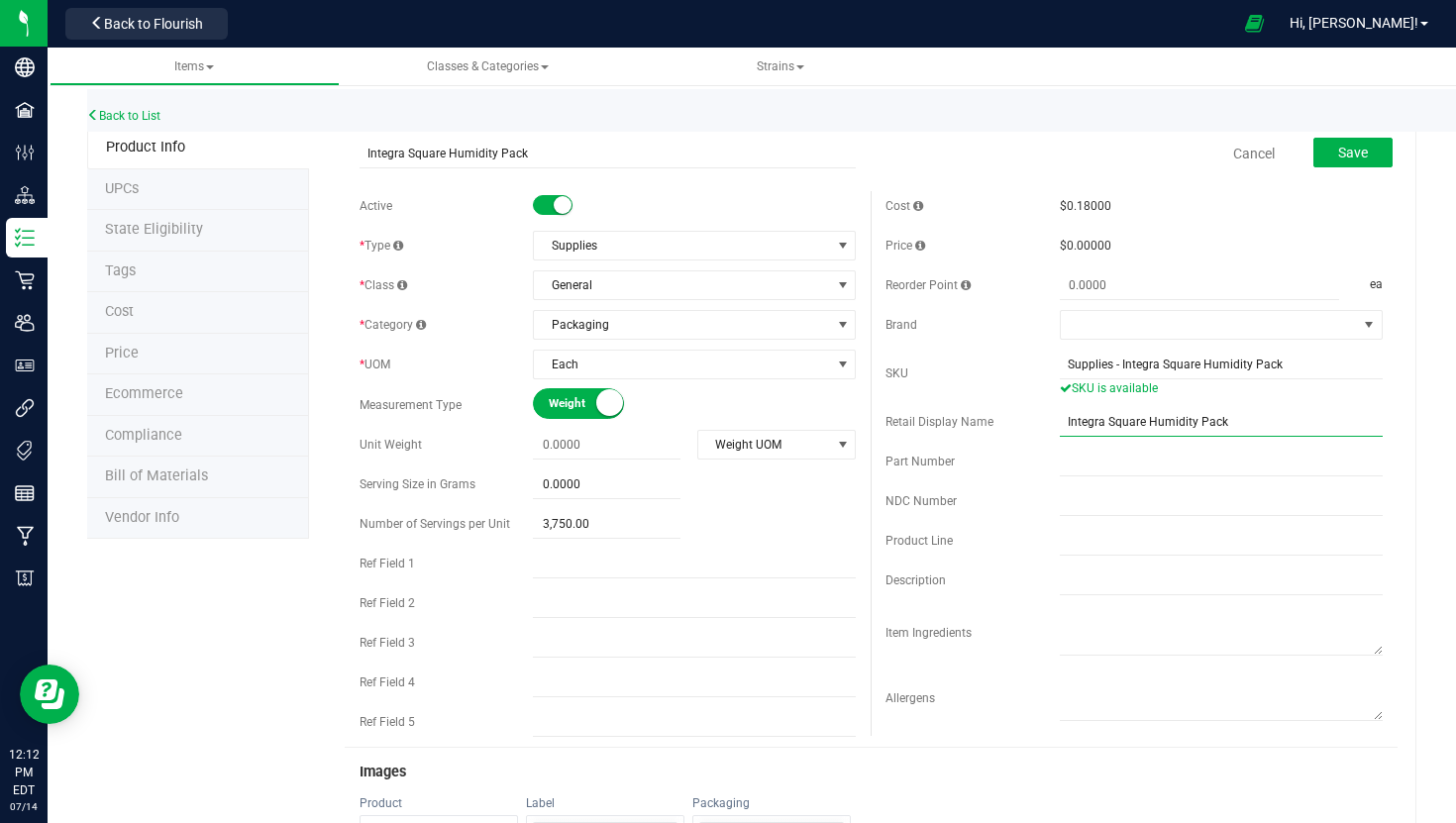 drag, startPoint x: 1251, startPoint y: 429, endPoint x: 1010, endPoint y: 428, distance: 241.00207 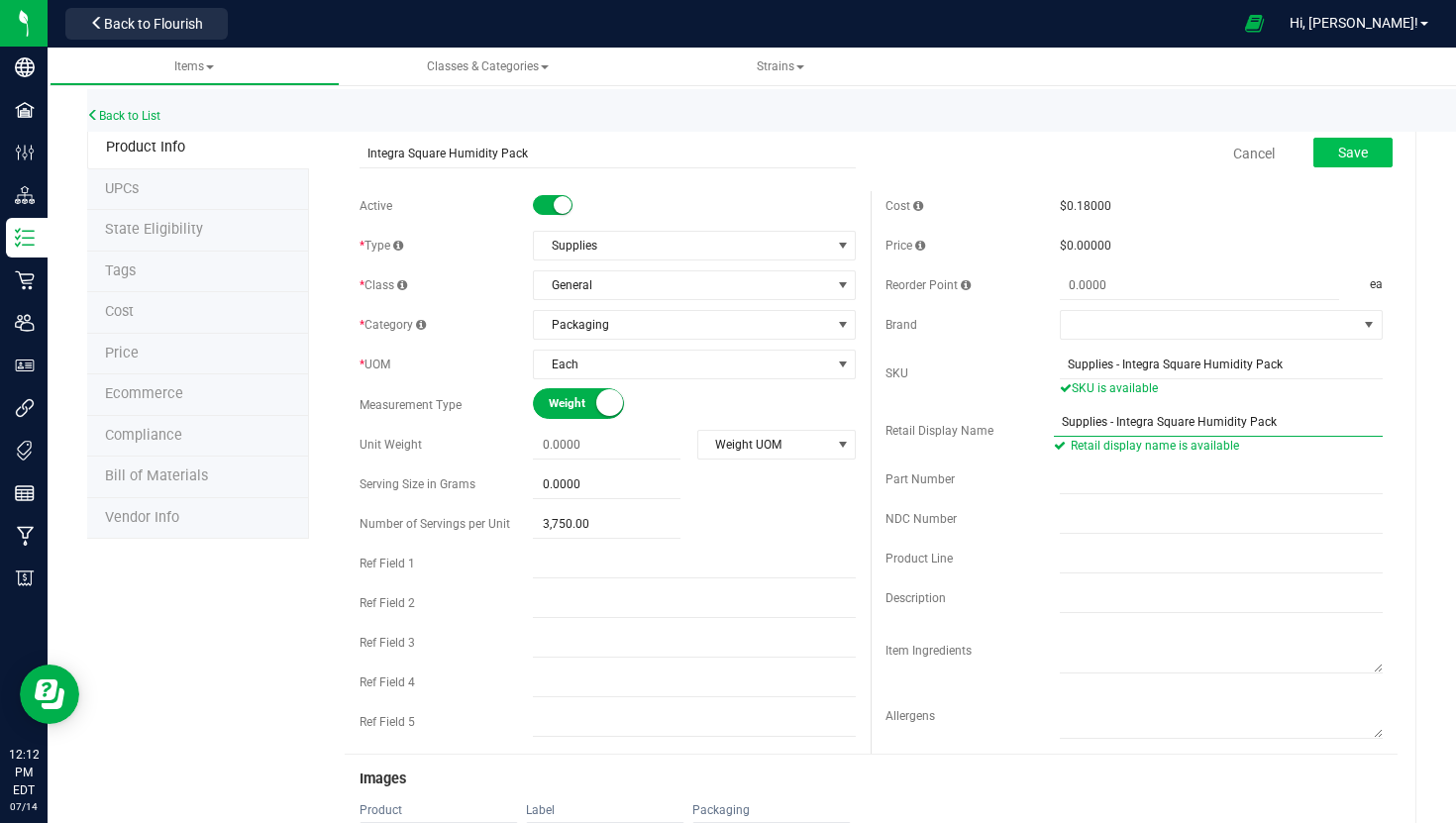 type on "Supplies - Integra Square Humidity Pack" 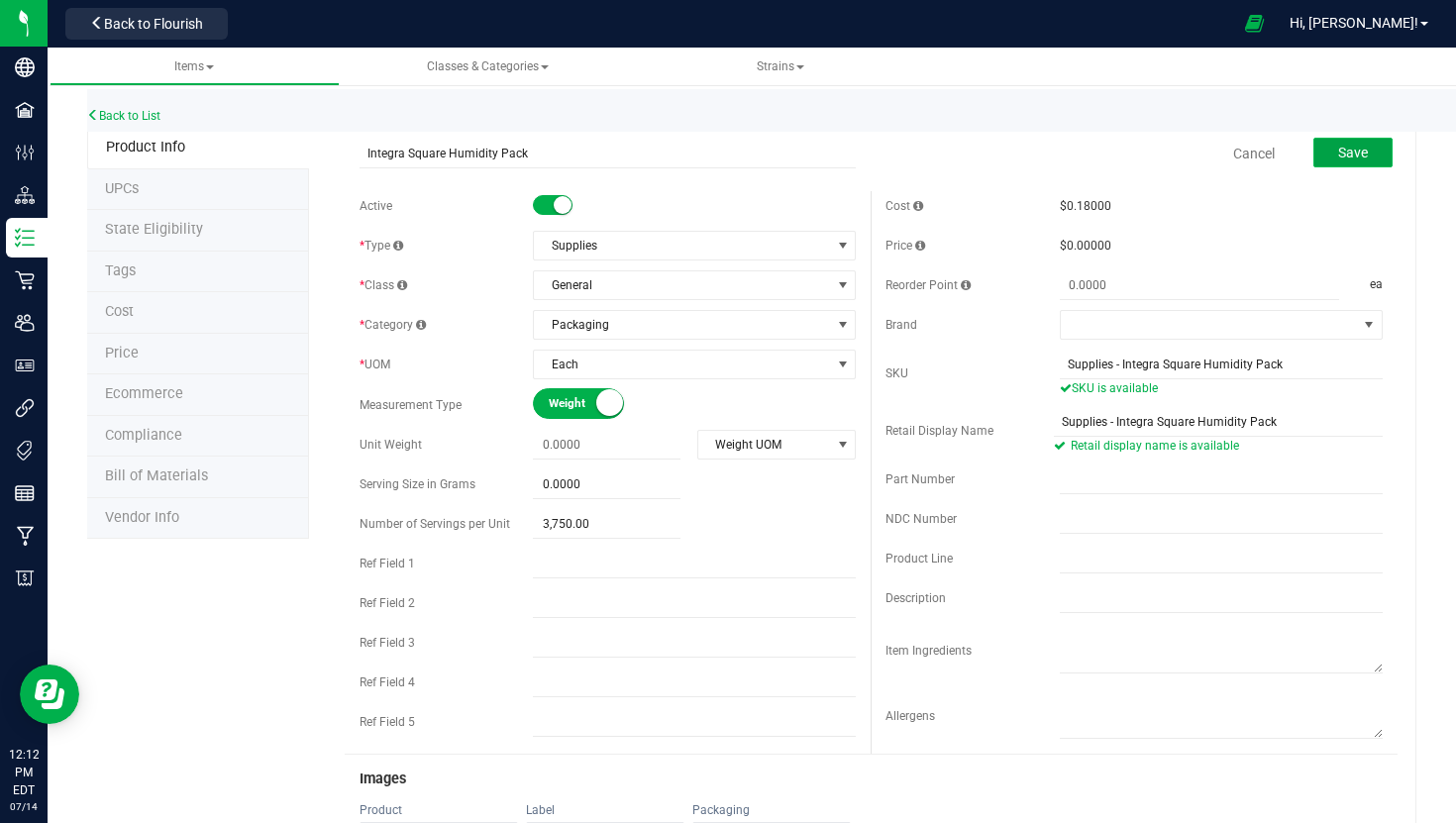 click on "Save" at bounding box center [1353, 153] 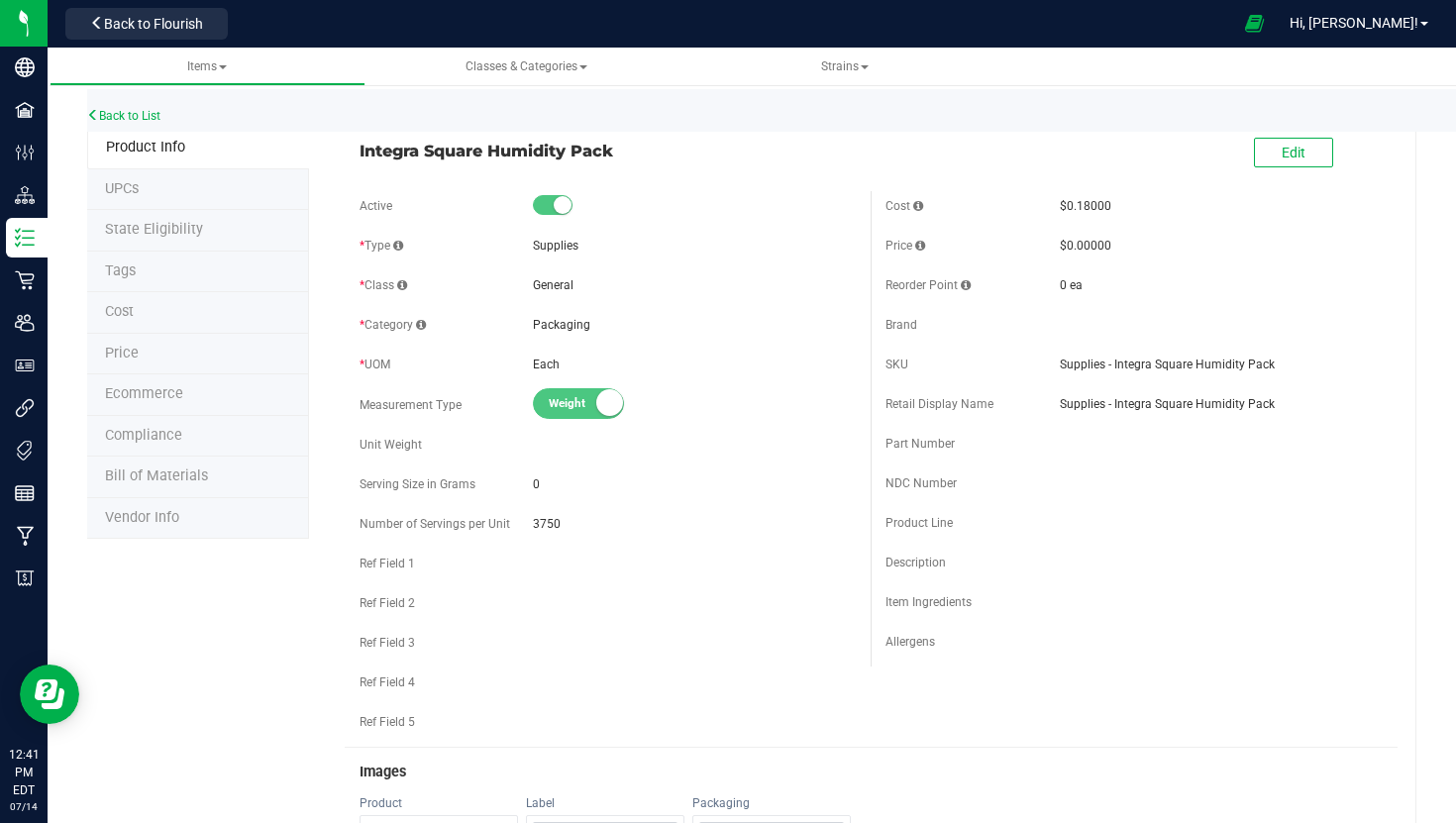 click on "Back to List
Product Info
UPCs
State Eligibility
Tags
Cost
Price
Ecommerce
Compliance
Bill of Materials
Vendor Info
Integra Square Humidity Pack
Edit
Active" at bounding box center (752, 895) 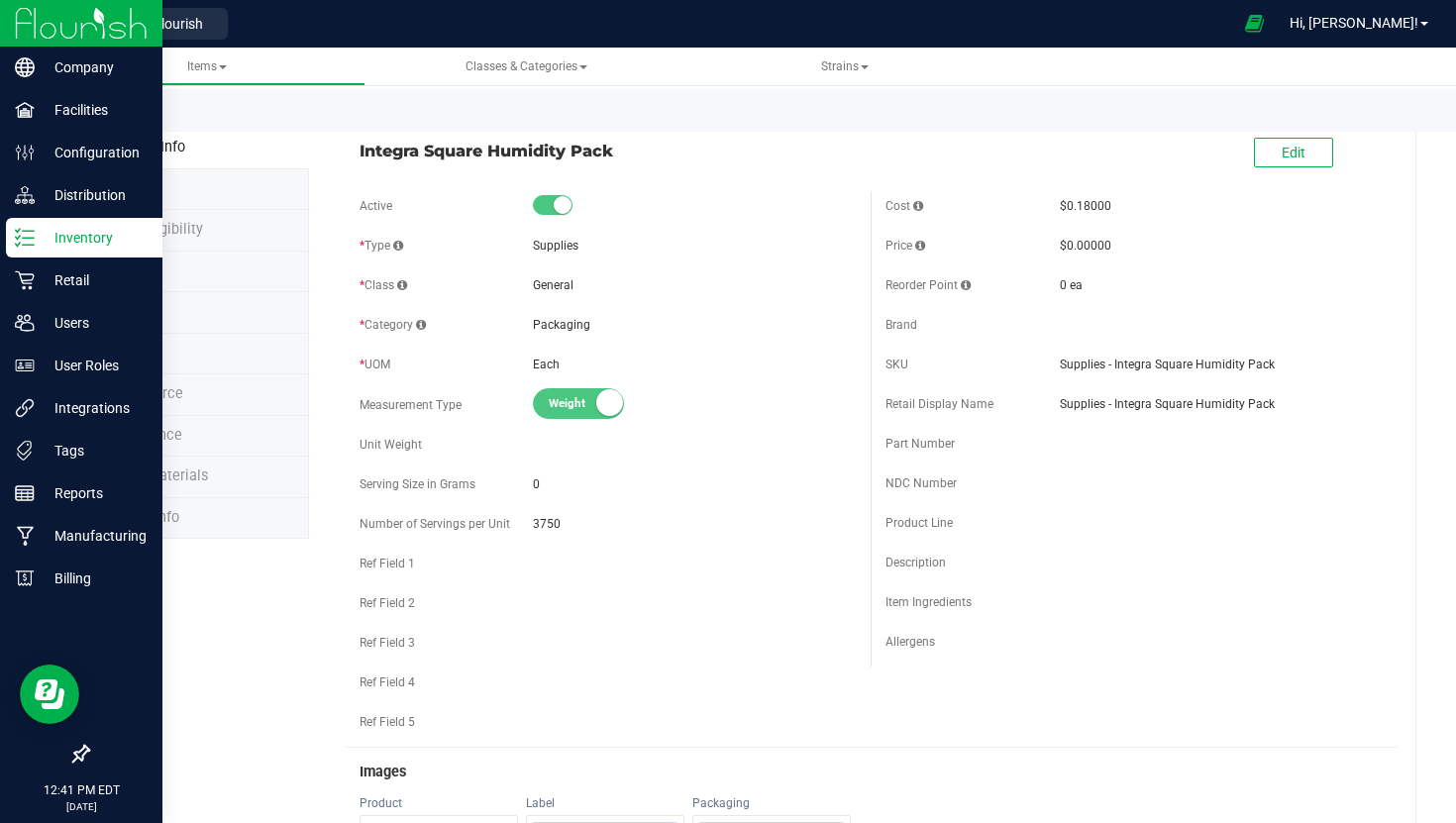 click 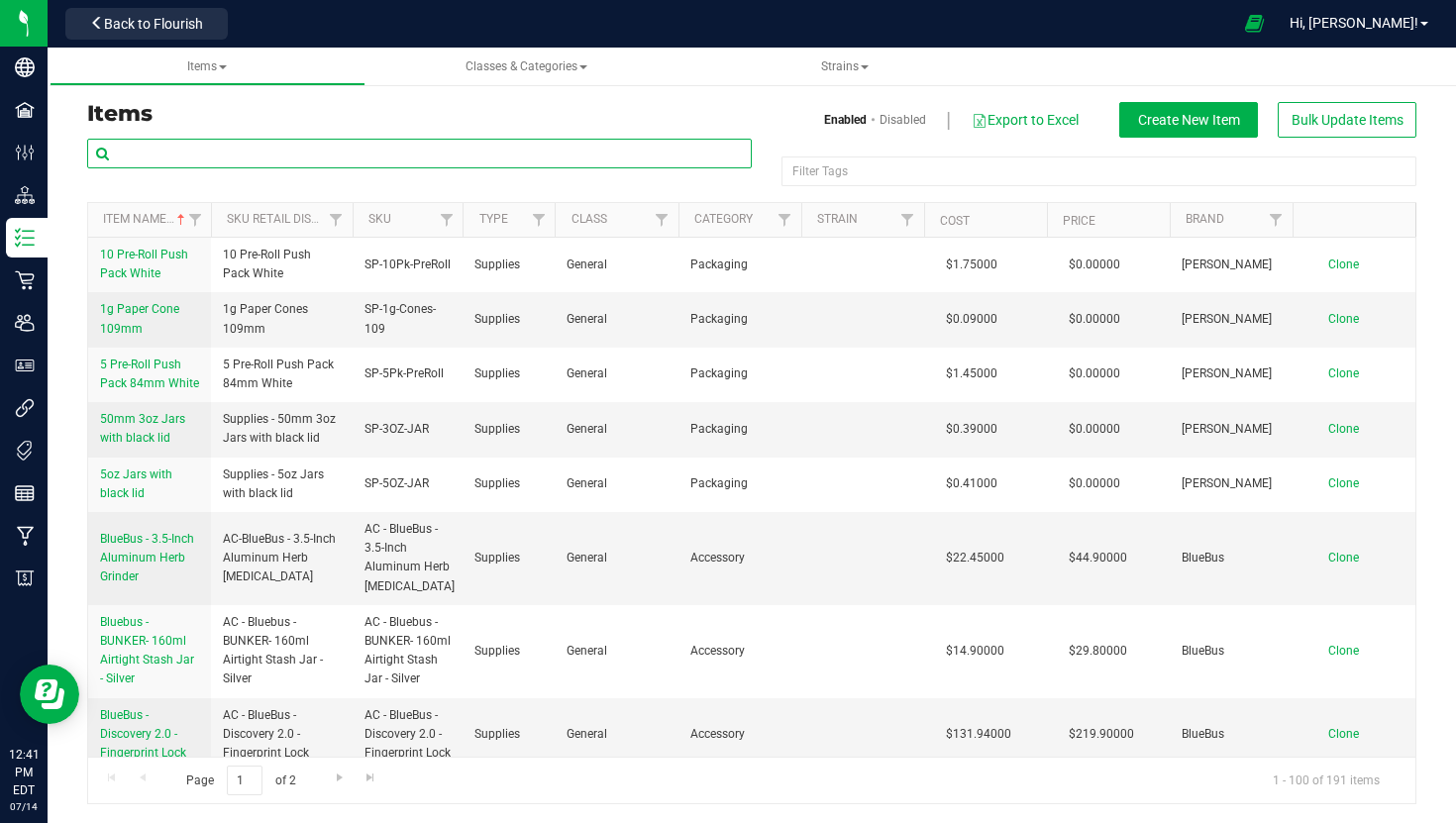 click at bounding box center [419, 154] 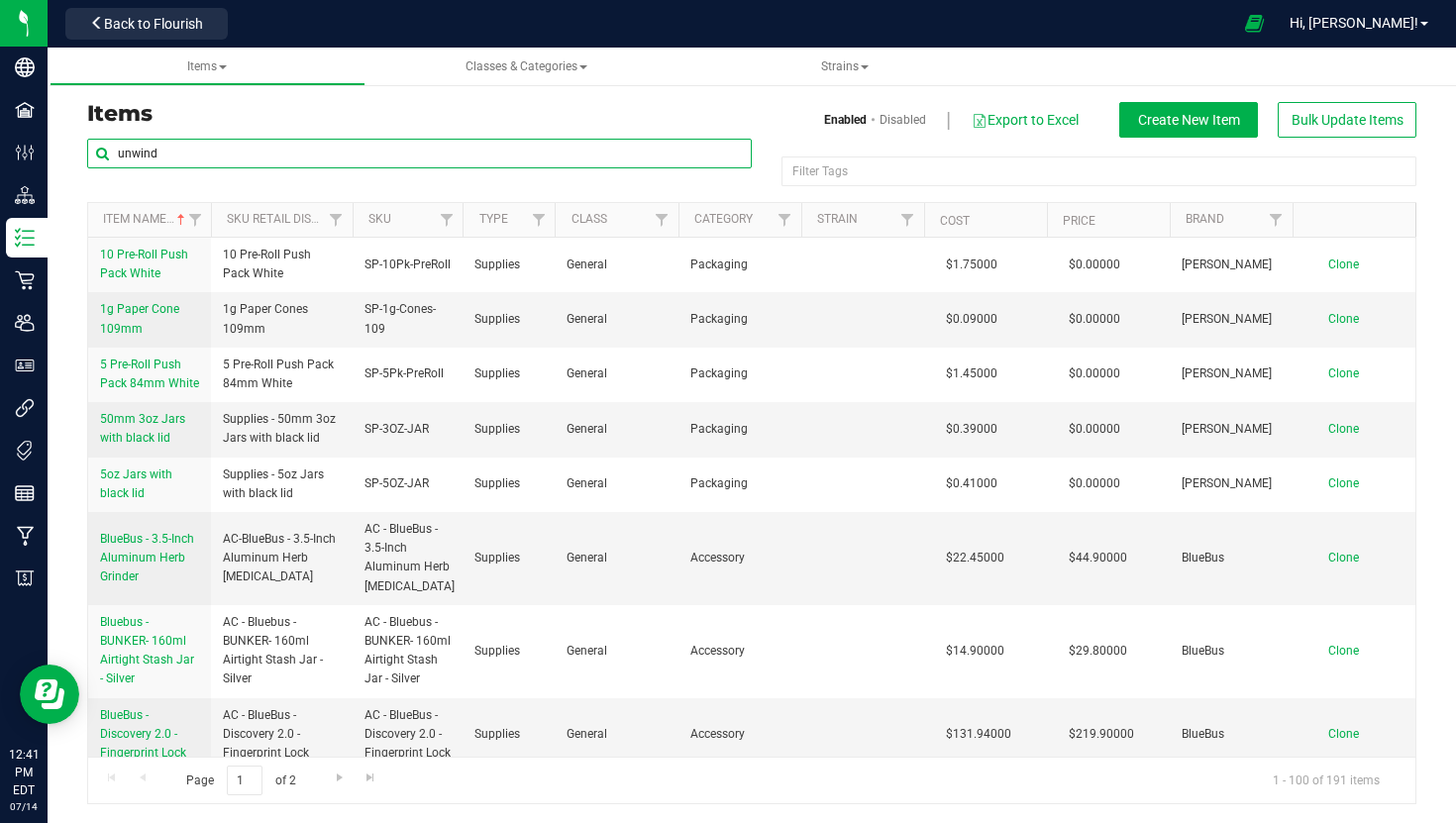 type on "unwind" 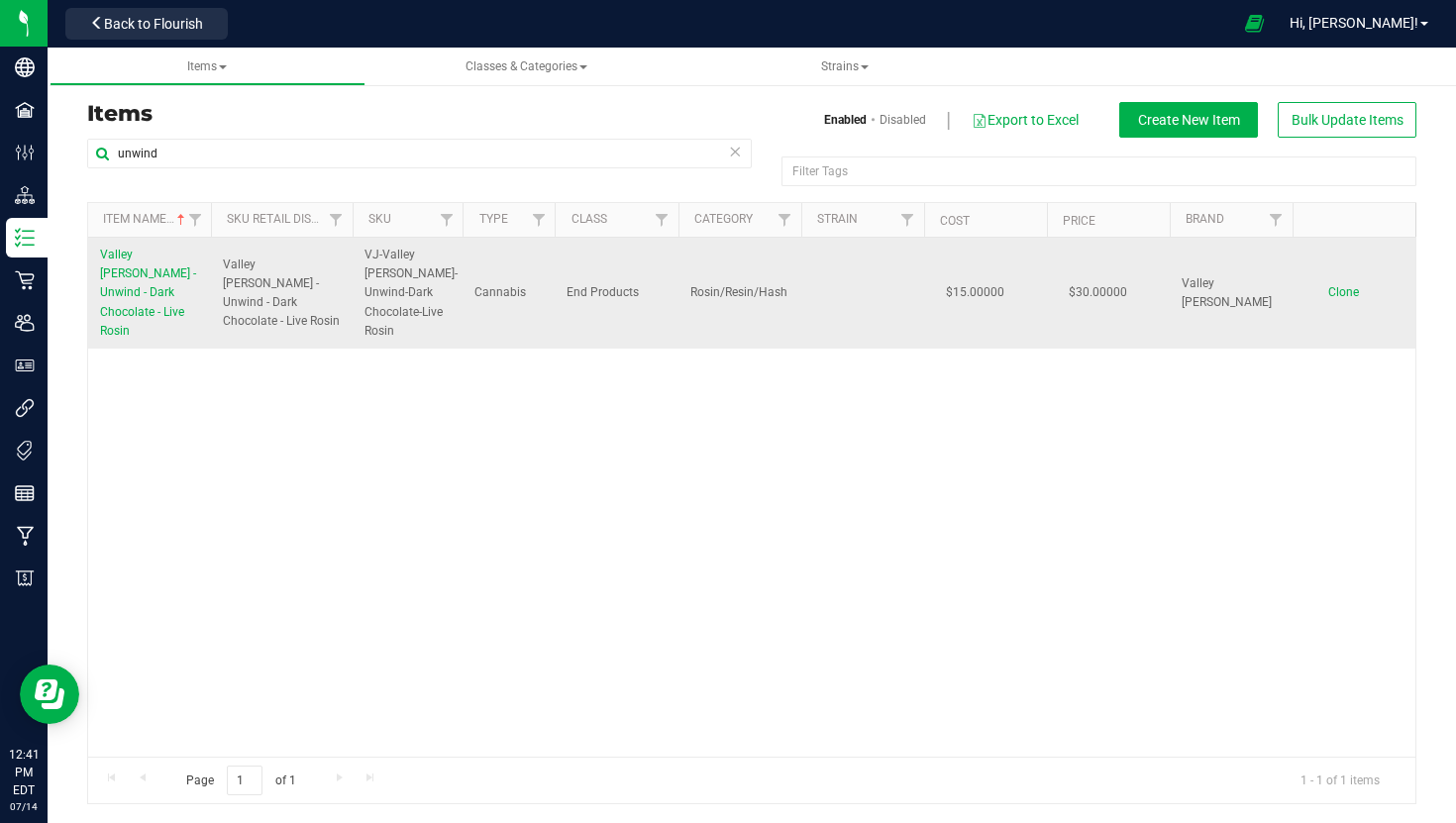 click on "Valley [PERSON_NAME] - Unwind - Dark Chocolate - Live Rosin" at bounding box center [148, 292] 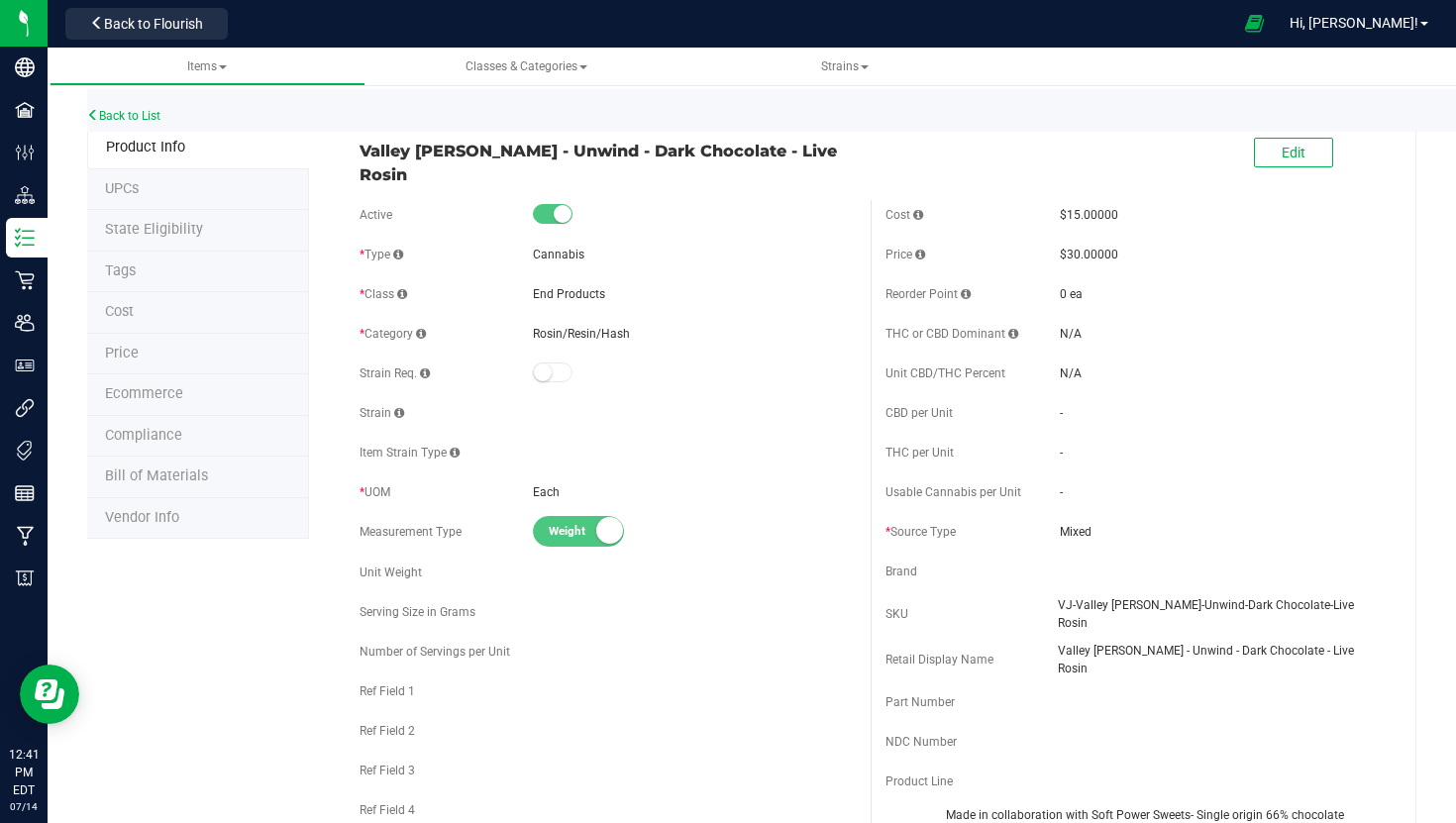 click on "Edit" at bounding box center (1294, 154) 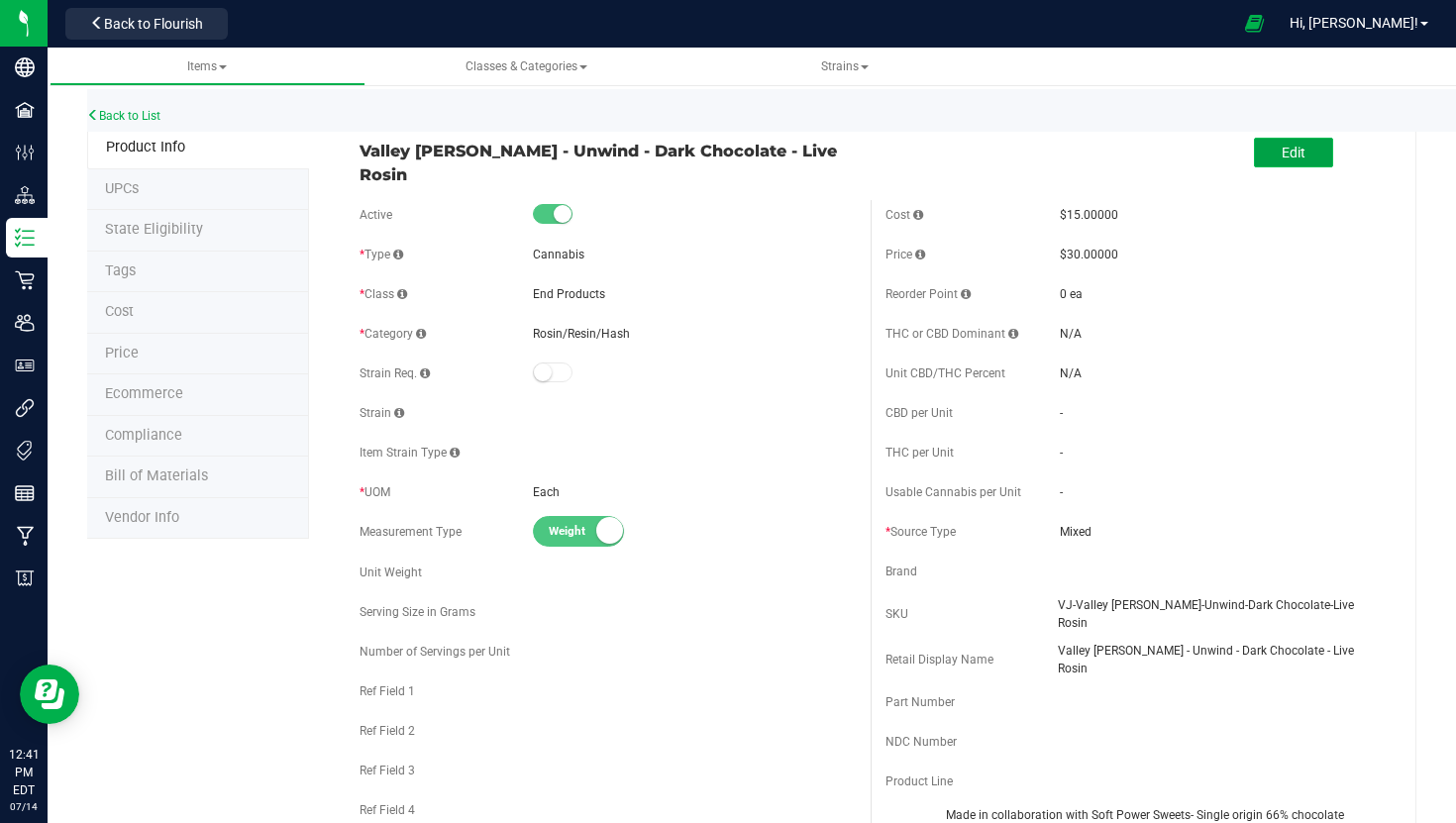 click on "Edit" at bounding box center (1294, 153) 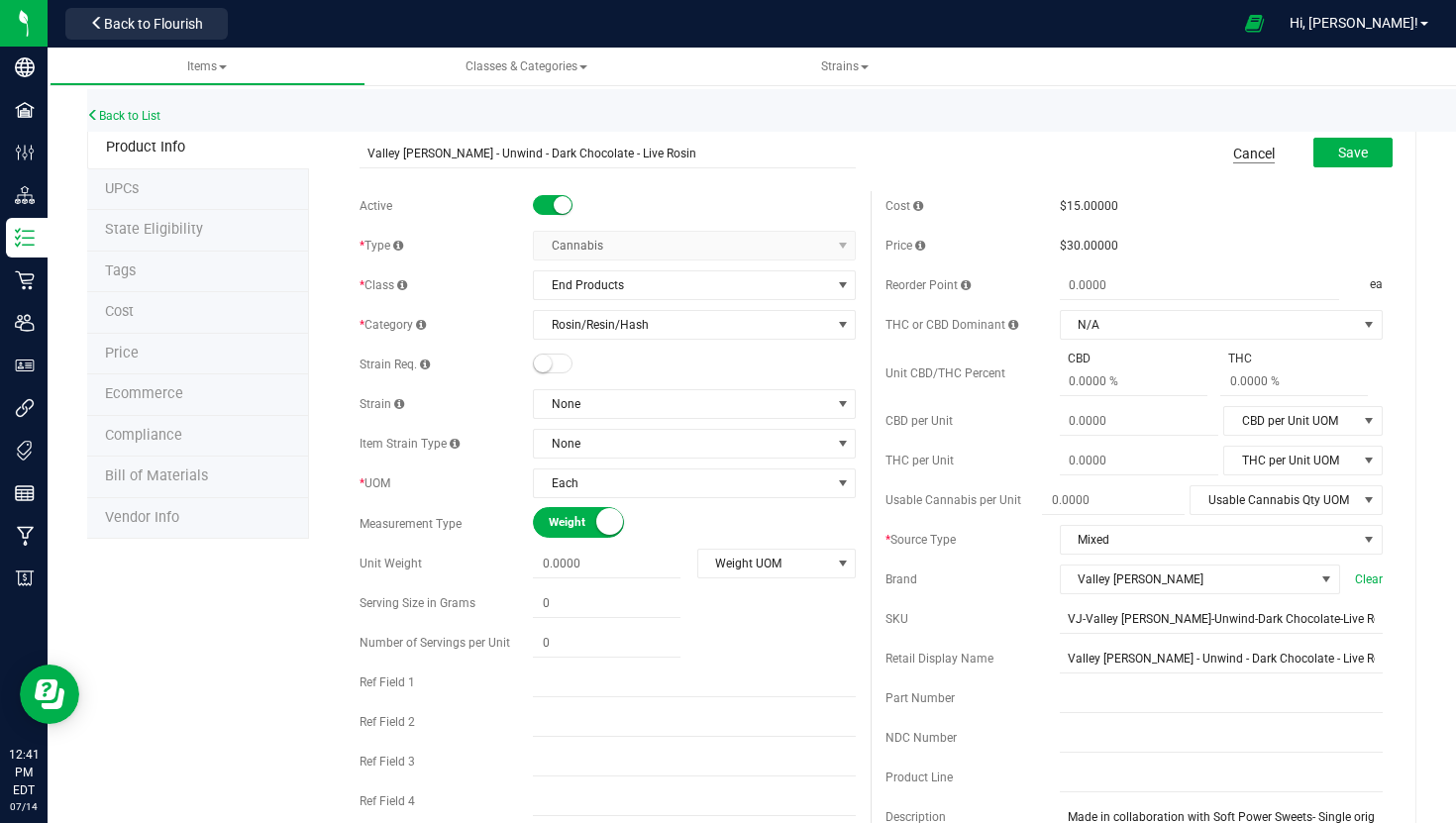 click on "Cancel" at bounding box center [1254, 154] 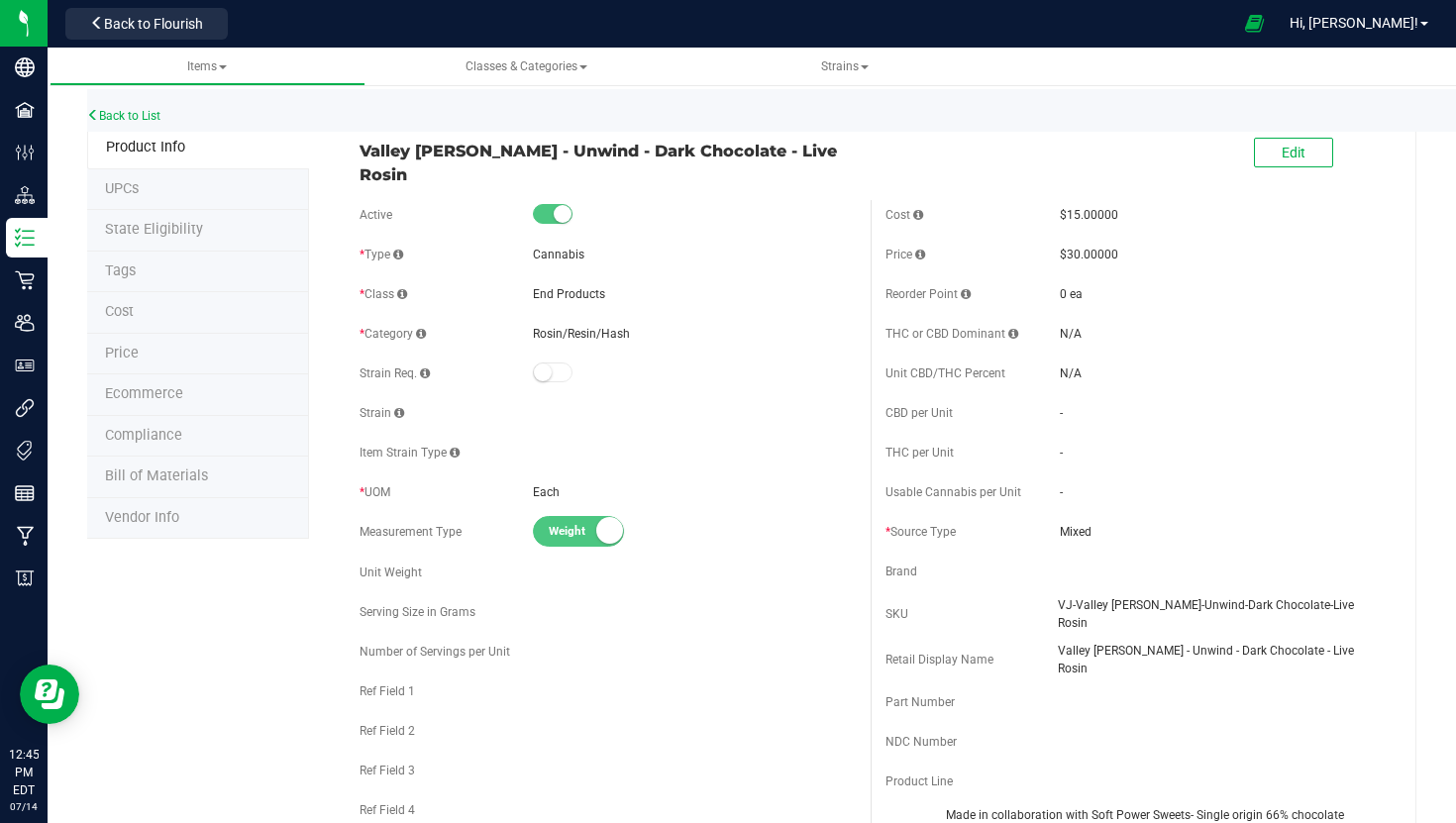 click on "Back to List" at bounding box center (815, 110) 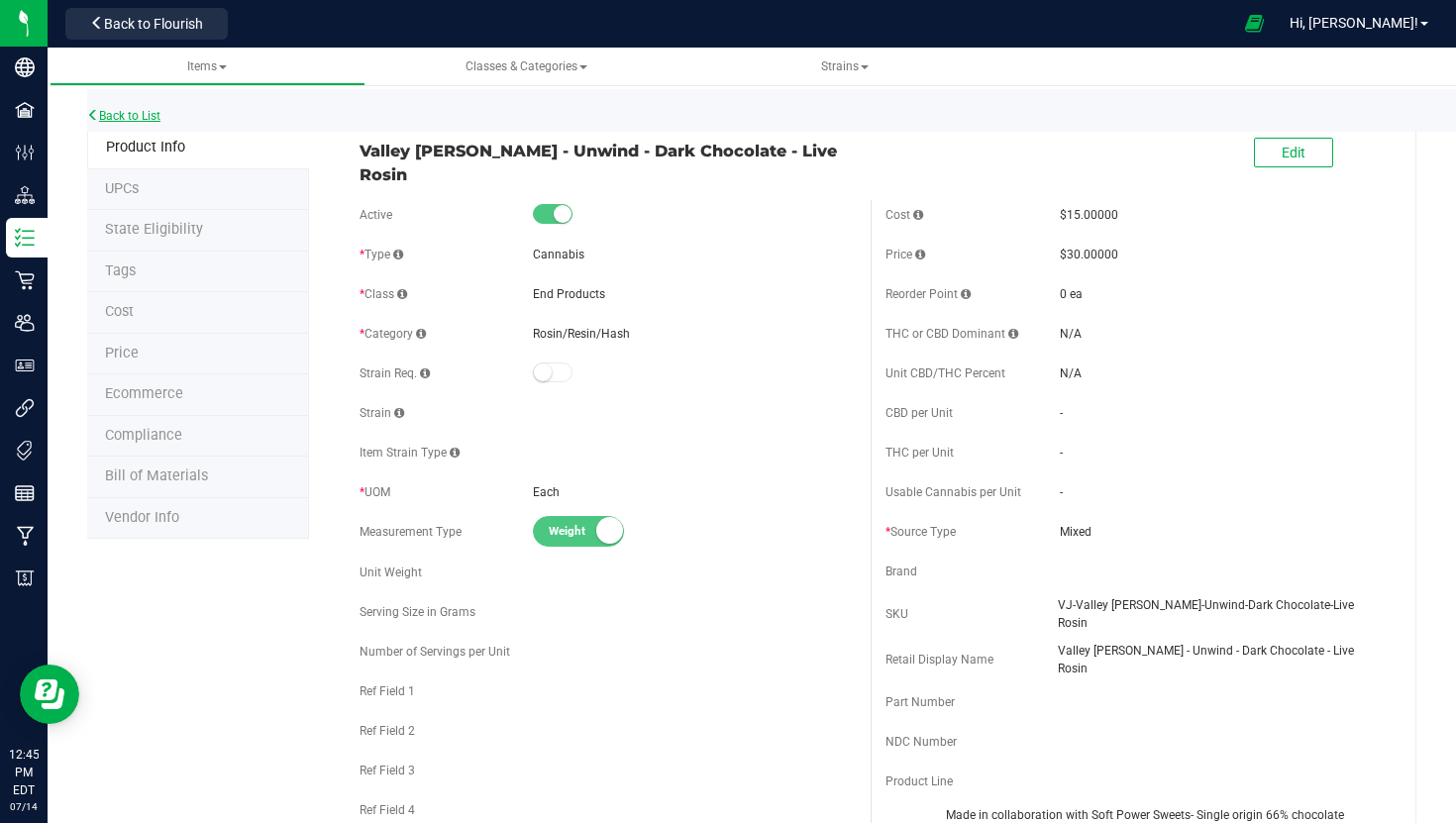 click on "Back to List" at bounding box center [124, 116] 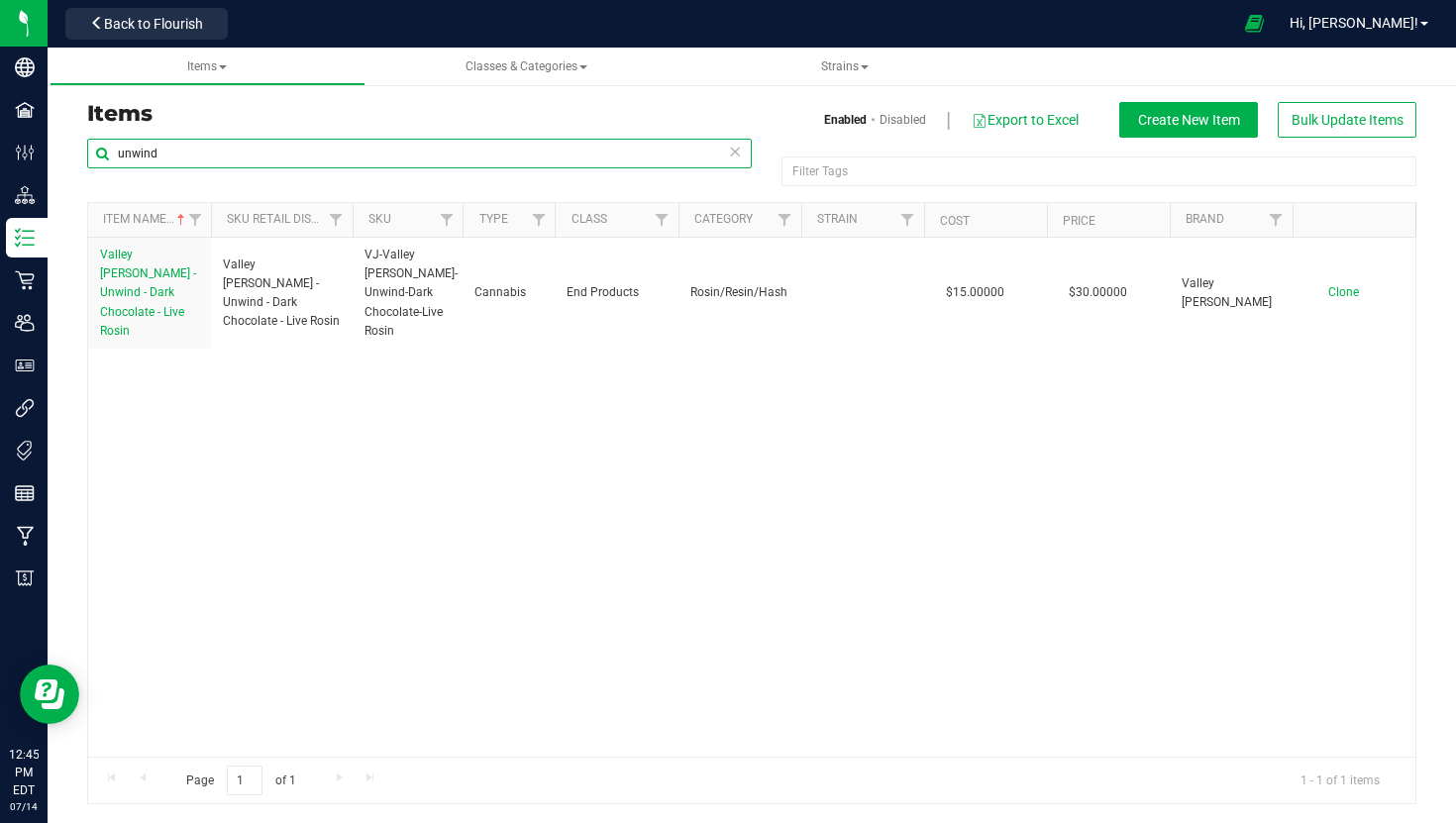 click on "unwind" at bounding box center (419, 154) 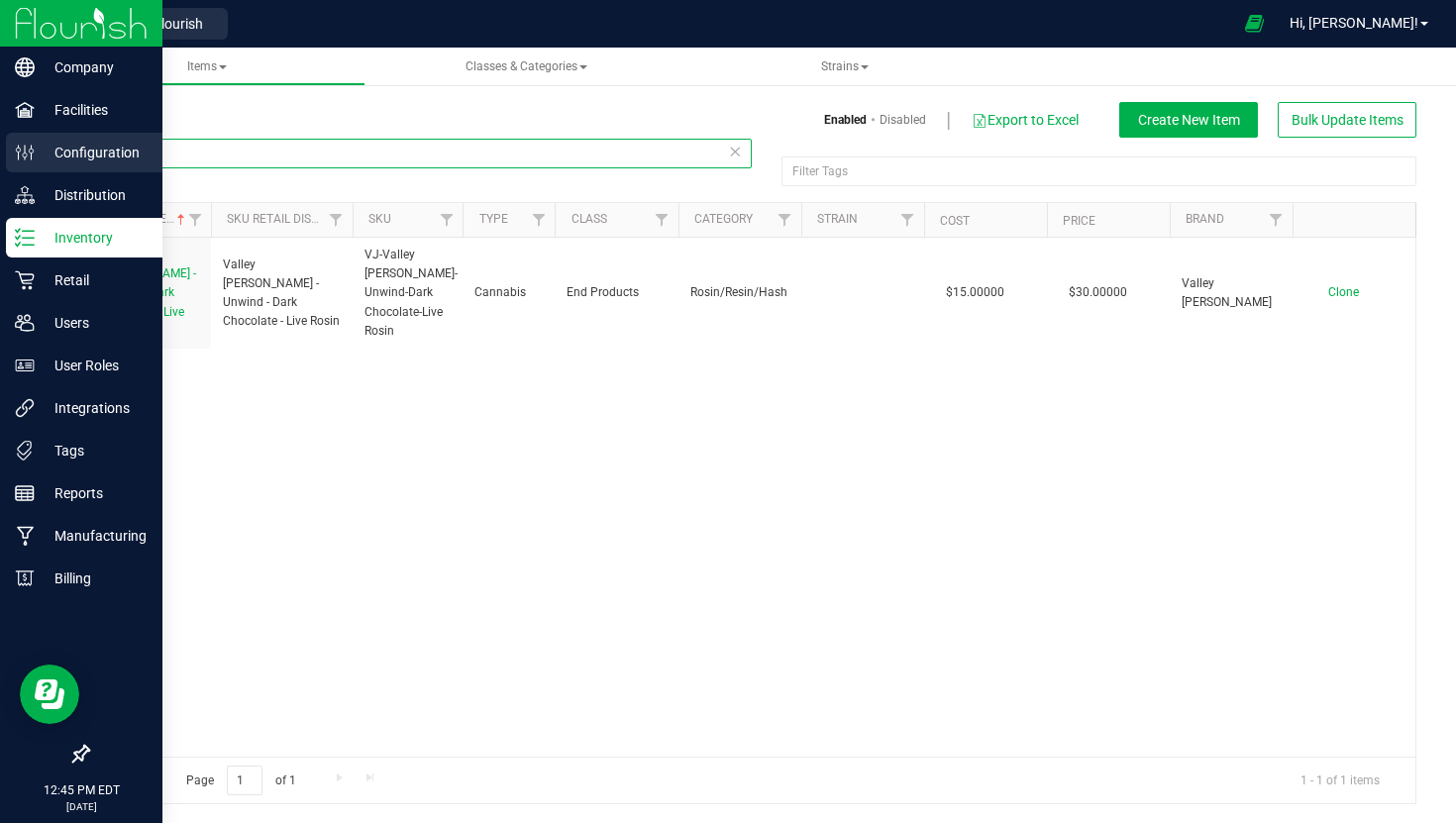 drag, startPoint x: 285, startPoint y: 161, endPoint x: 25, endPoint y: 153, distance: 260.12305 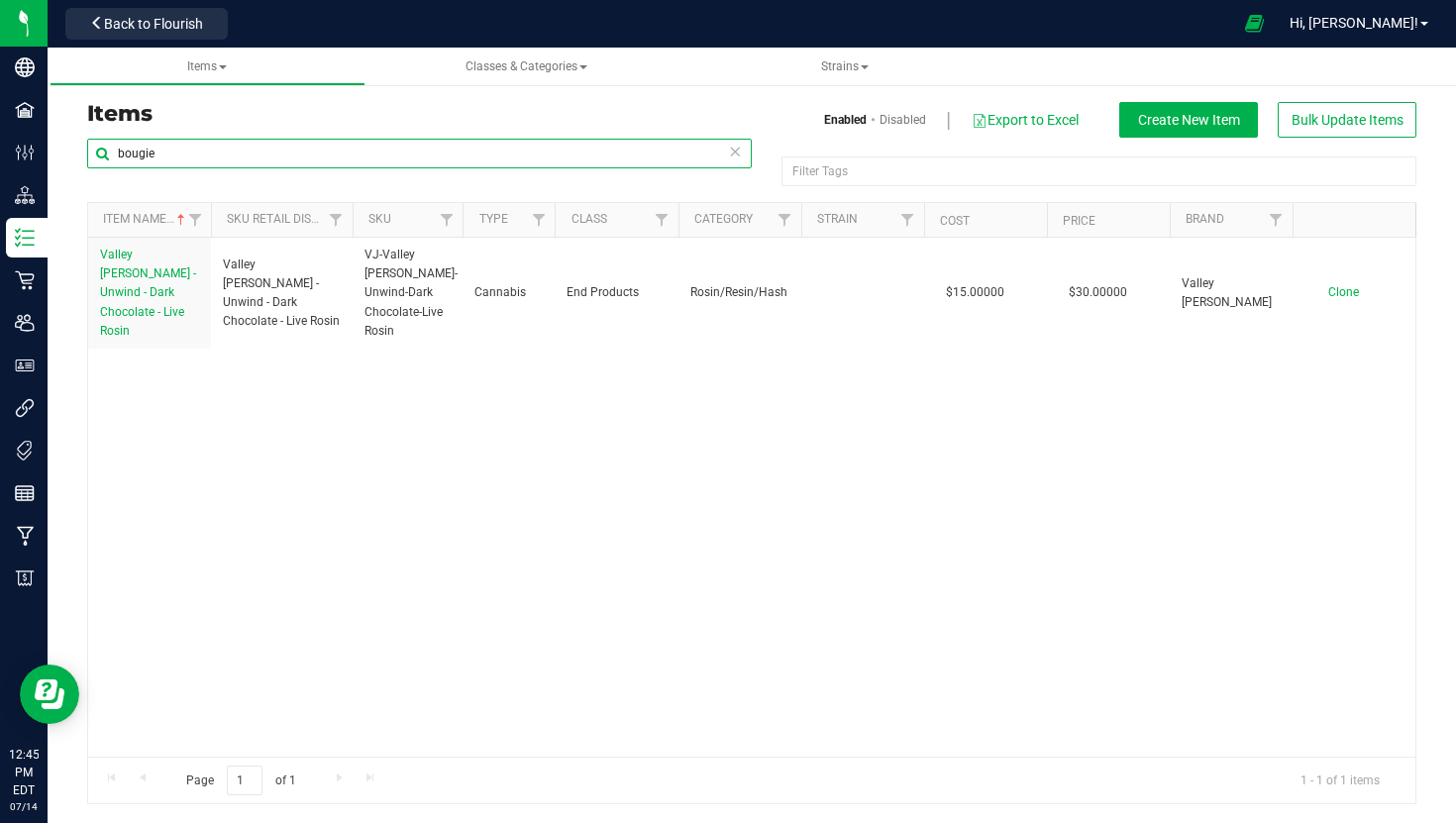 type on "bougie" 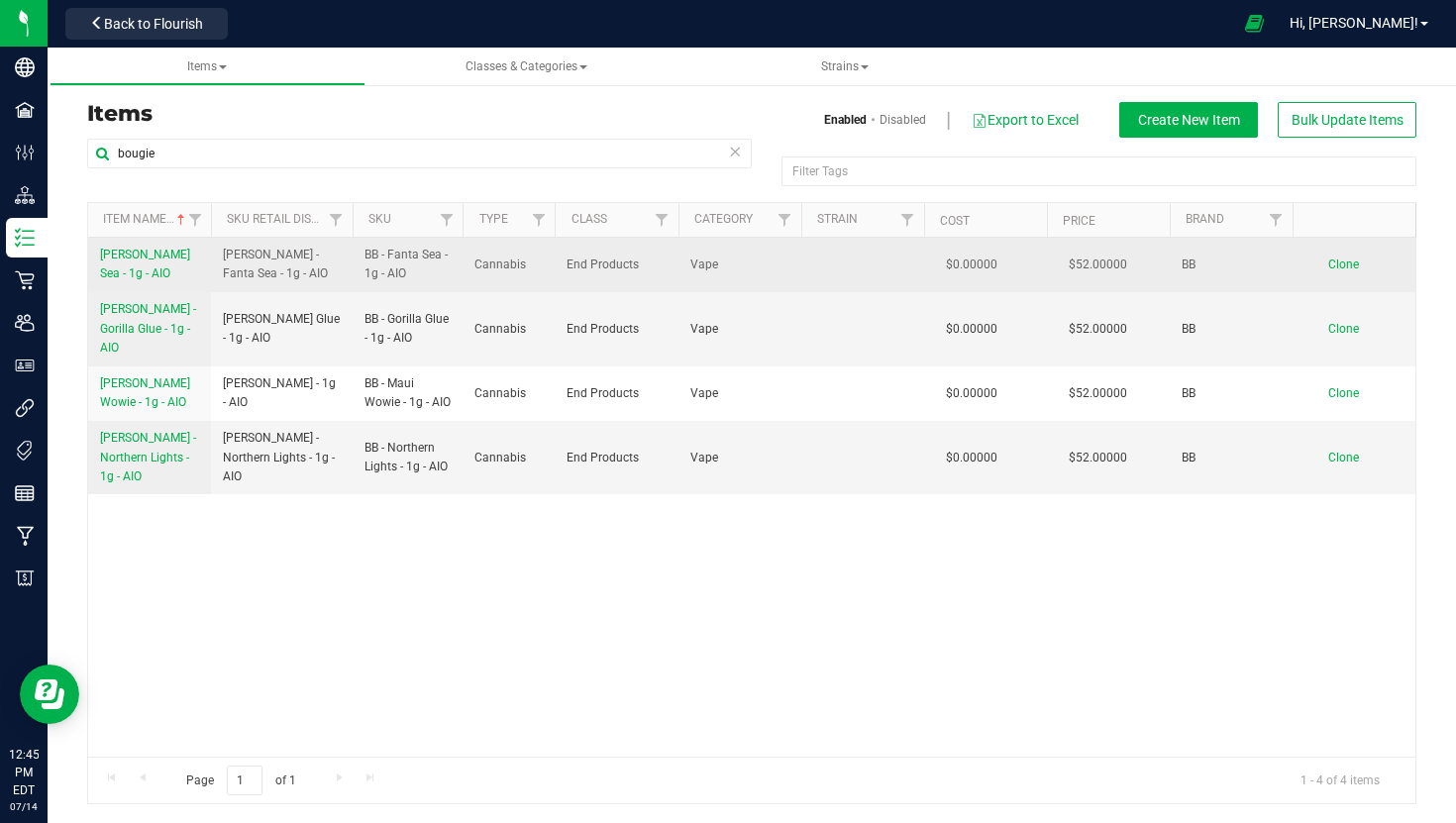 click on "[PERSON_NAME] Sea - 1g - AIO" at bounding box center [150, 264] 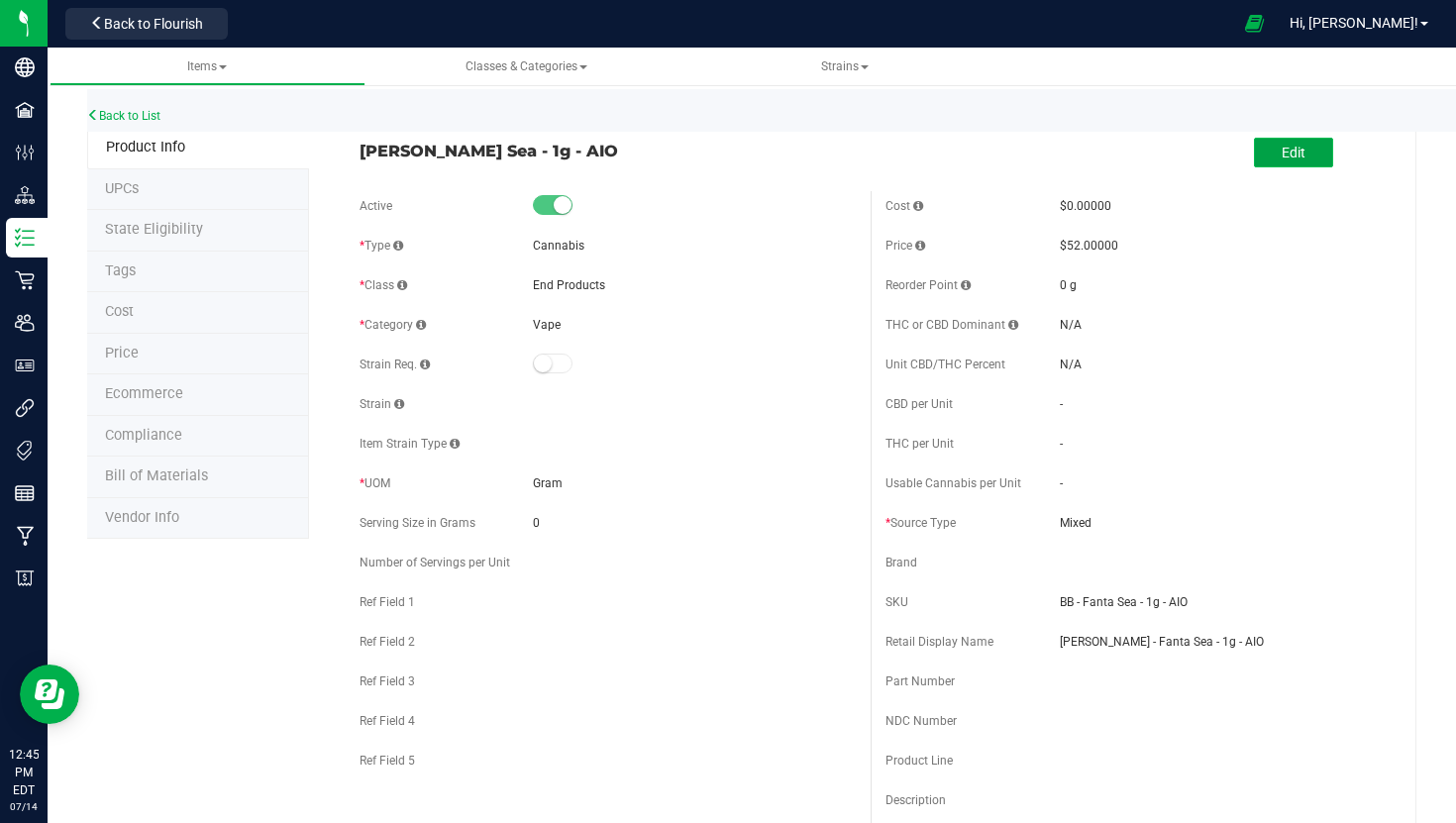 click on "Edit" at bounding box center (1294, 153) 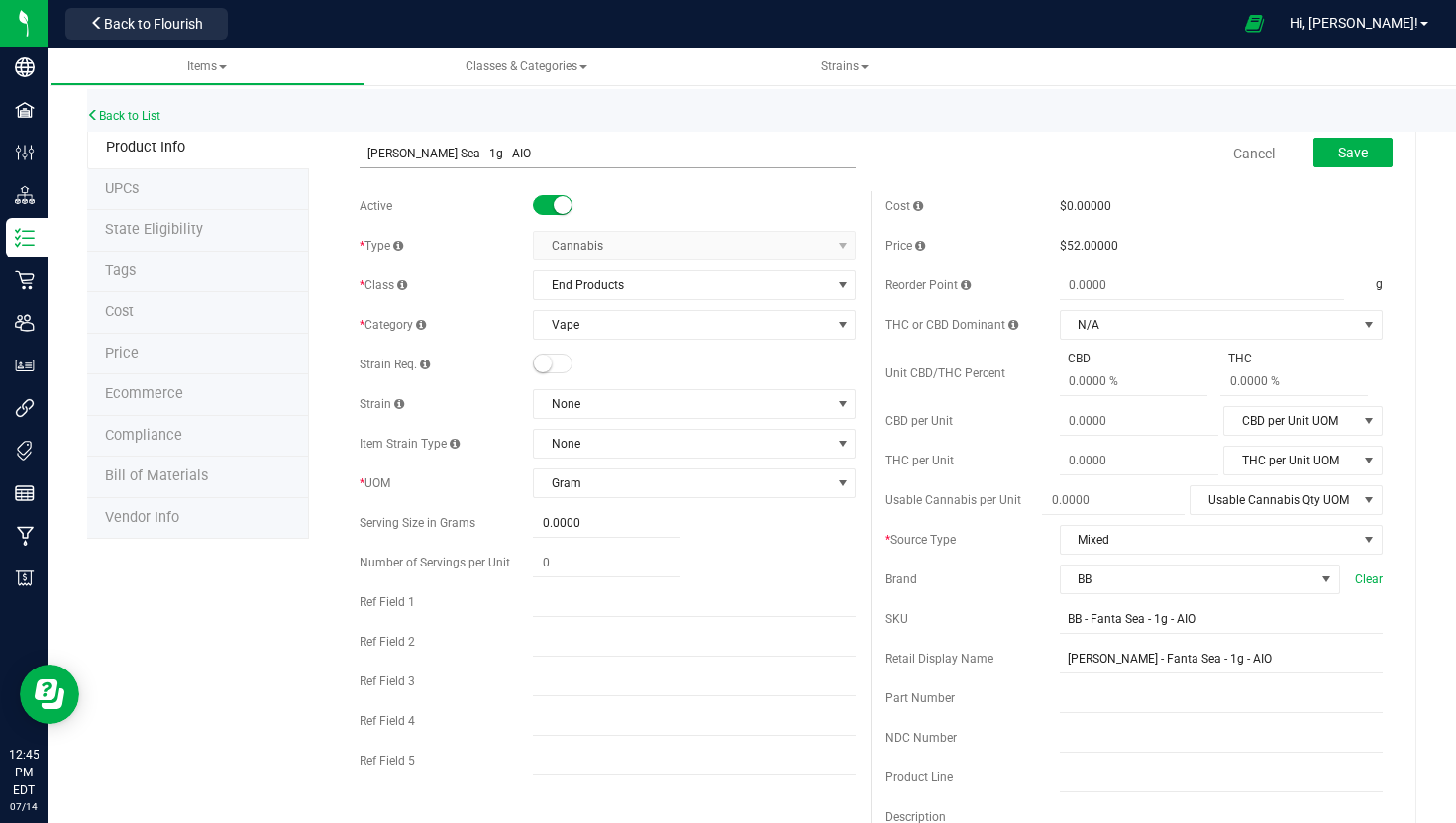 click on "[PERSON_NAME] Sea - 1g - AIO" at bounding box center [608, 154] 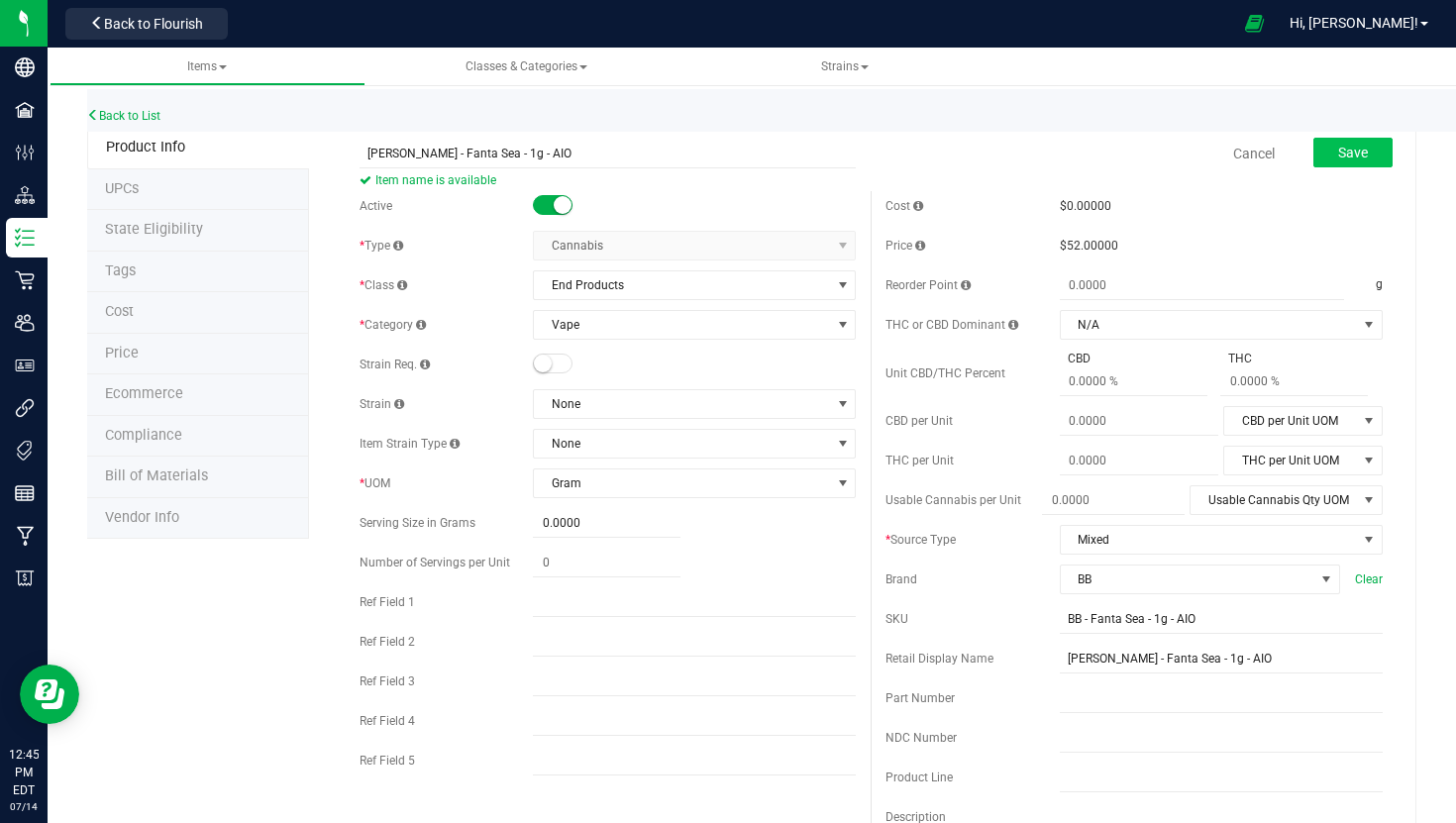 type on "[PERSON_NAME] - Fanta Sea - 1g - AIO" 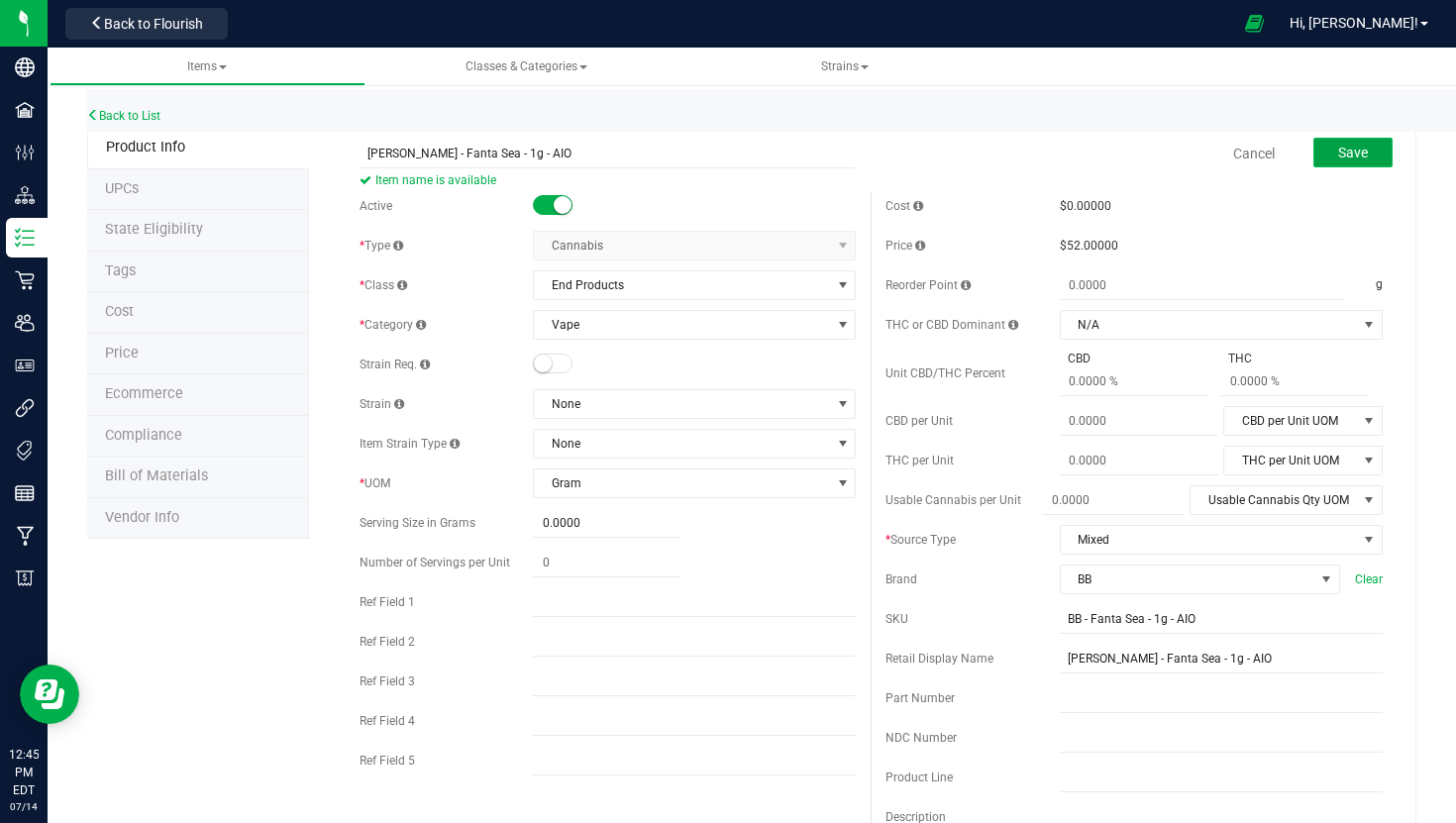 click on "Save" at bounding box center (1353, 153) 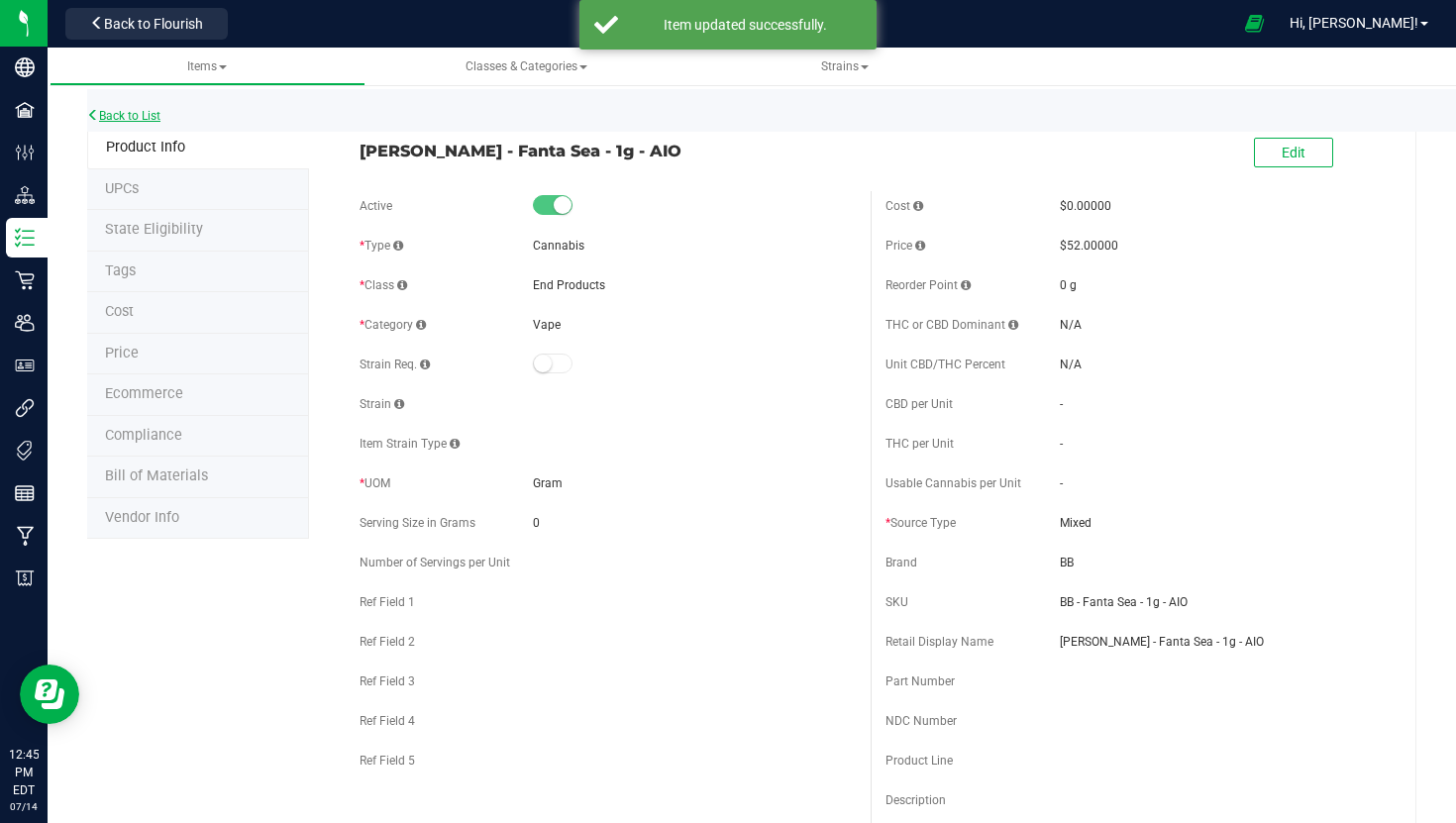 click on "Back to List" at bounding box center (124, 116) 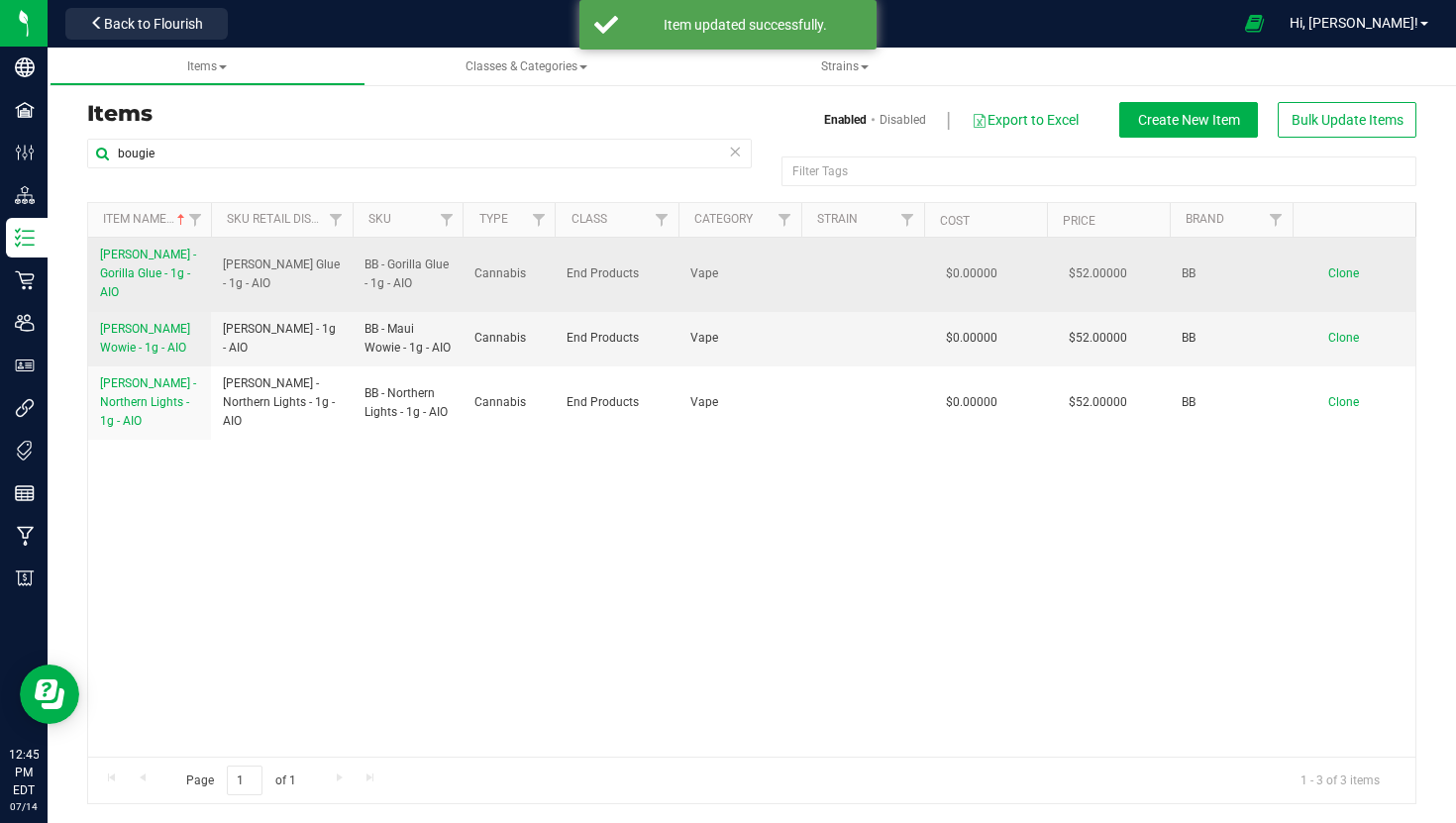click on "[PERSON_NAME] - Gorilla Glue - 1g - AIO" at bounding box center (150, 274) 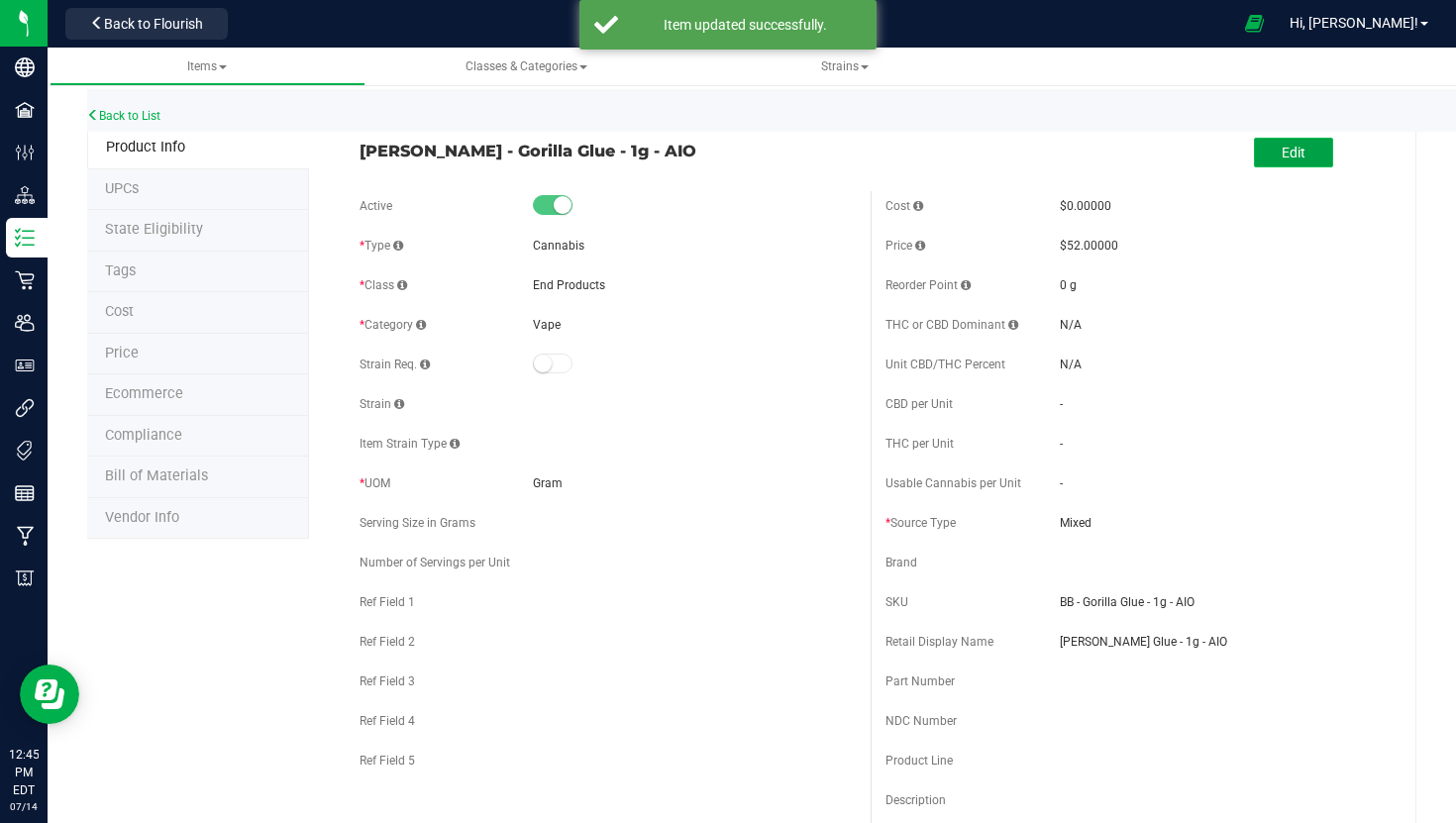 click on "Edit" at bounding box center (1294, 153) 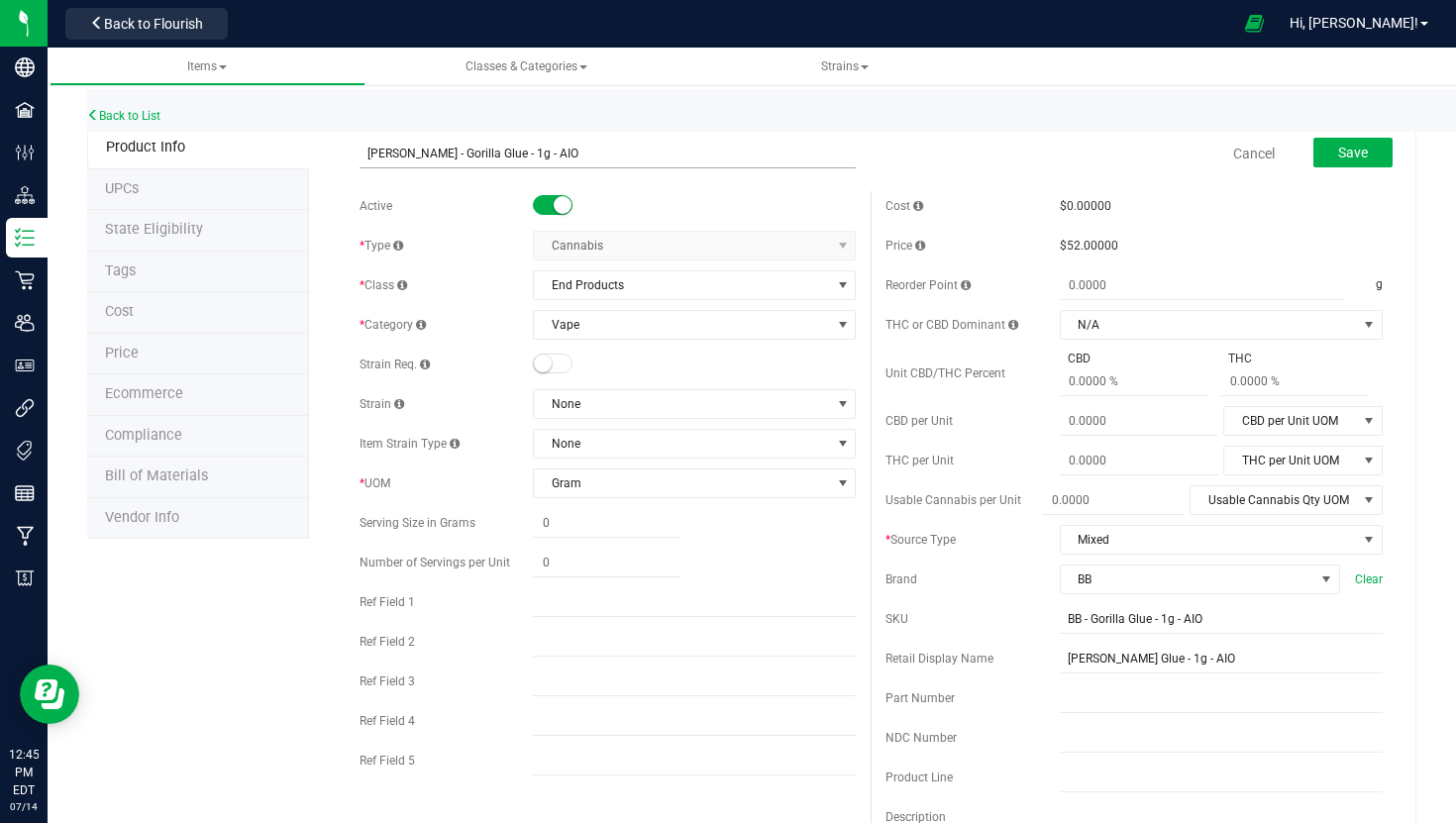 click on "[PERSON_NAME] - Gorilla Glue - 1g - AIO" at bounding box center [608, 154] 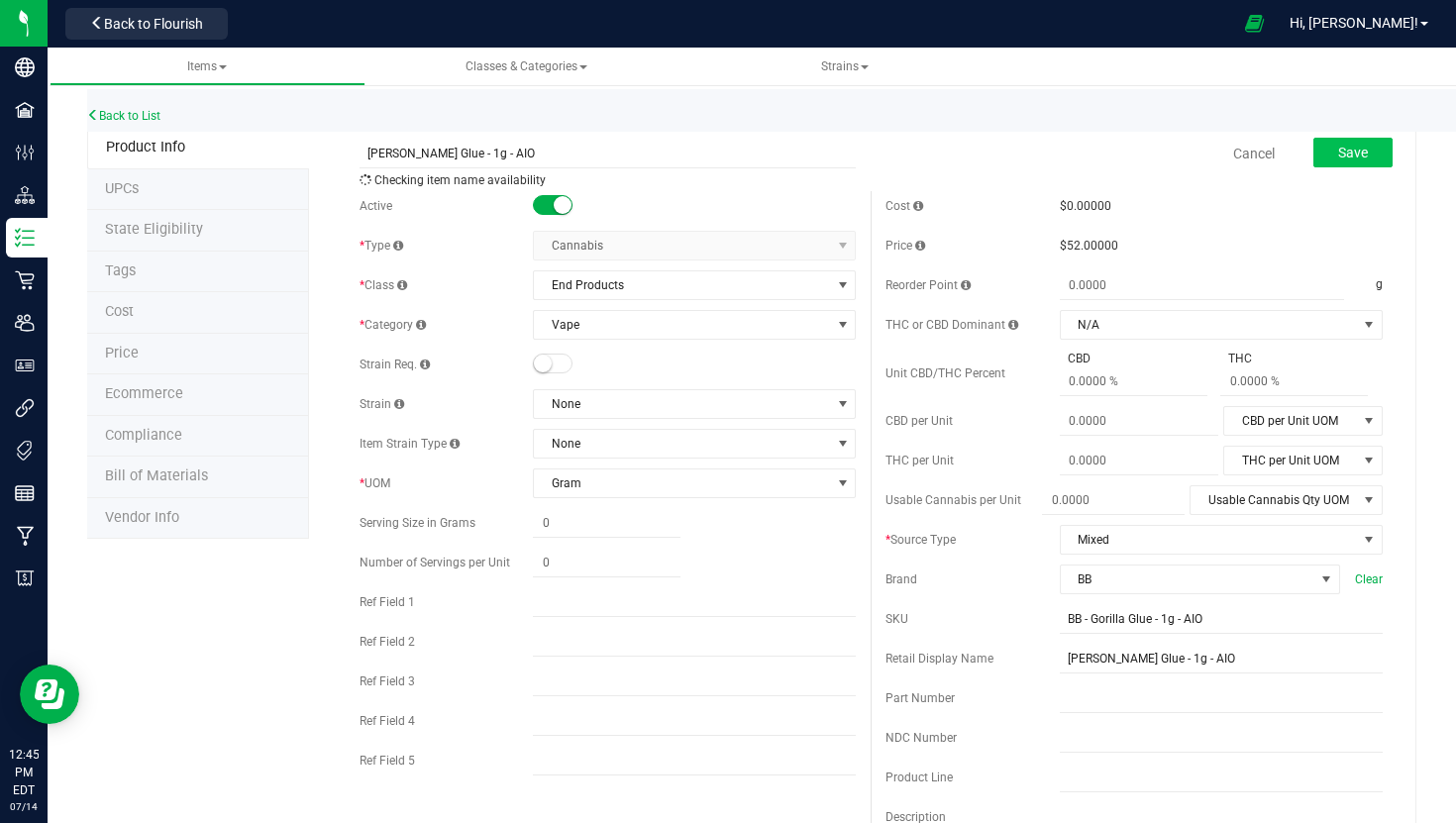 type on "[PERSON_NAME] Glue - 1g - AIO" 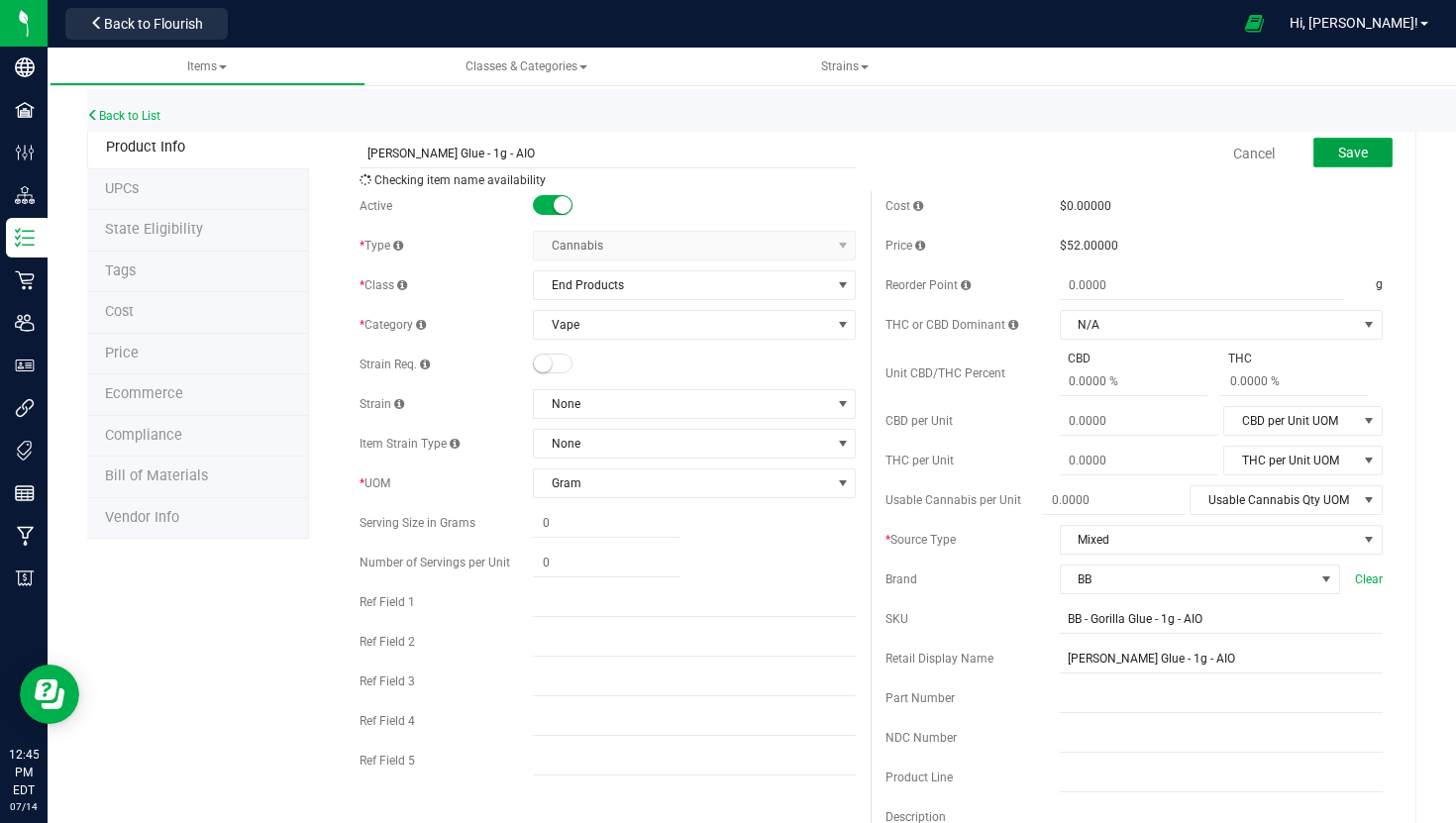 click on "Save" at bounding box center (1353, 153) 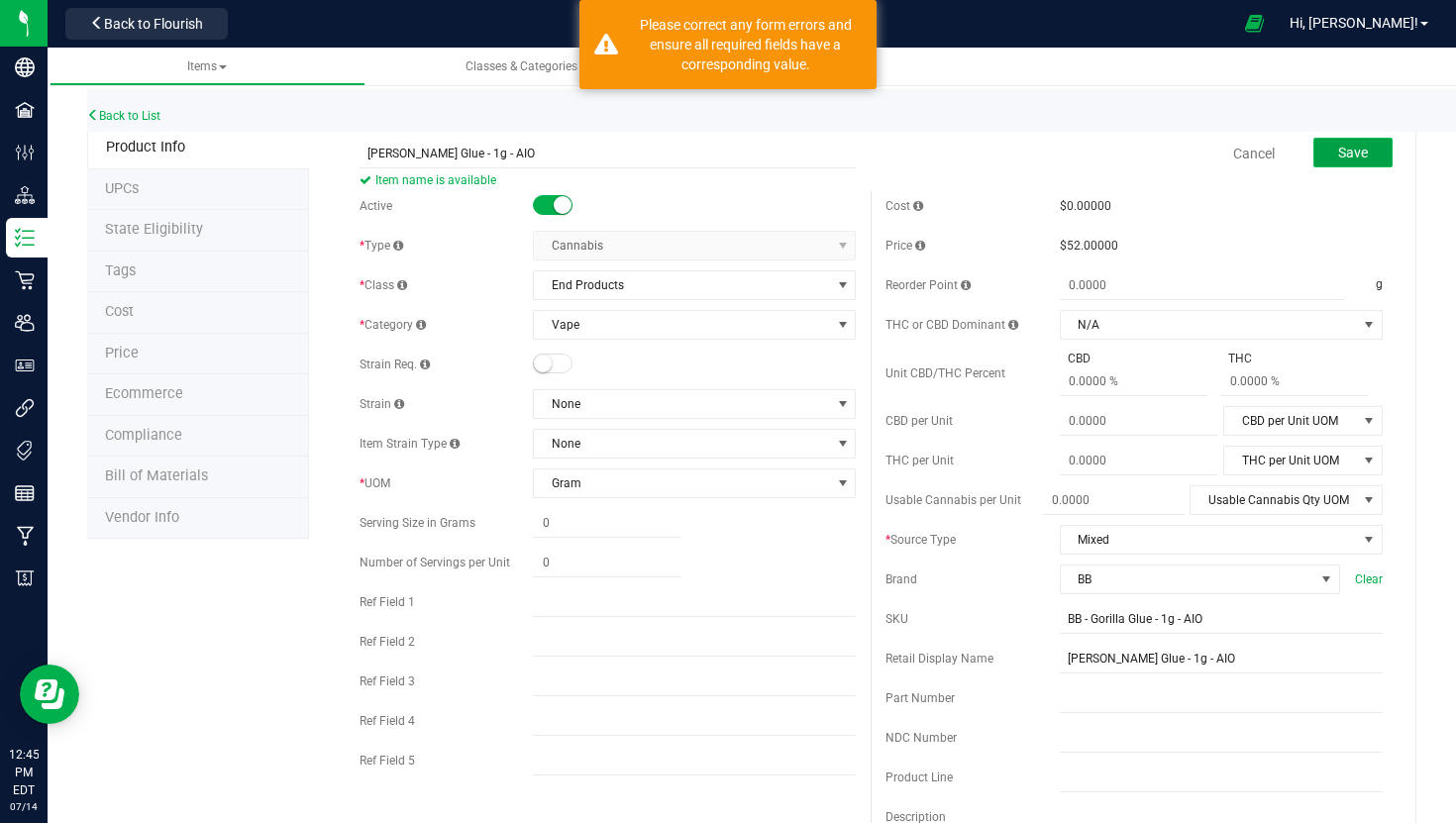 click on "Save" at bounding box center [1353, 153] 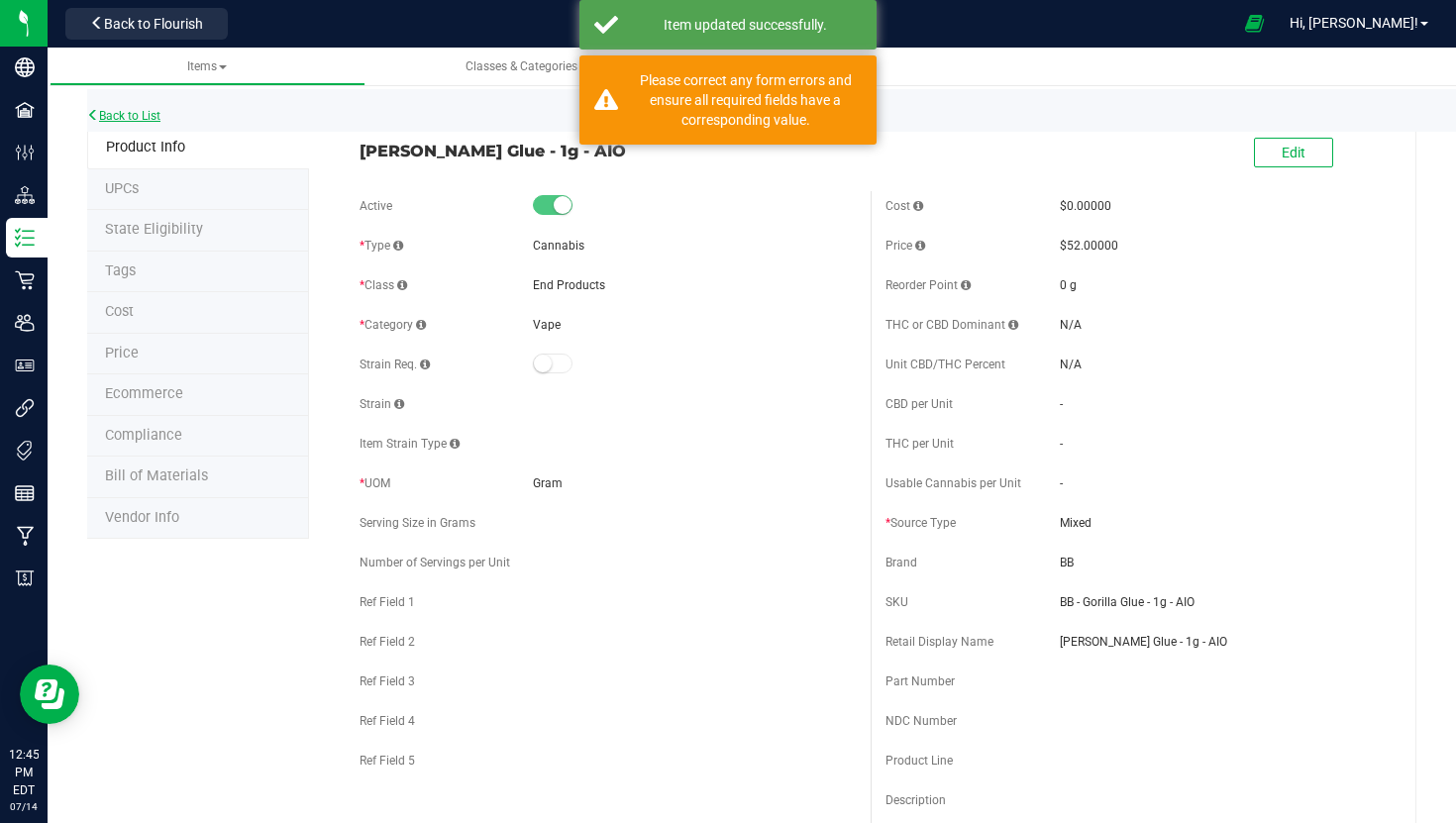 click on "Back to List" at bounding box center (124, 116) 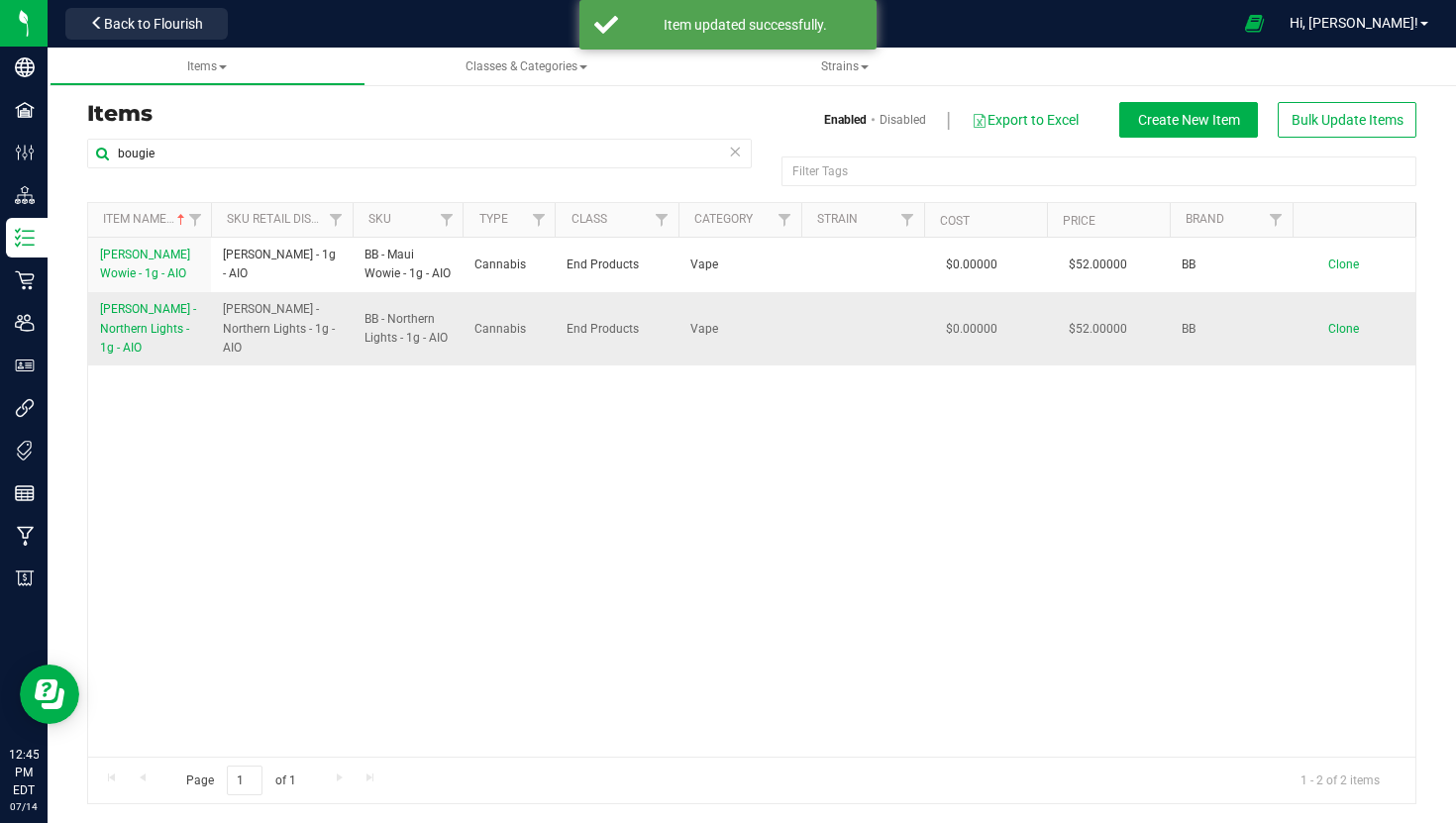 click on "[PERSON_NAME] - Northern Lights - 1g - AIO" at bounding box center (148, 328) 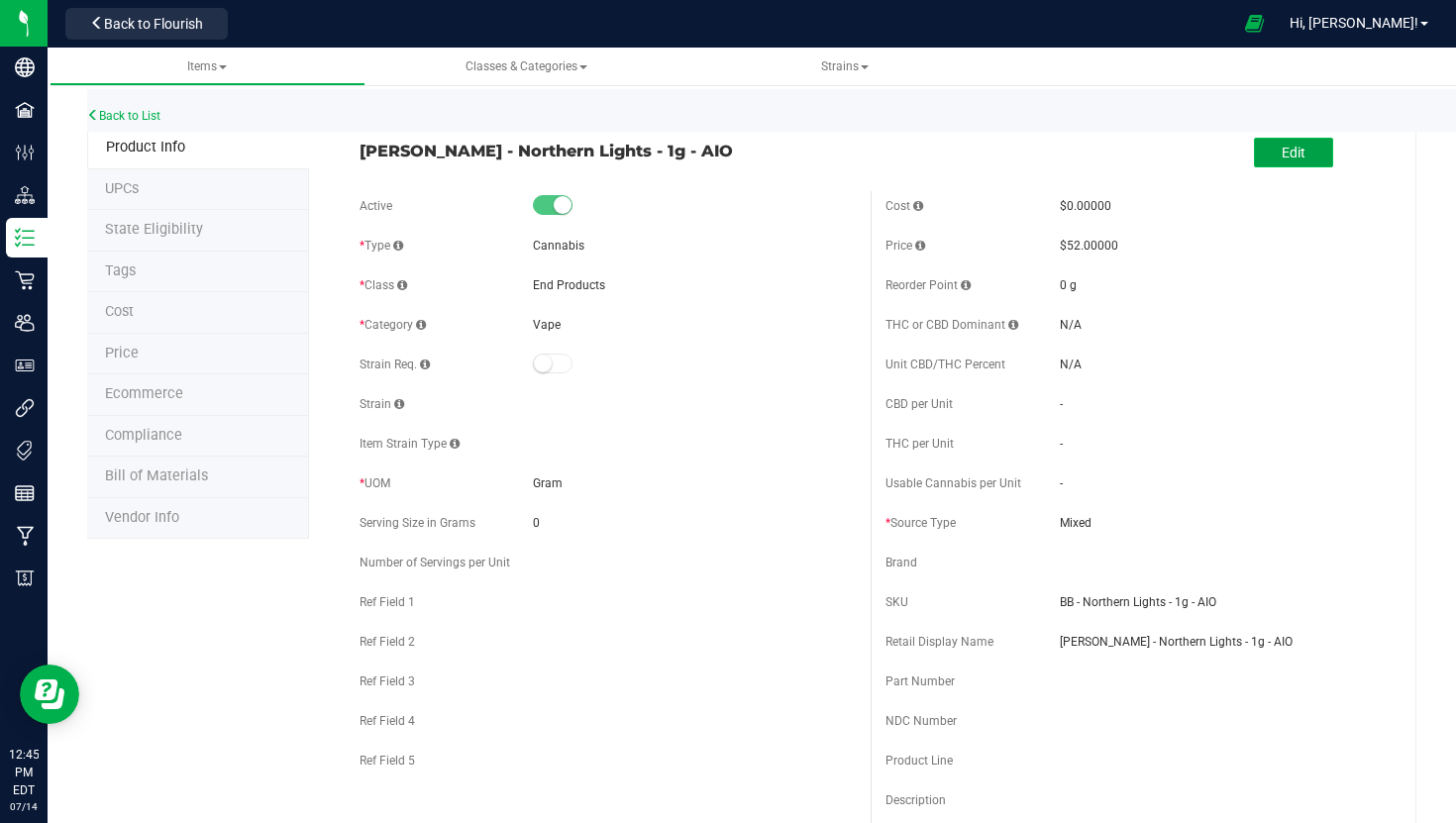 click on "Edit" at bounding box center [1294, 153] 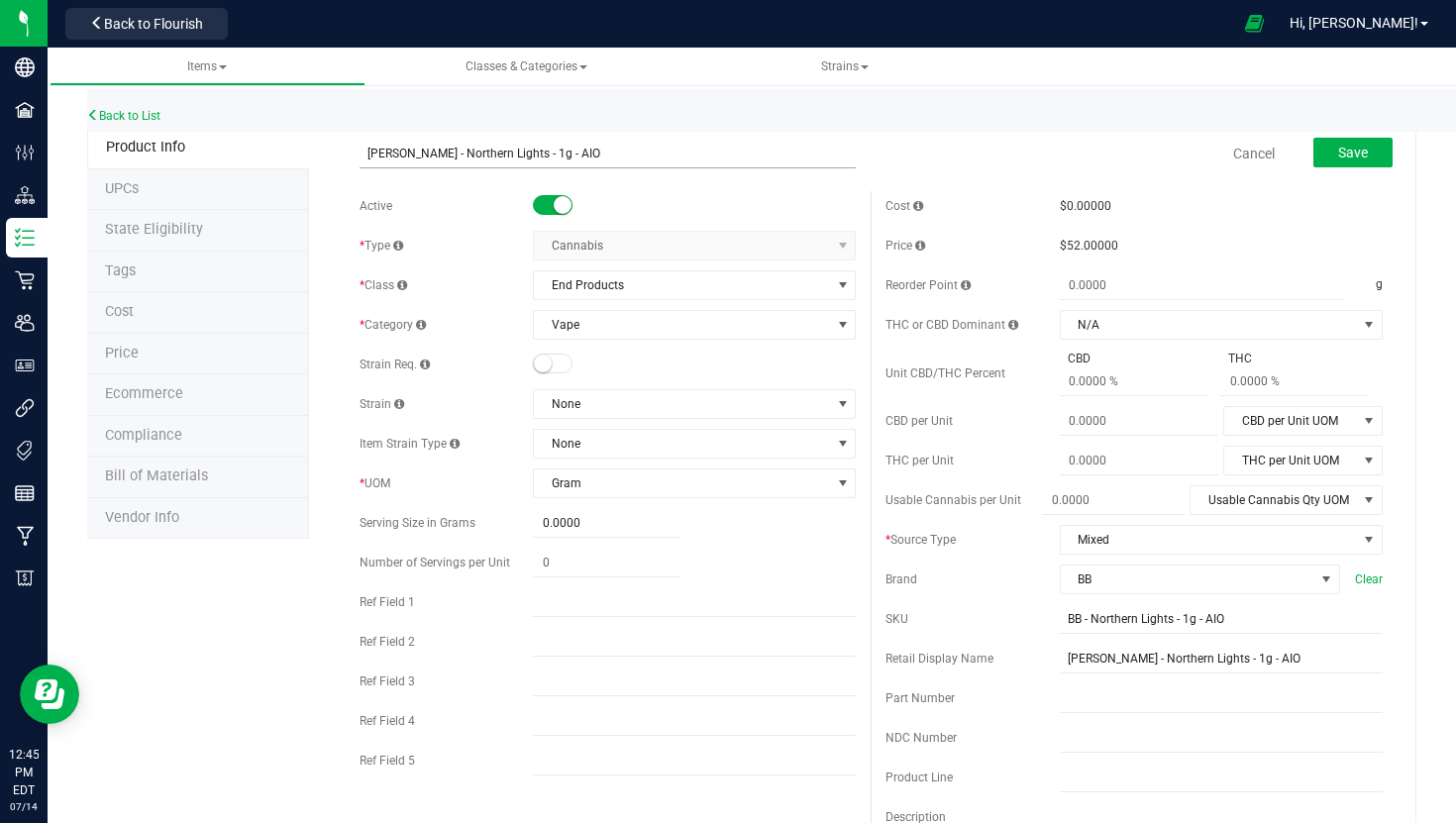 click on "[PERSON_NAME] - Northern Lights - 1g - AIO" at bounding box center [608, 154] 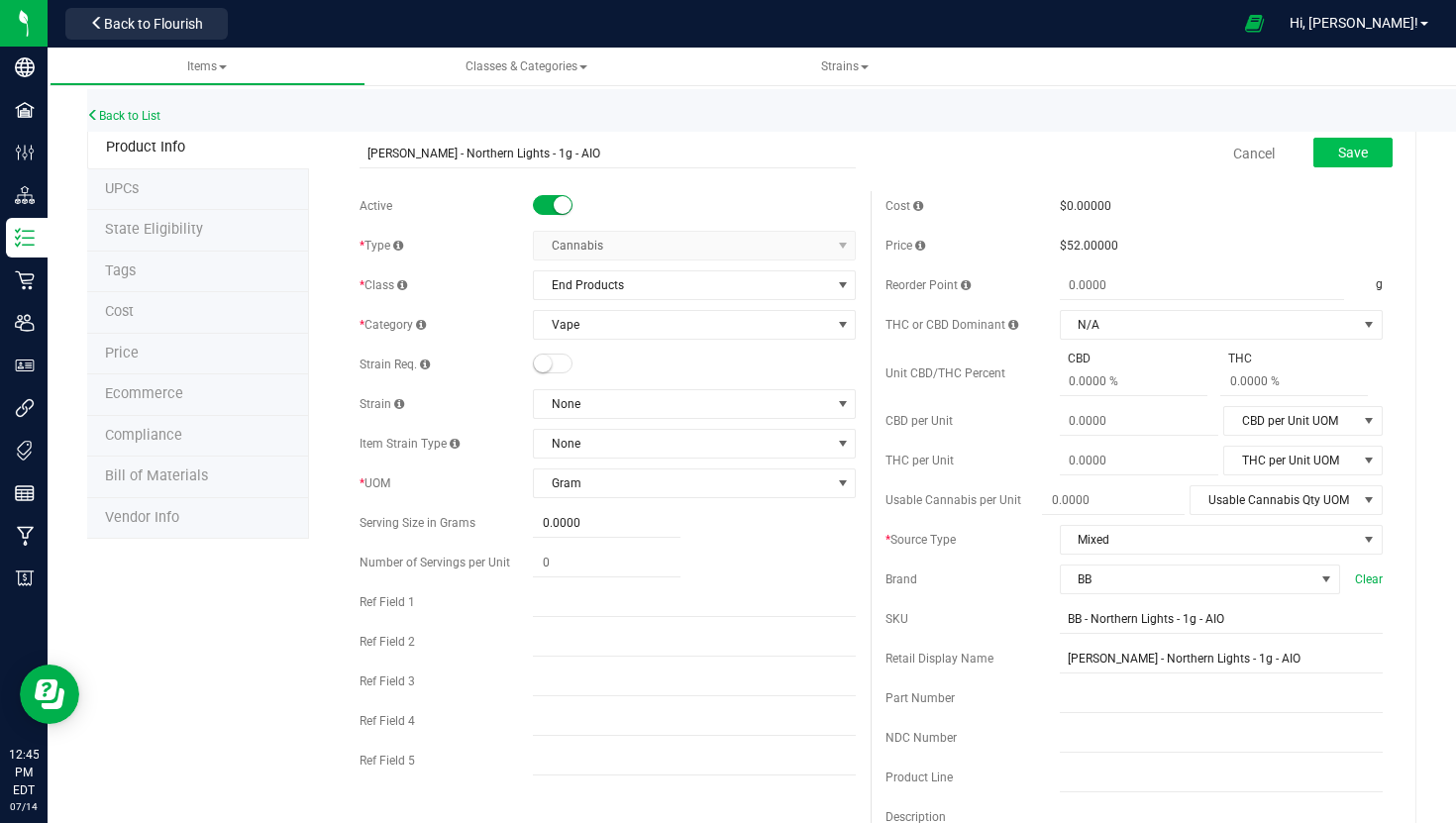 type on "[PERSON_NAME] - Northern Lights - 1g - AIO" 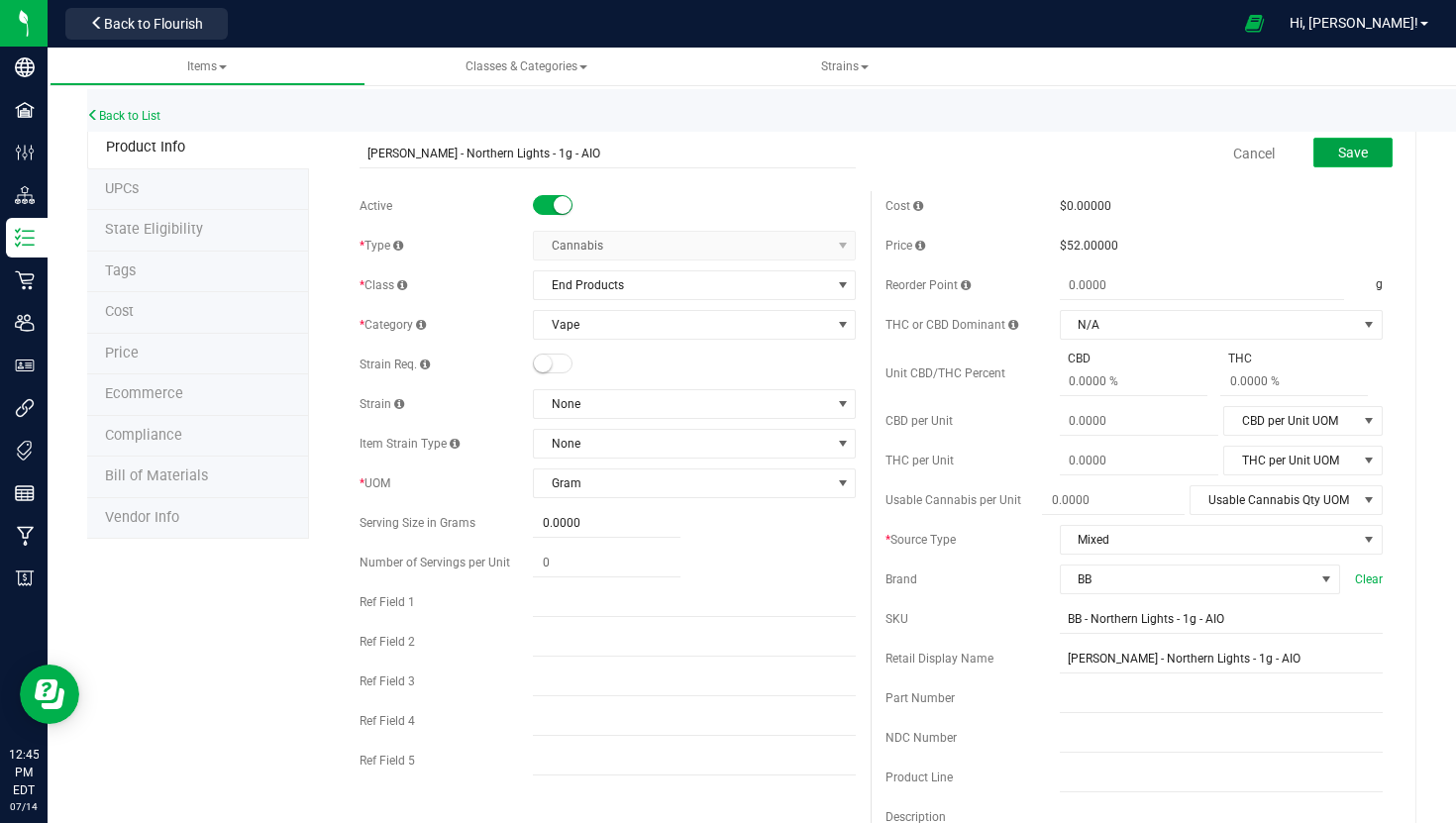 click on "Save" at bounding box center (1353, 153) 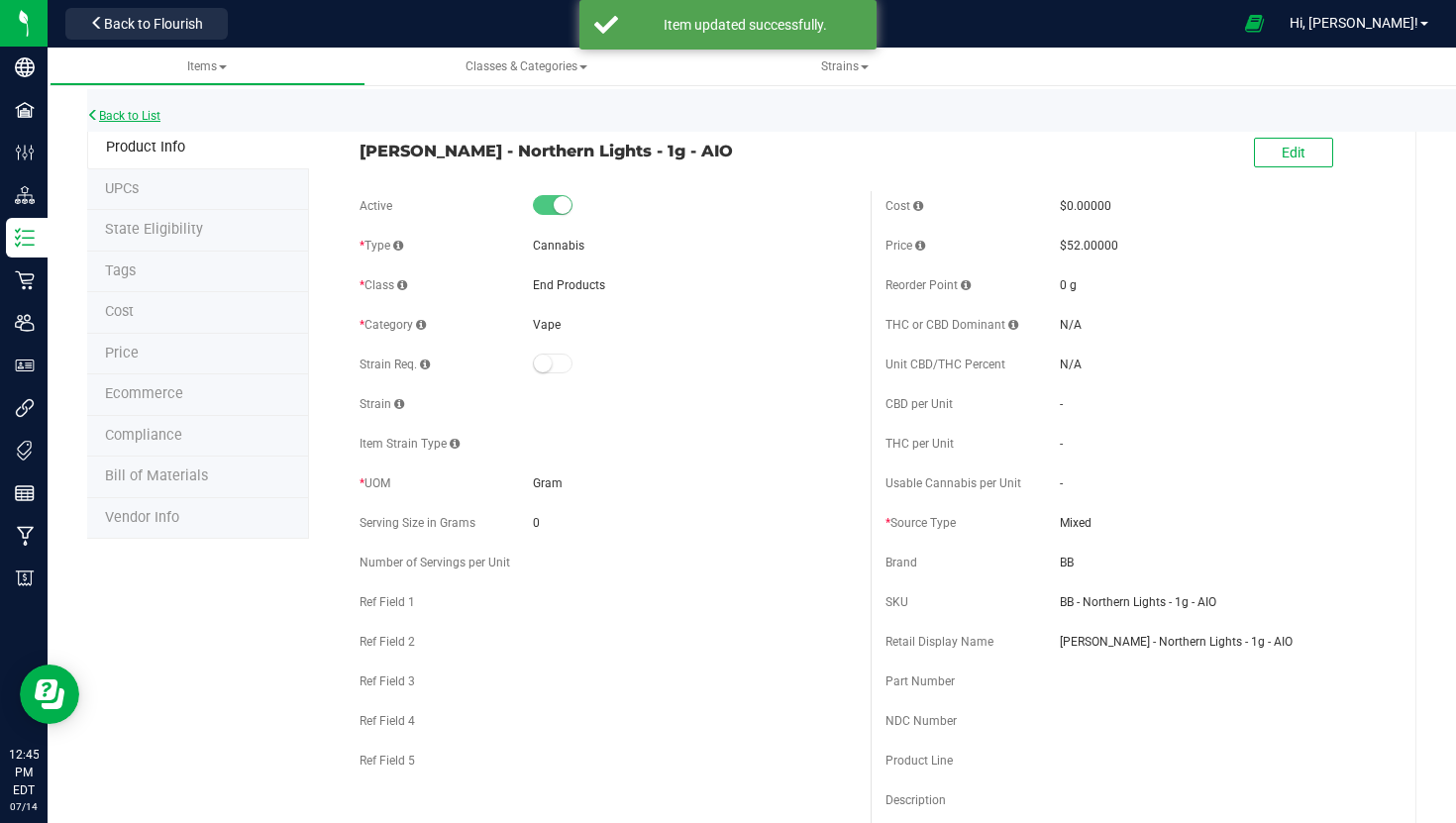 click on "Back to List" at bounding box center (124, 116) 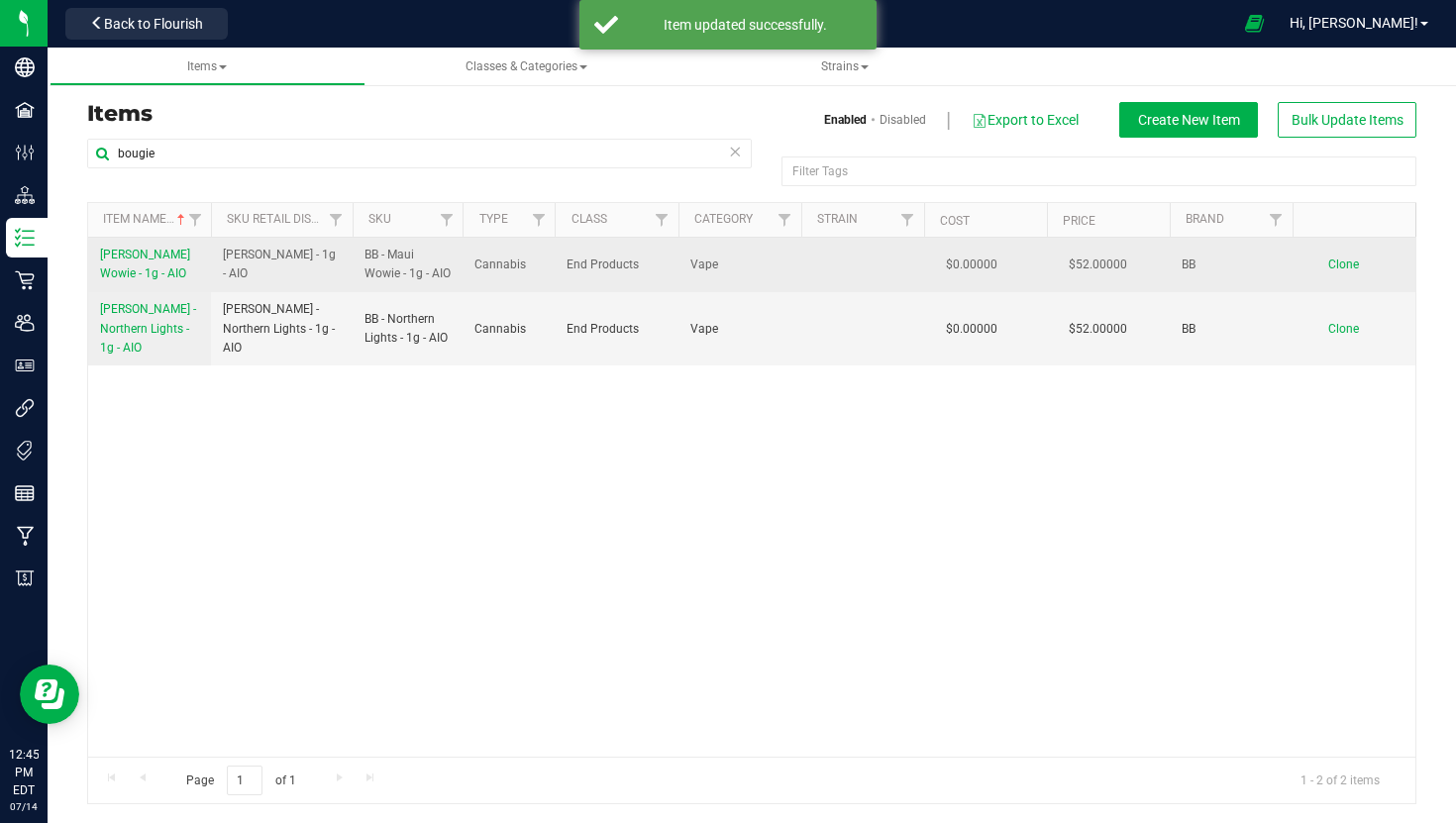 click on "[PERSON_NAME] Wowie - 1g - AIO" at bounding box center [145, 263] 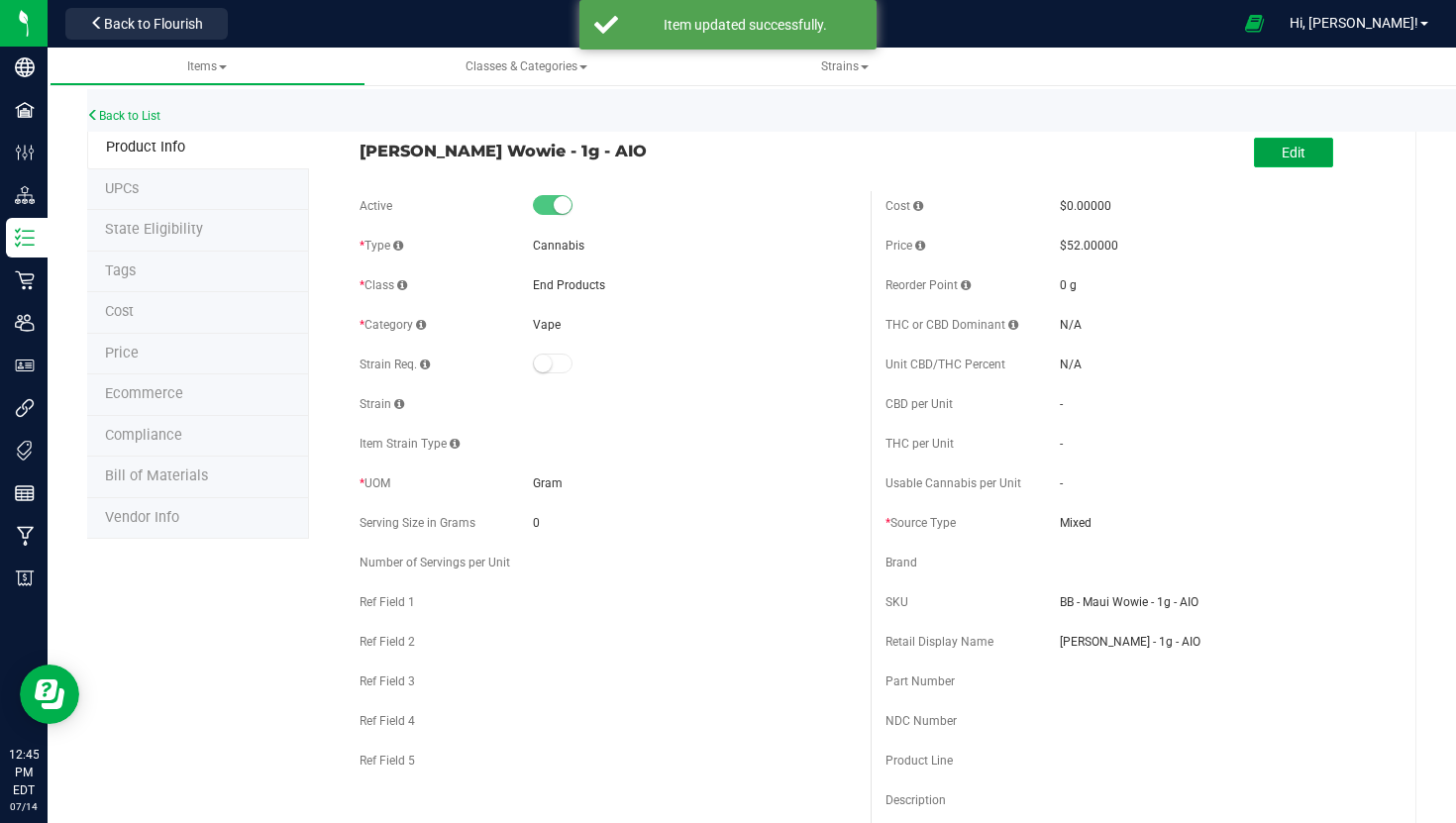 click on "Edit" at bounding box center (1294, 153) 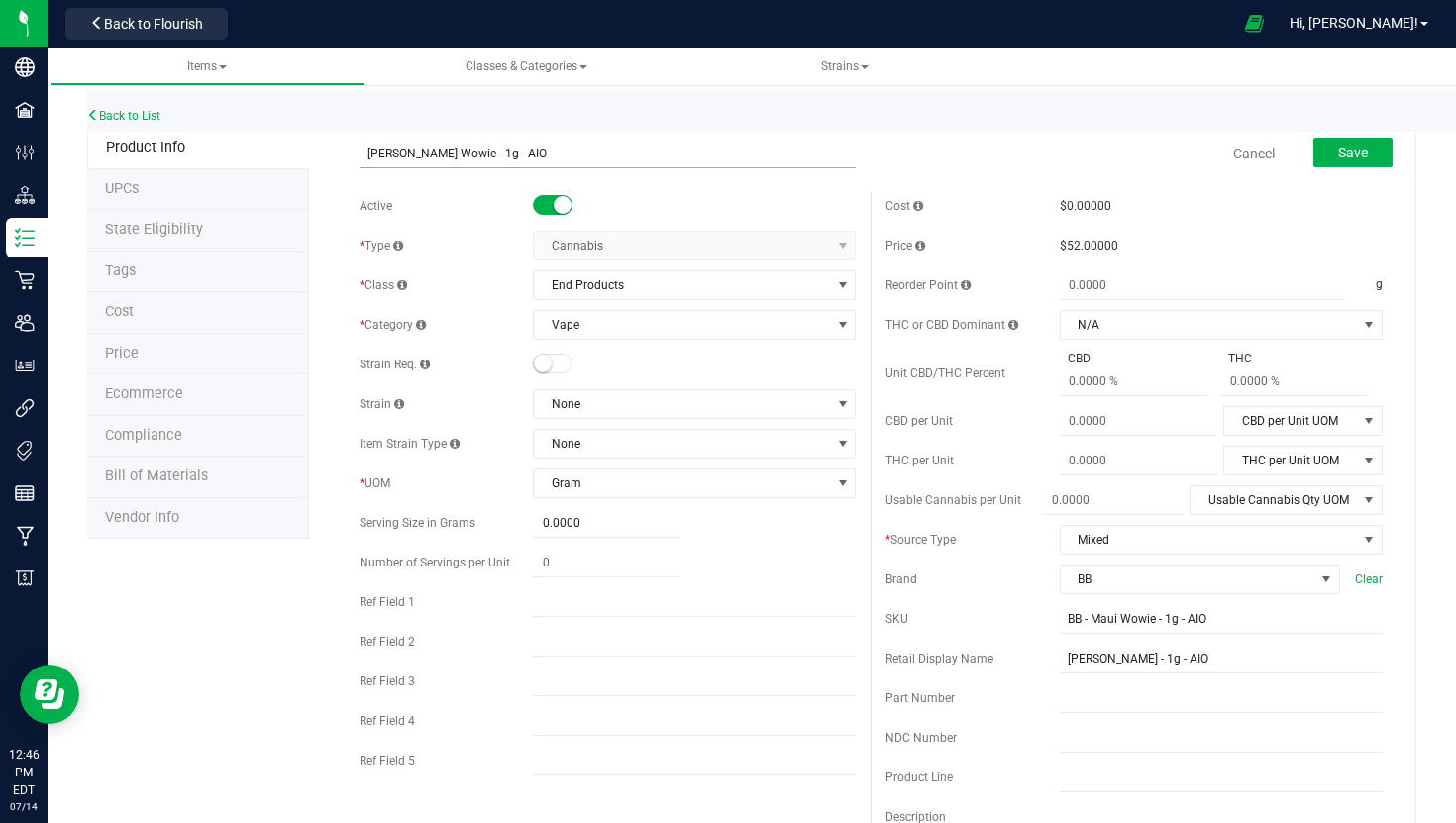 click on "[PERSON_NAME] Wowie - 1g - AIO" at bounding box center (608, 154) 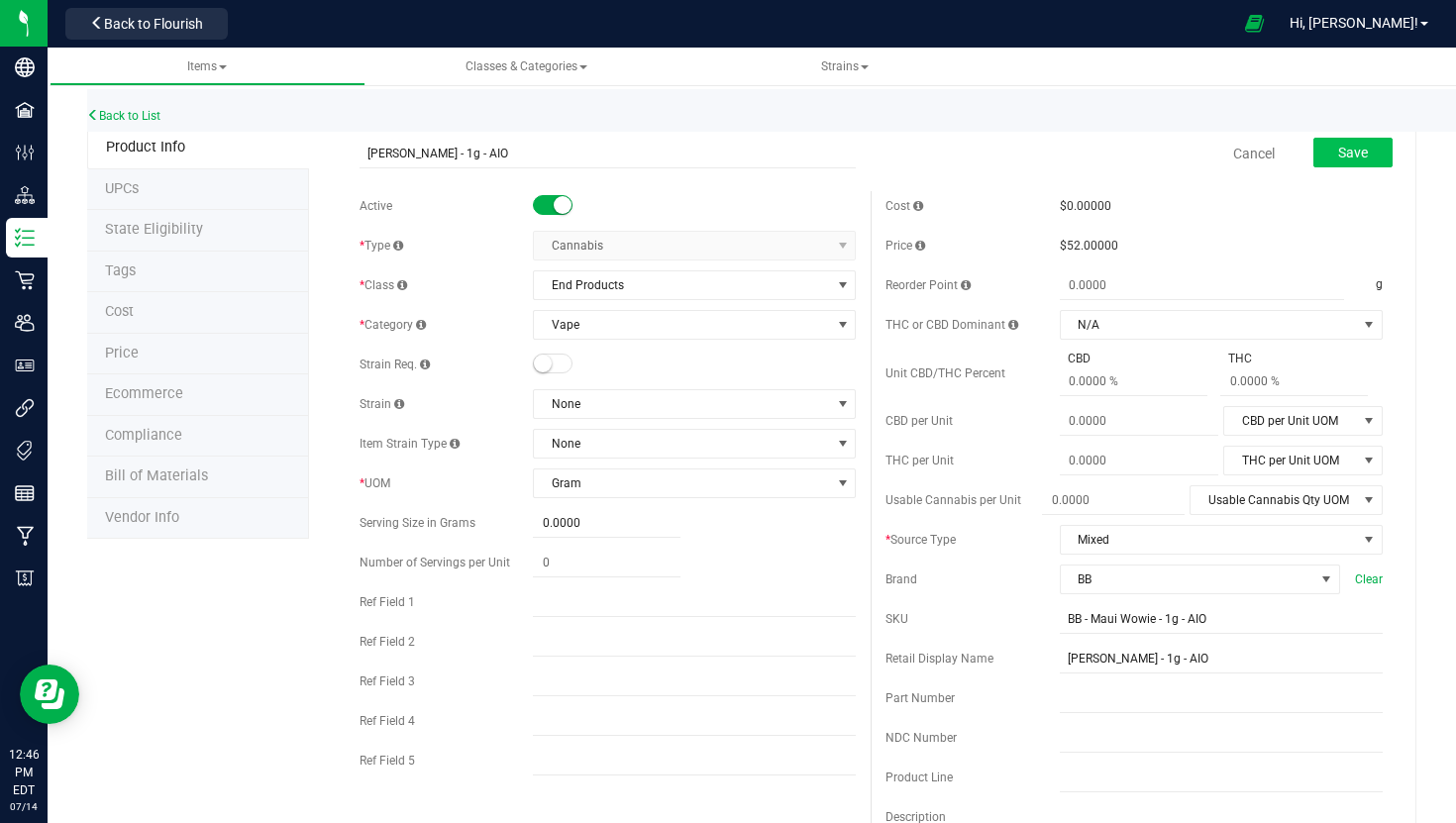 type on "[PERSON_NAME] - 1g - AIO" 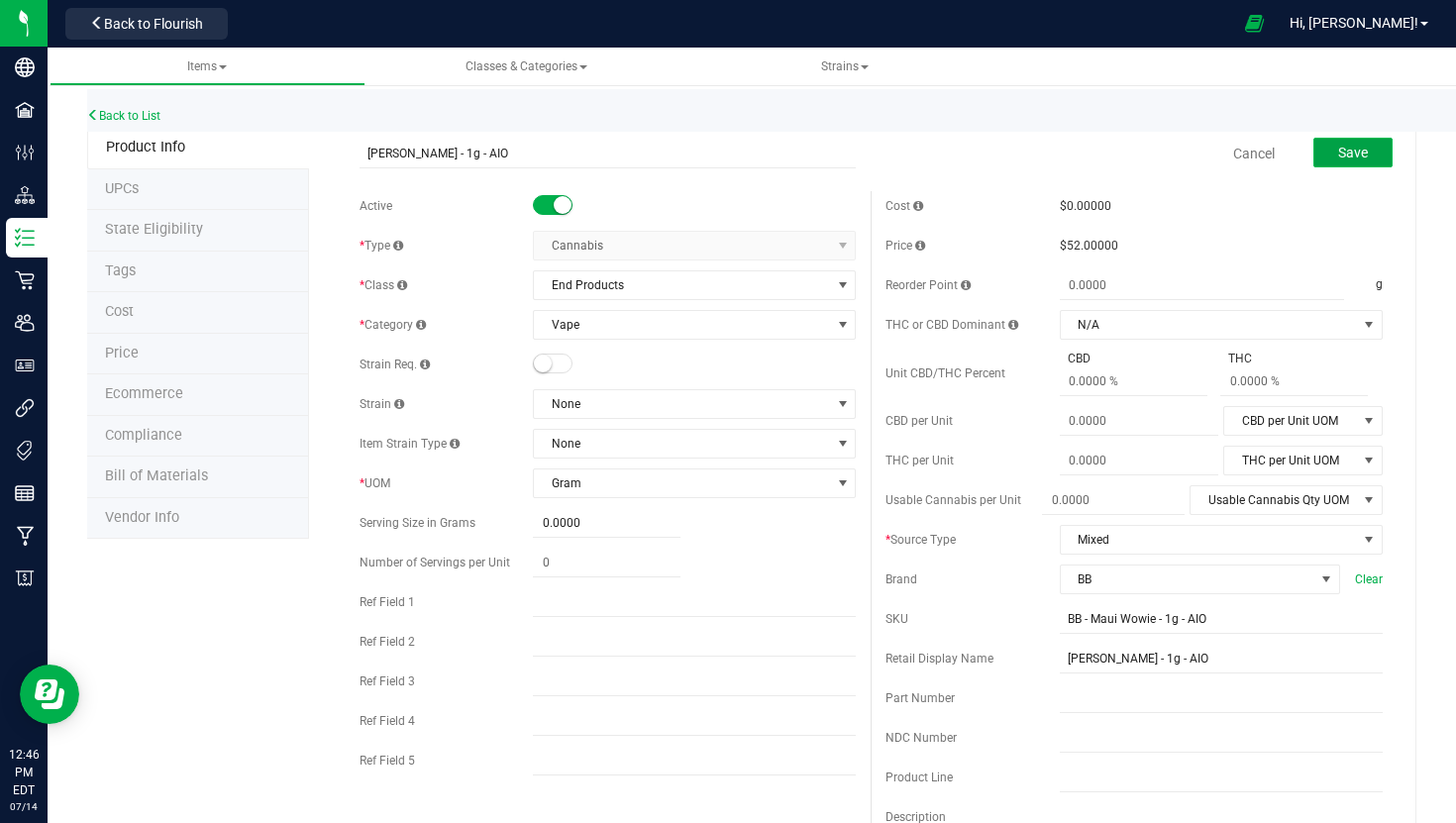 click on "Save" at bounding box center [1353, 153] 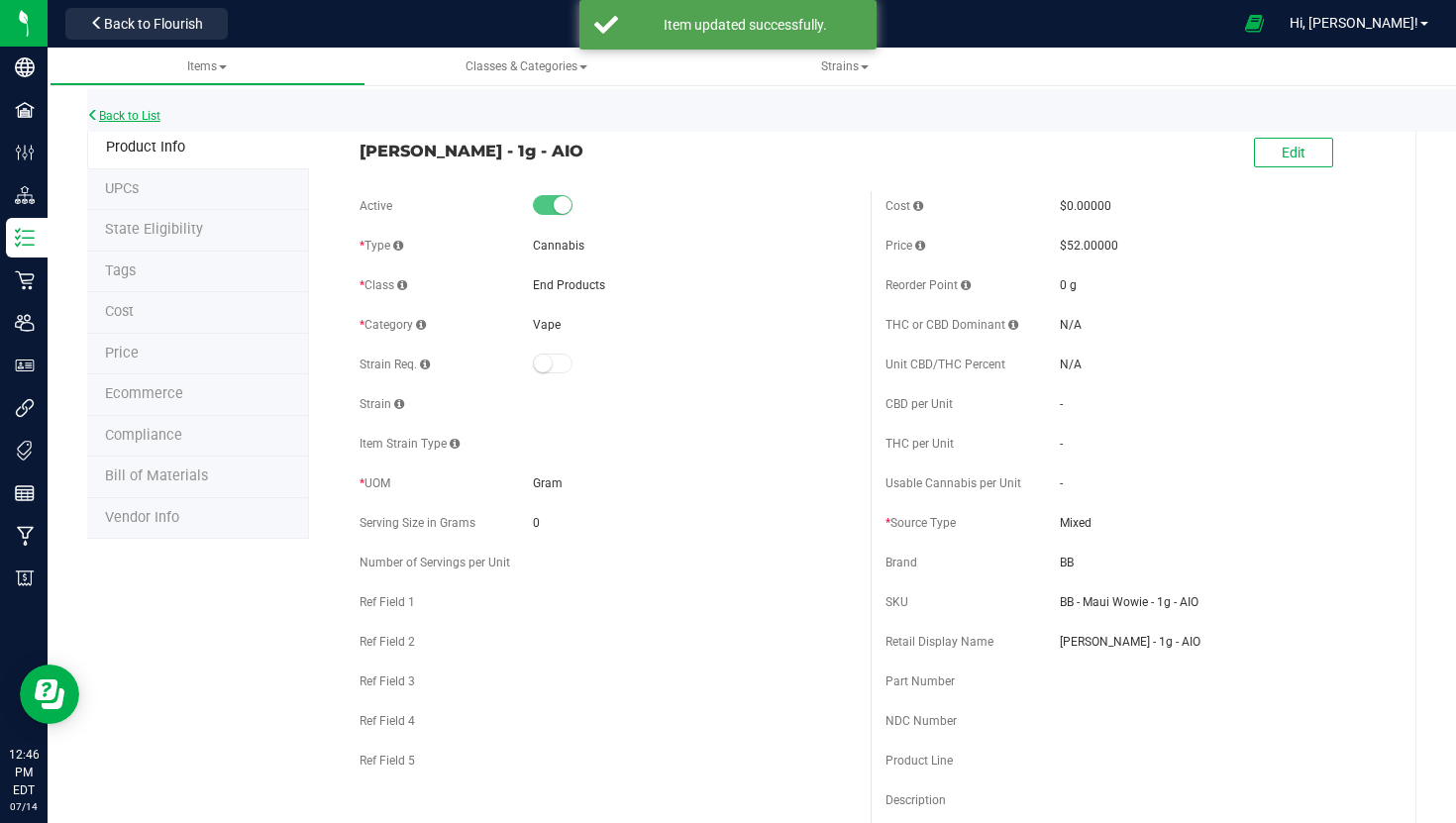 click on "Back to List" at bounding box center [124, 116] 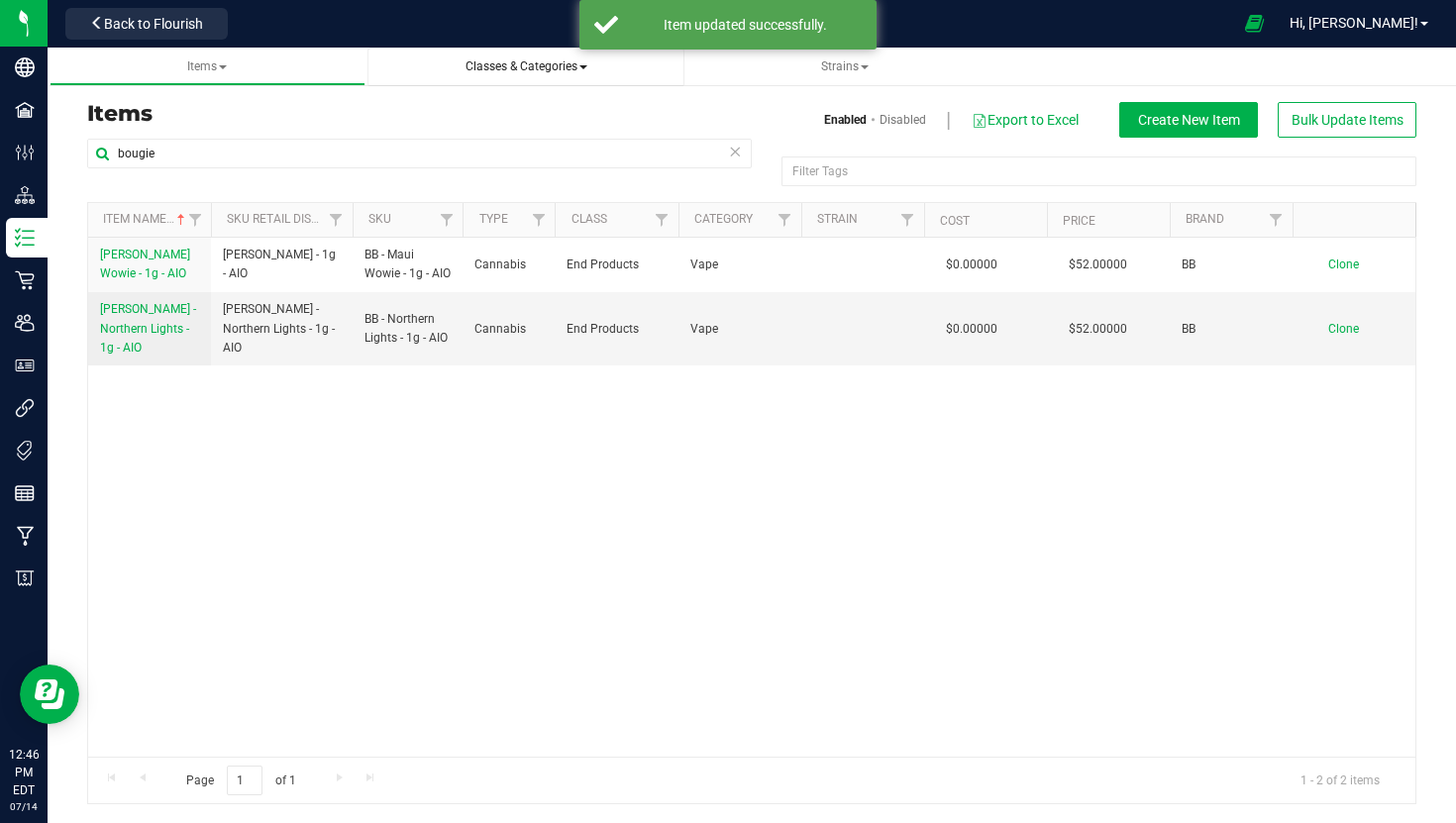 click on "Classes & Categories" at bounding box center [526, 66] 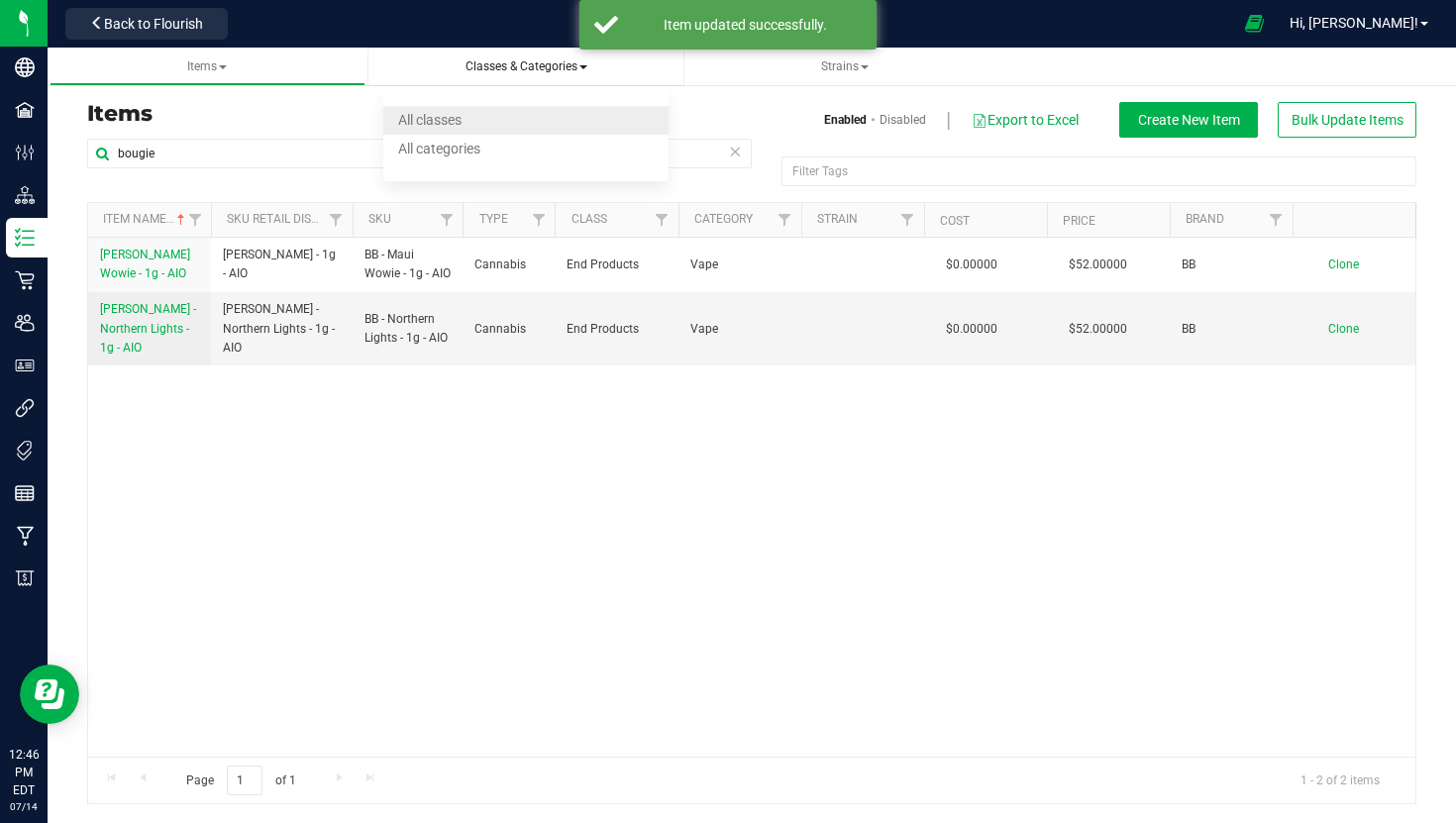click on "All classes" at bounding box center [430, 120] 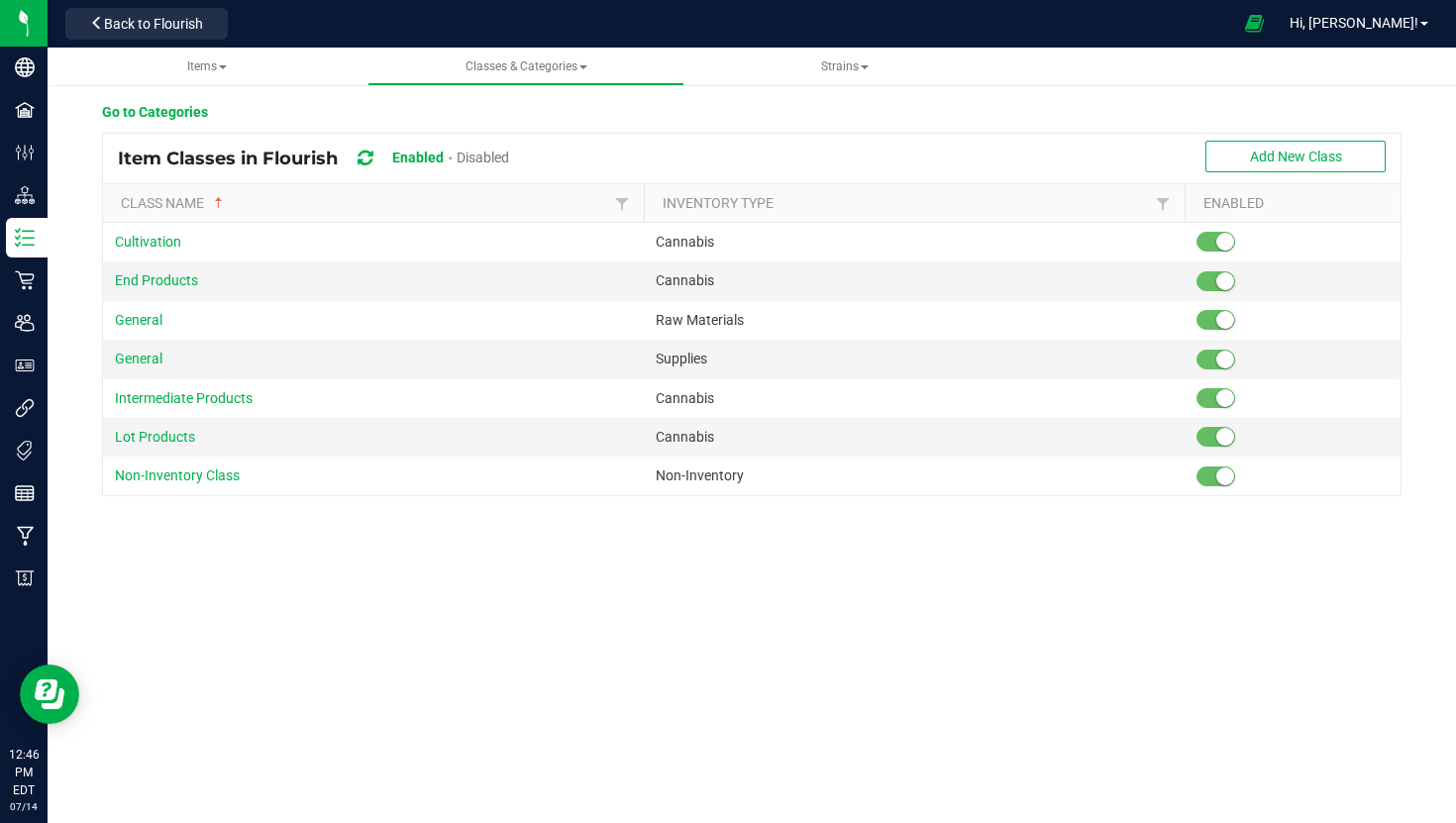 click on "Disabled" at bounding box center (482, 157) 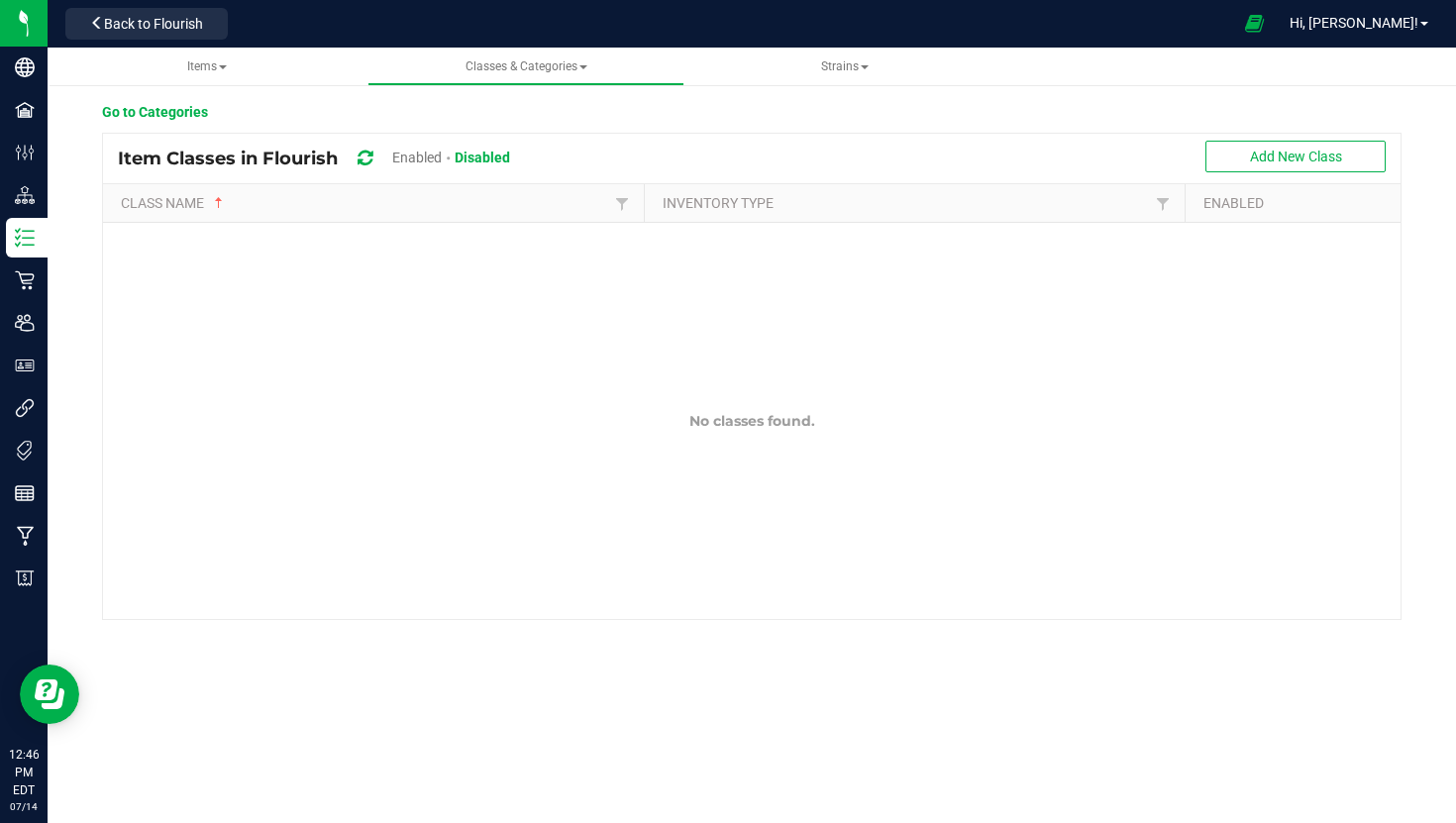 click on "Enabled" at bounding box center (417, 157) 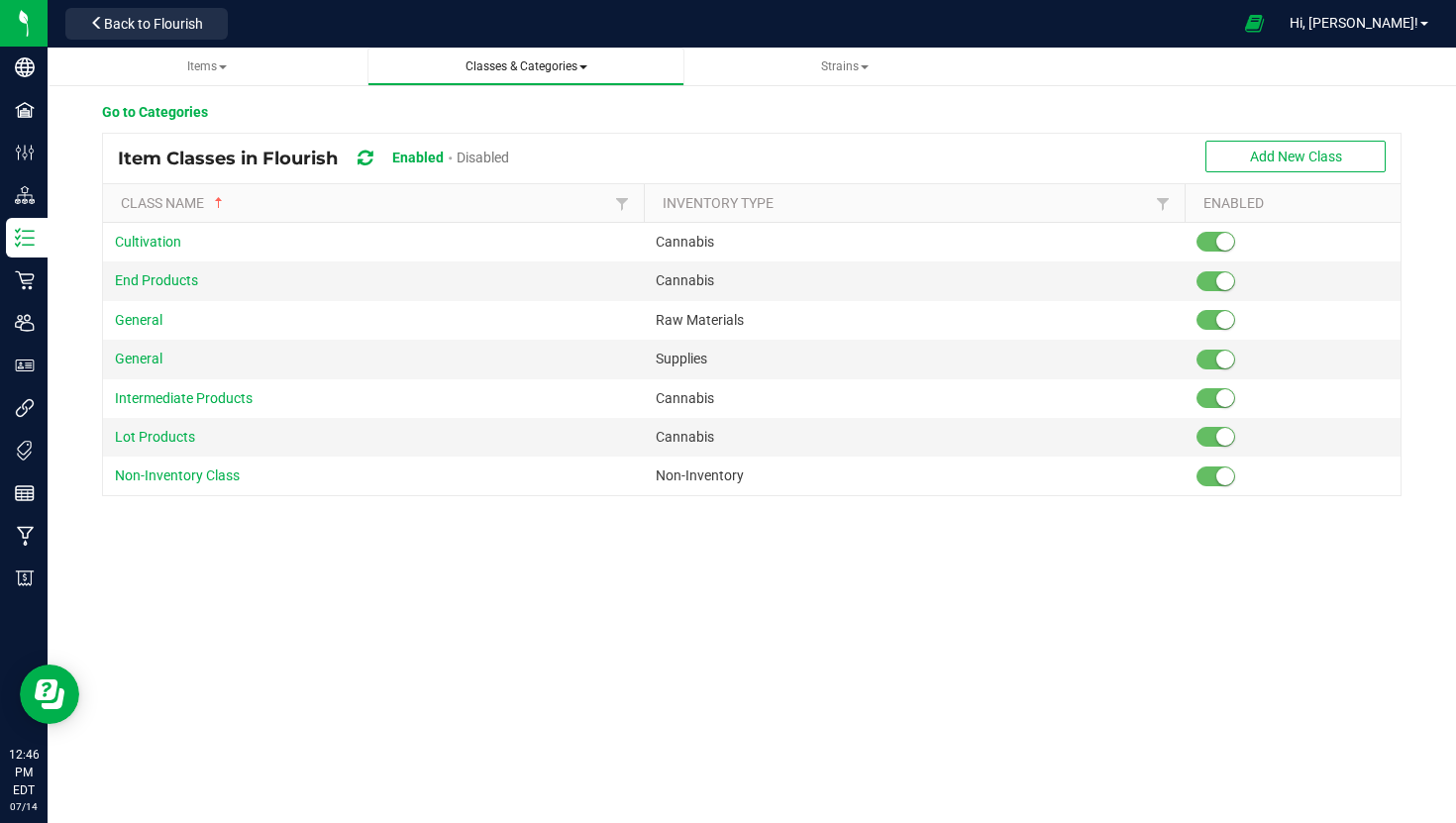click on "Classes & Categories" at bounding box center [526, 66] 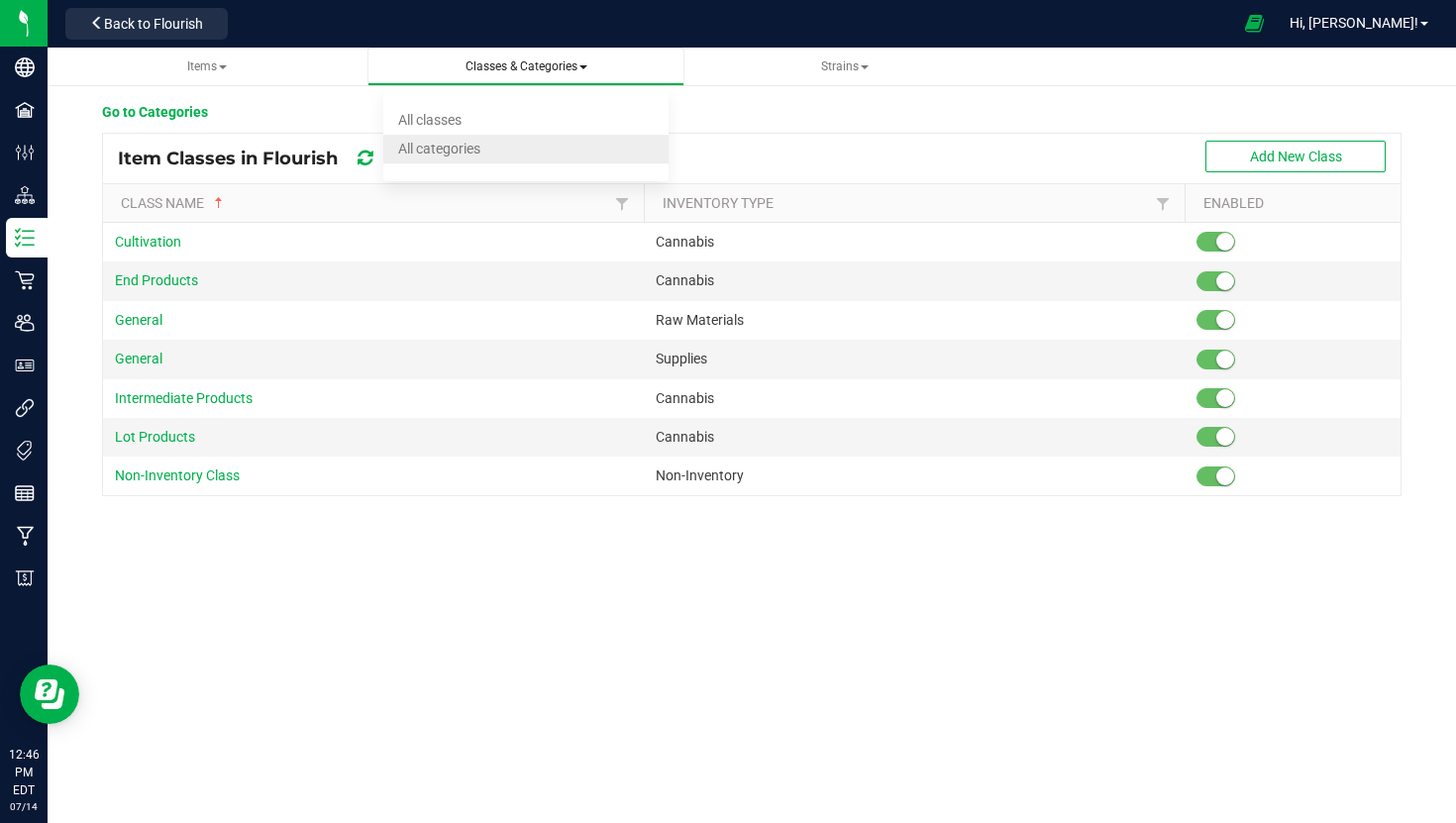 click on "All categories" at bounding box center (439, 149) 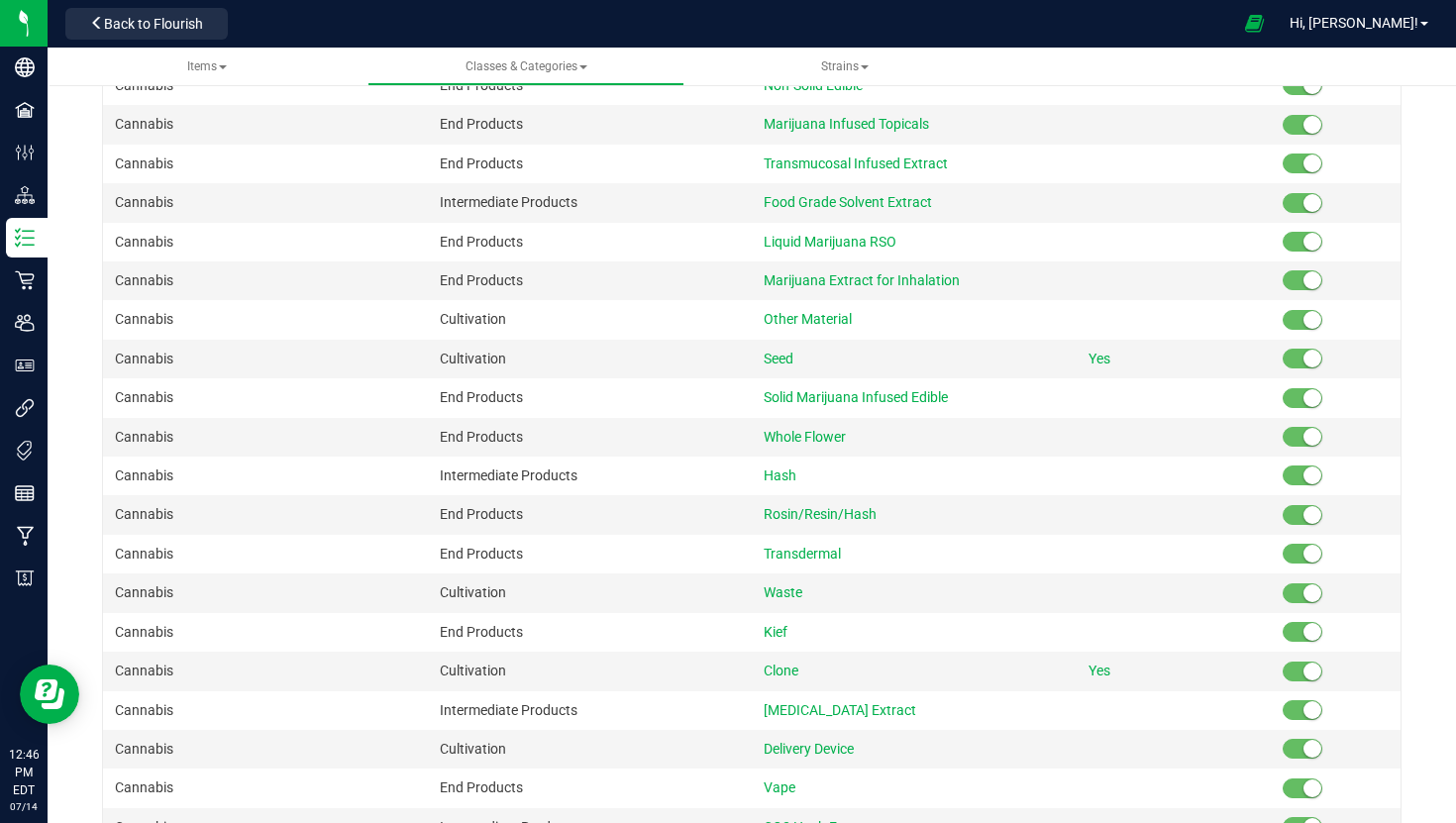 scroll, scrollTop: 0, scrollLeft: 0, axis: both 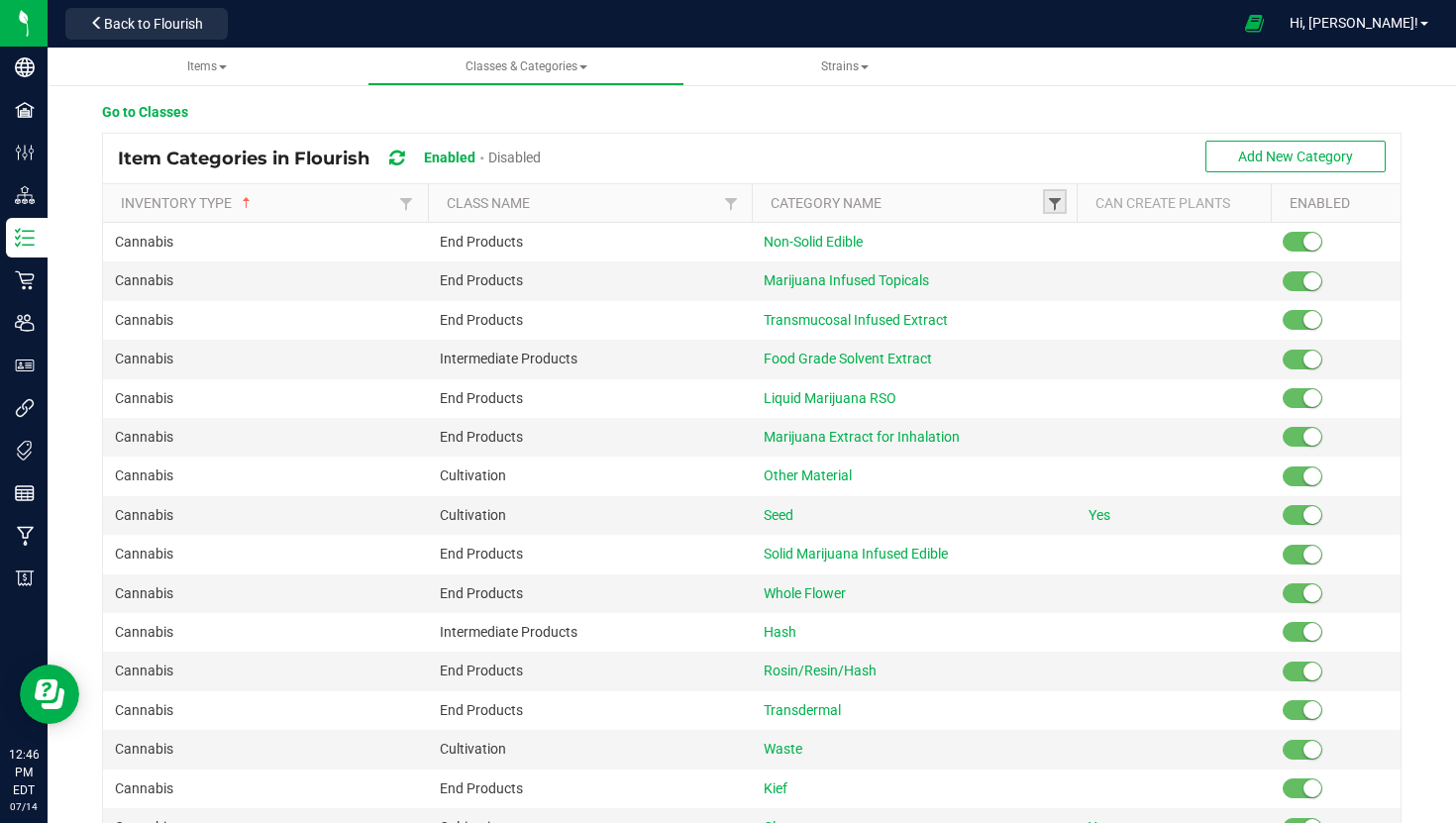 click at bounding box center [1055, 204] 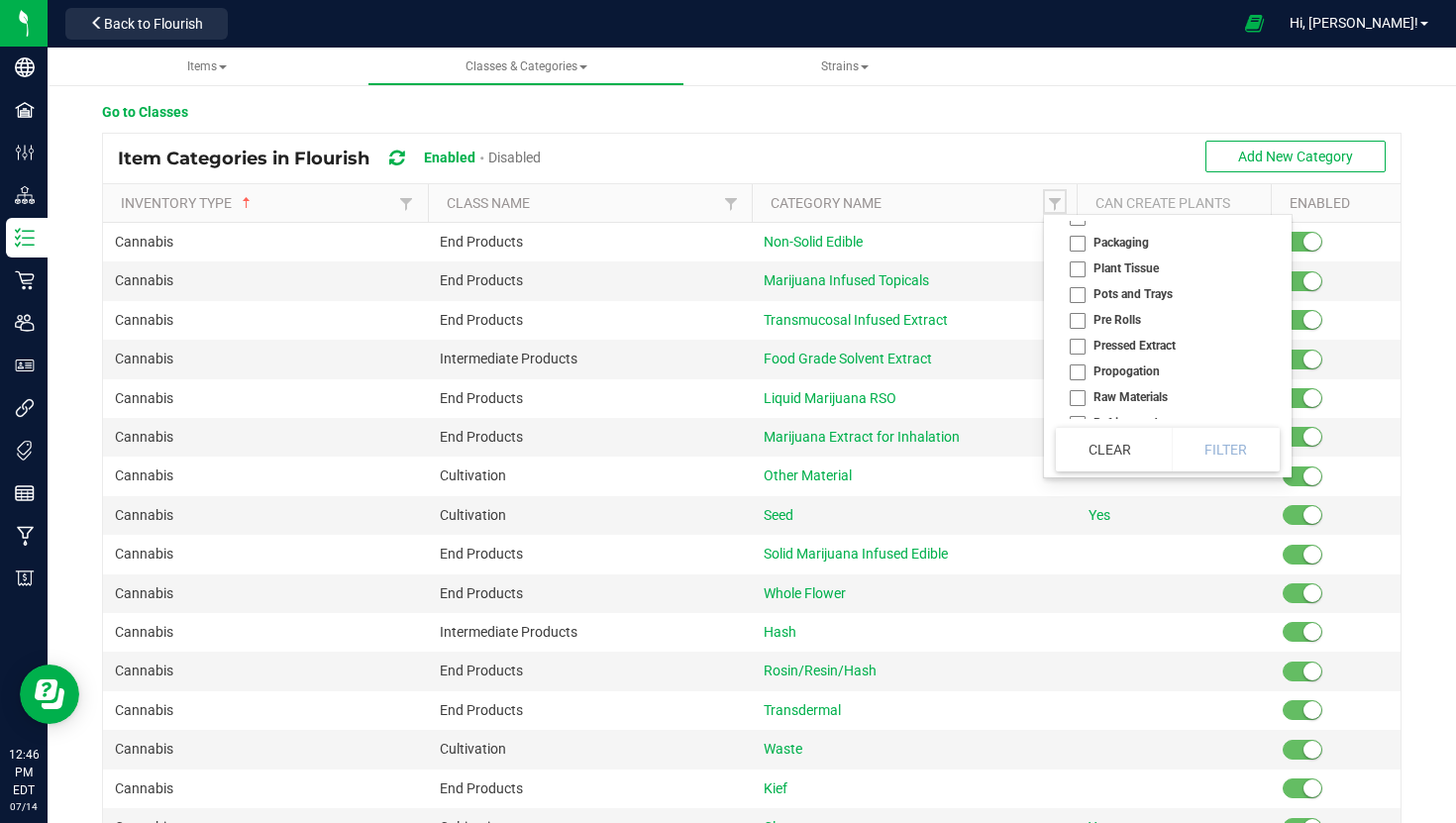 scroll, scrollTop: 838, scrollLeft: 0, axis: vertical 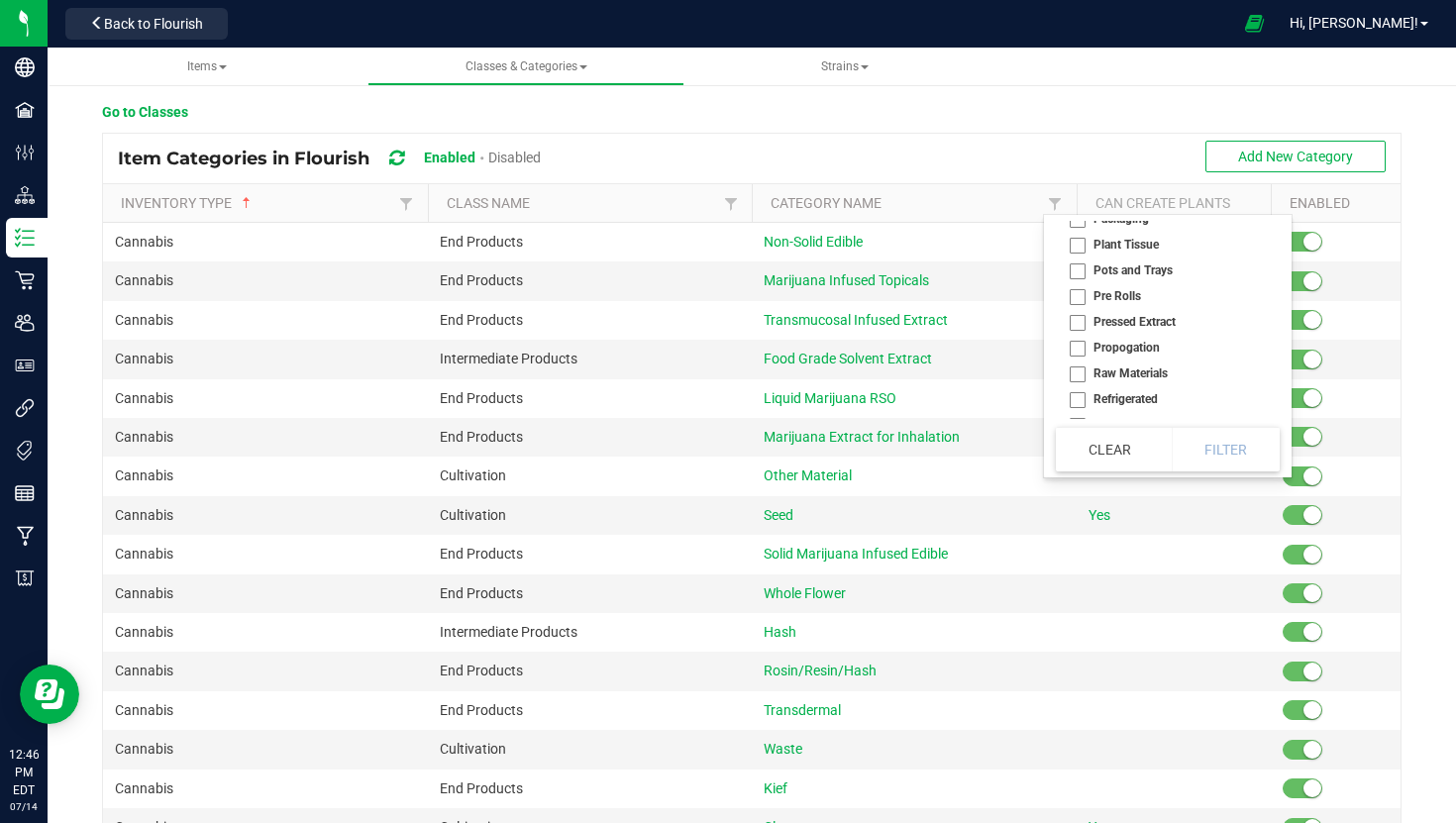 click on "Pre Rolls" at bounding box center (1162, 296) 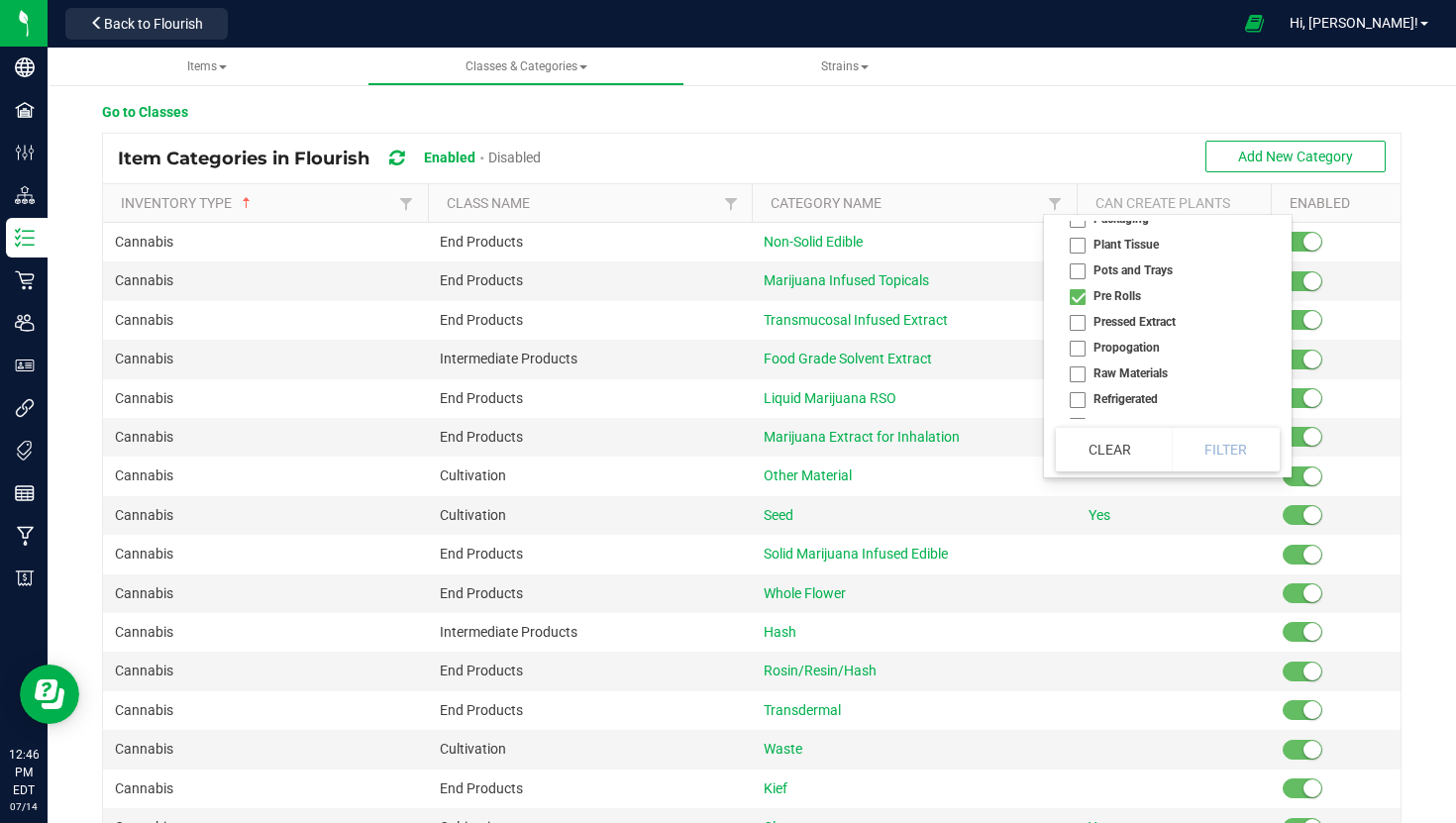 checkbox on "true" 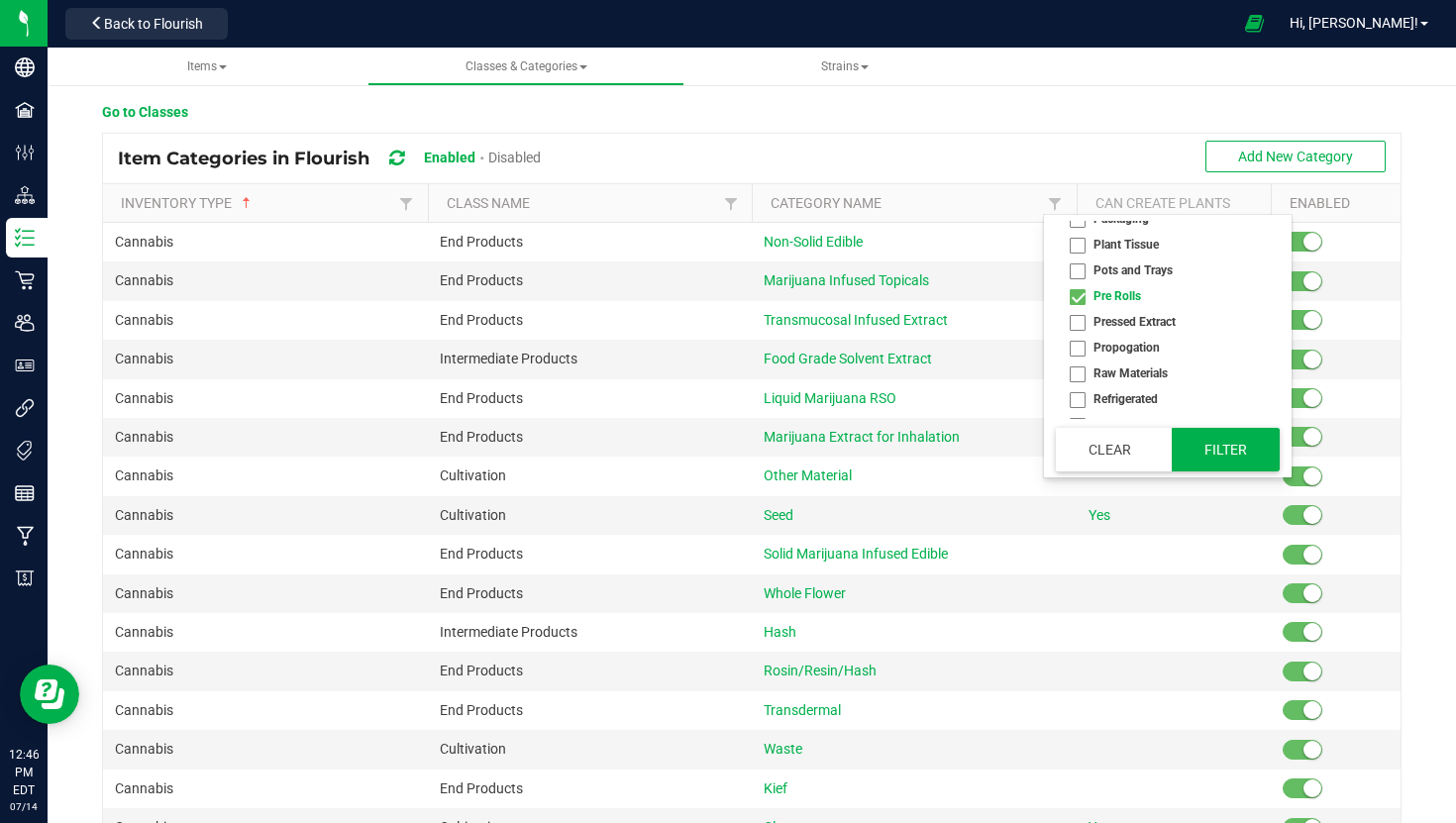 click on "Filter" at bounding box center (1226, 450) 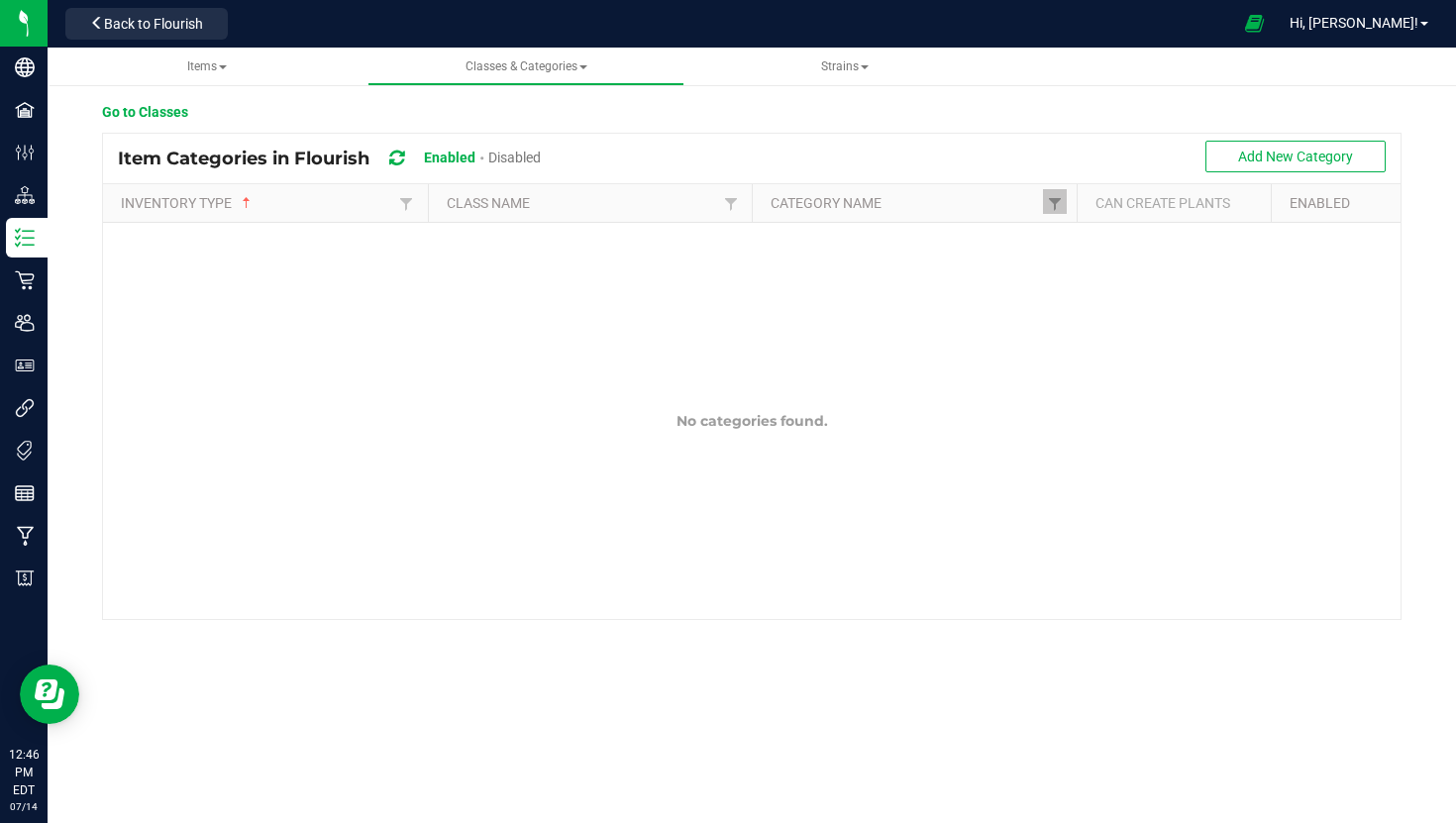 click on "Disabled" at bounding box center [514, 157] 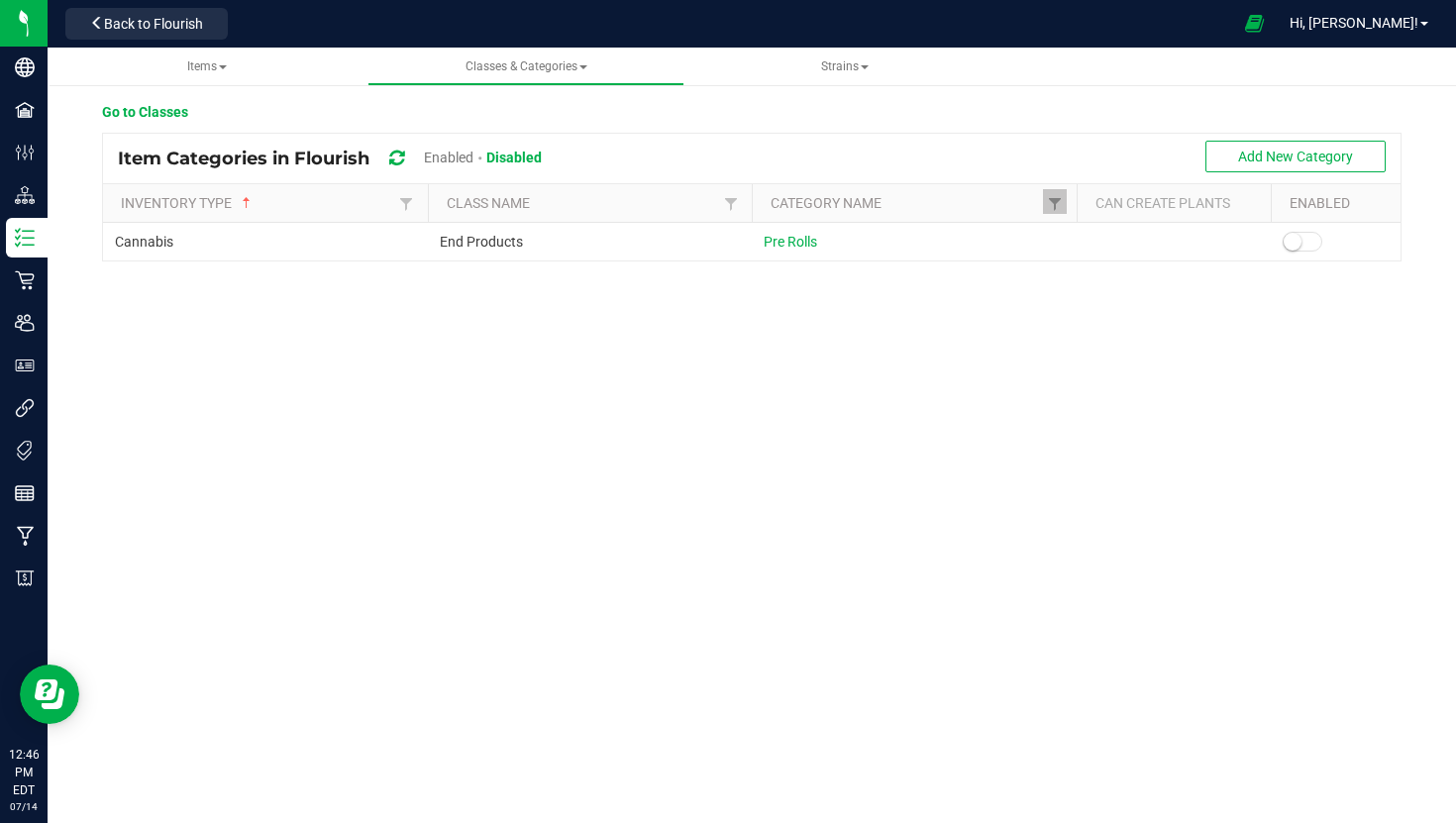 drag, startPoint x: 521, startPoint y: 155, endPoint x: 416, endPoint y: 140, distance: 106.066017 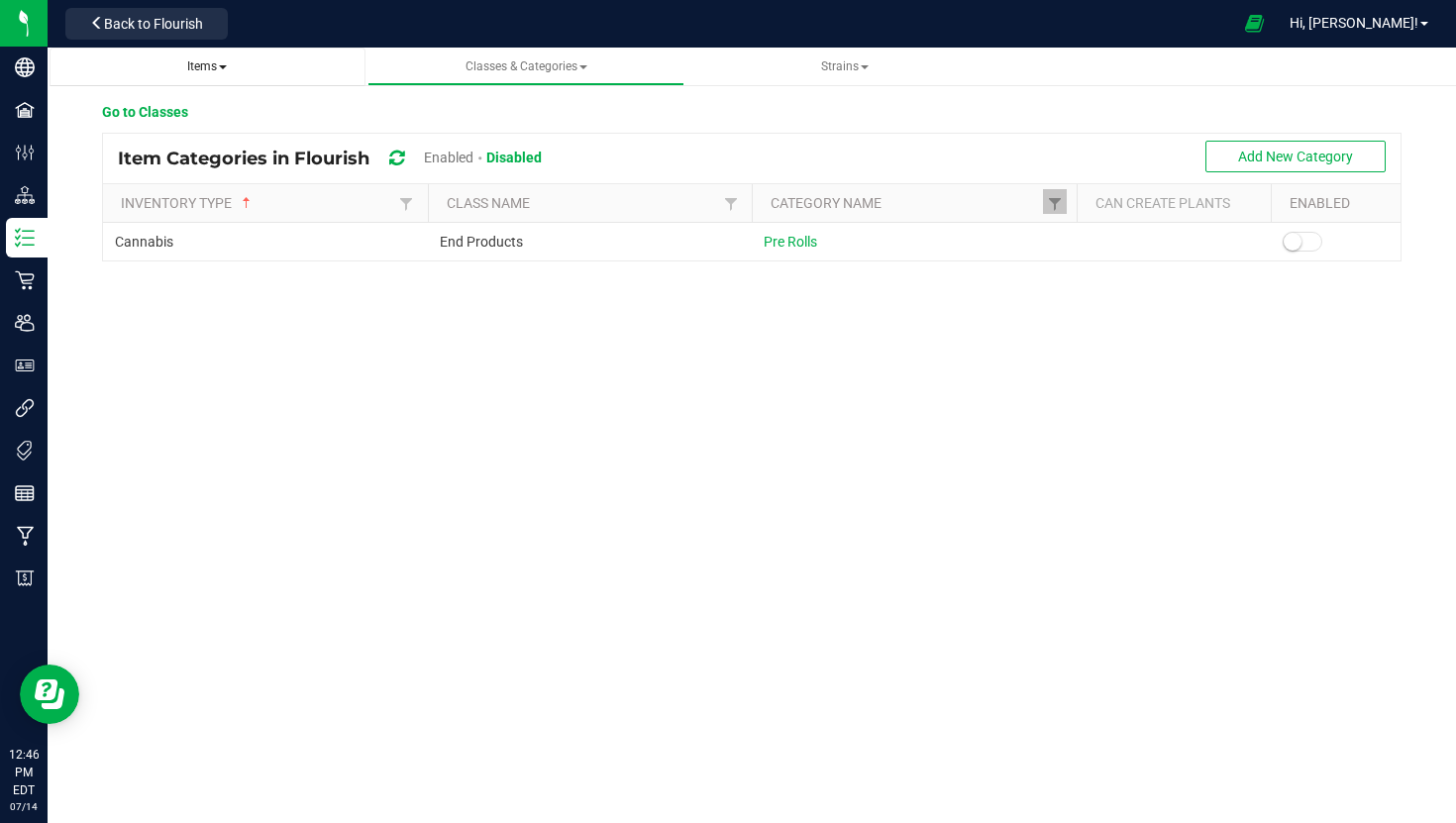 click on "Items" at bounding box center [208, 66] 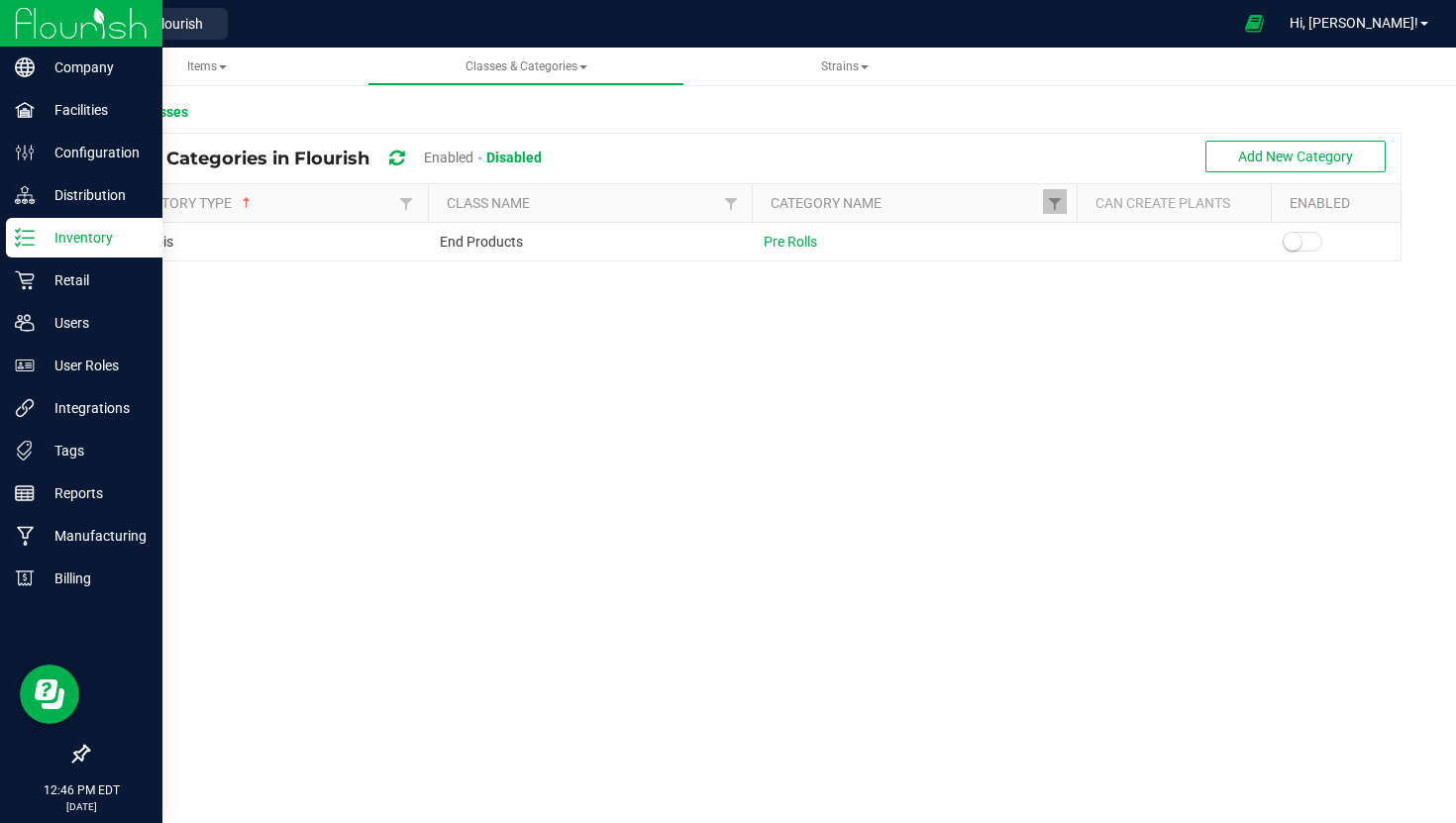 click 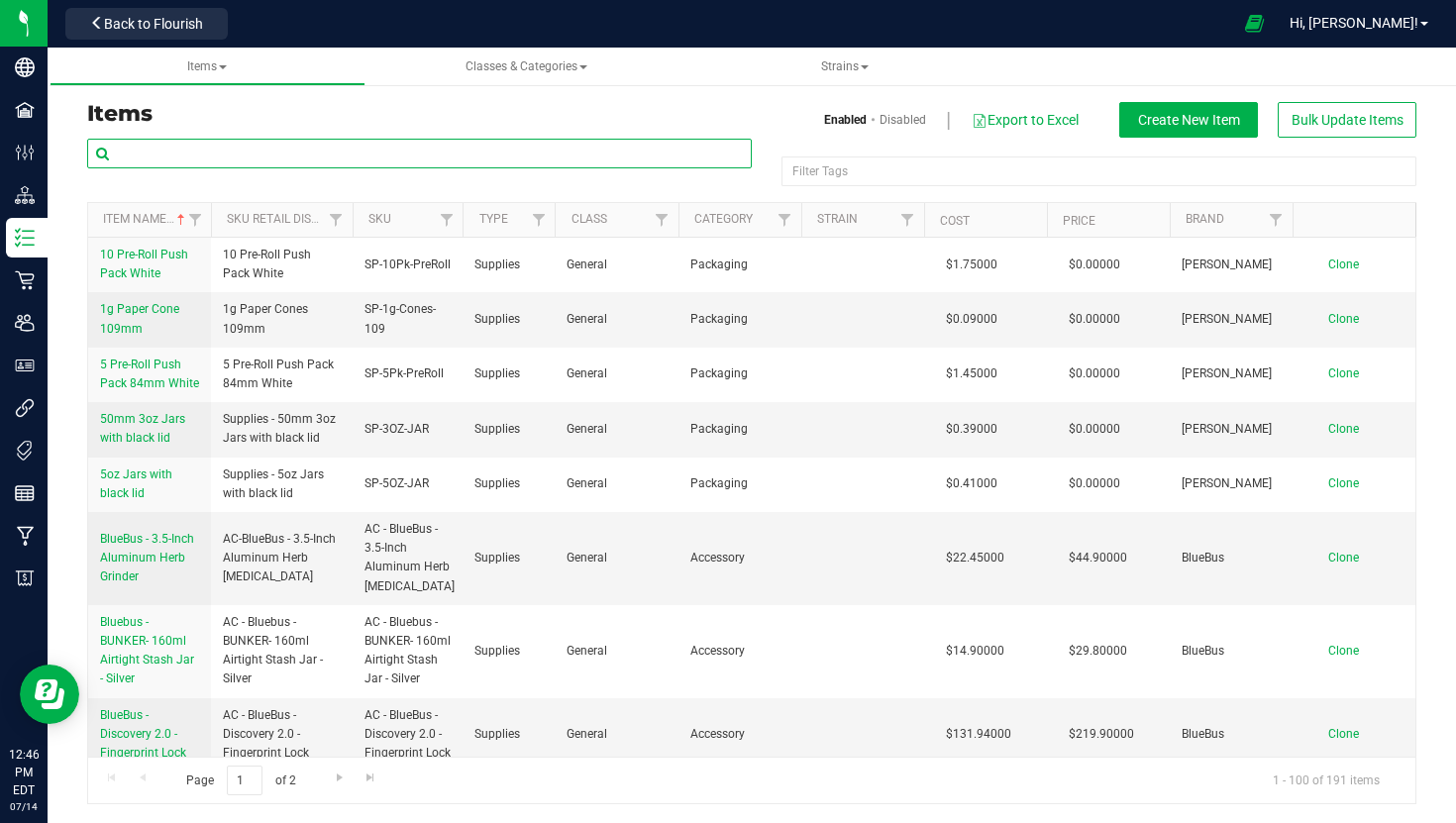 click at bounding box center (419, 154) 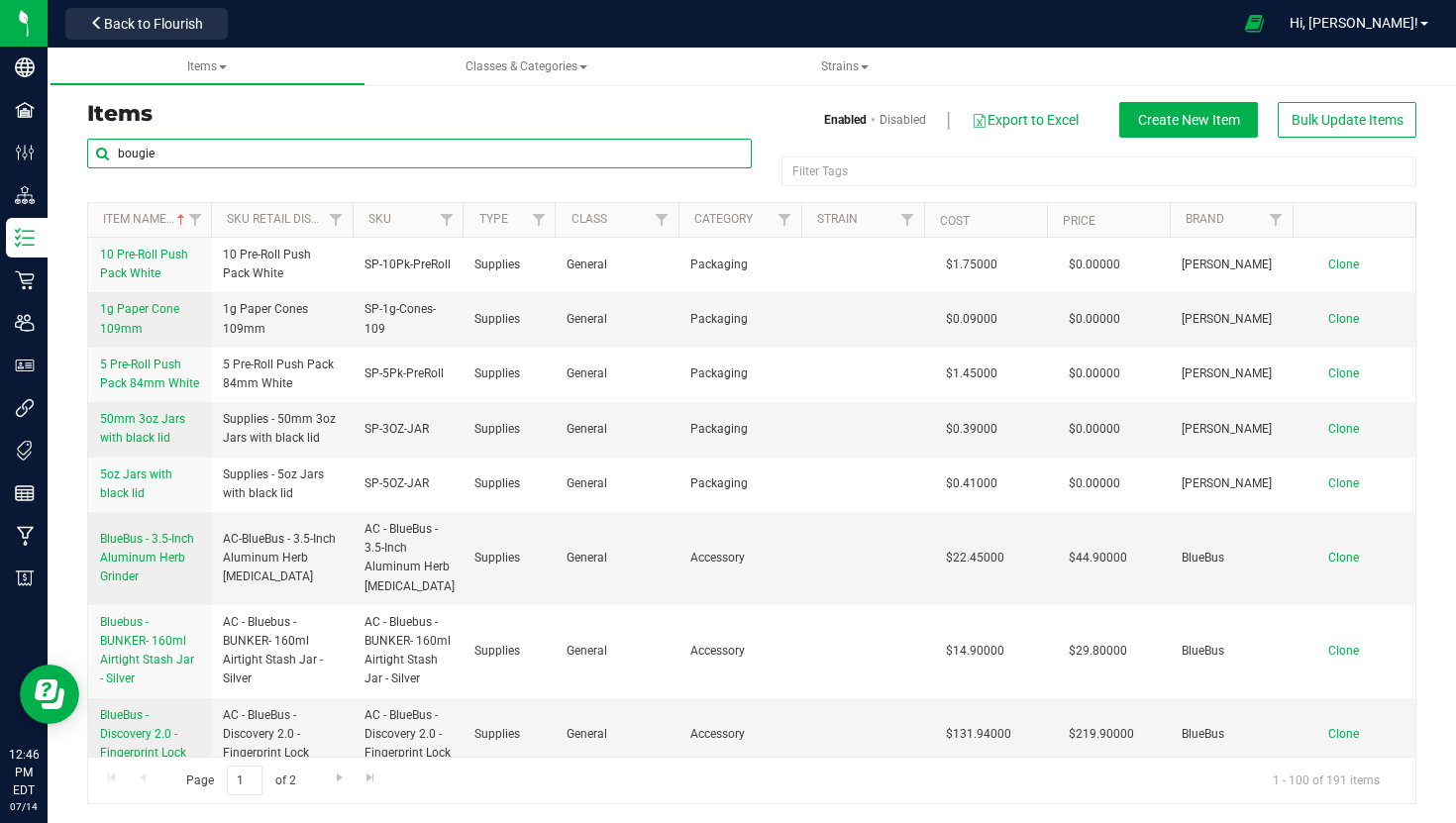 type on "bougie" 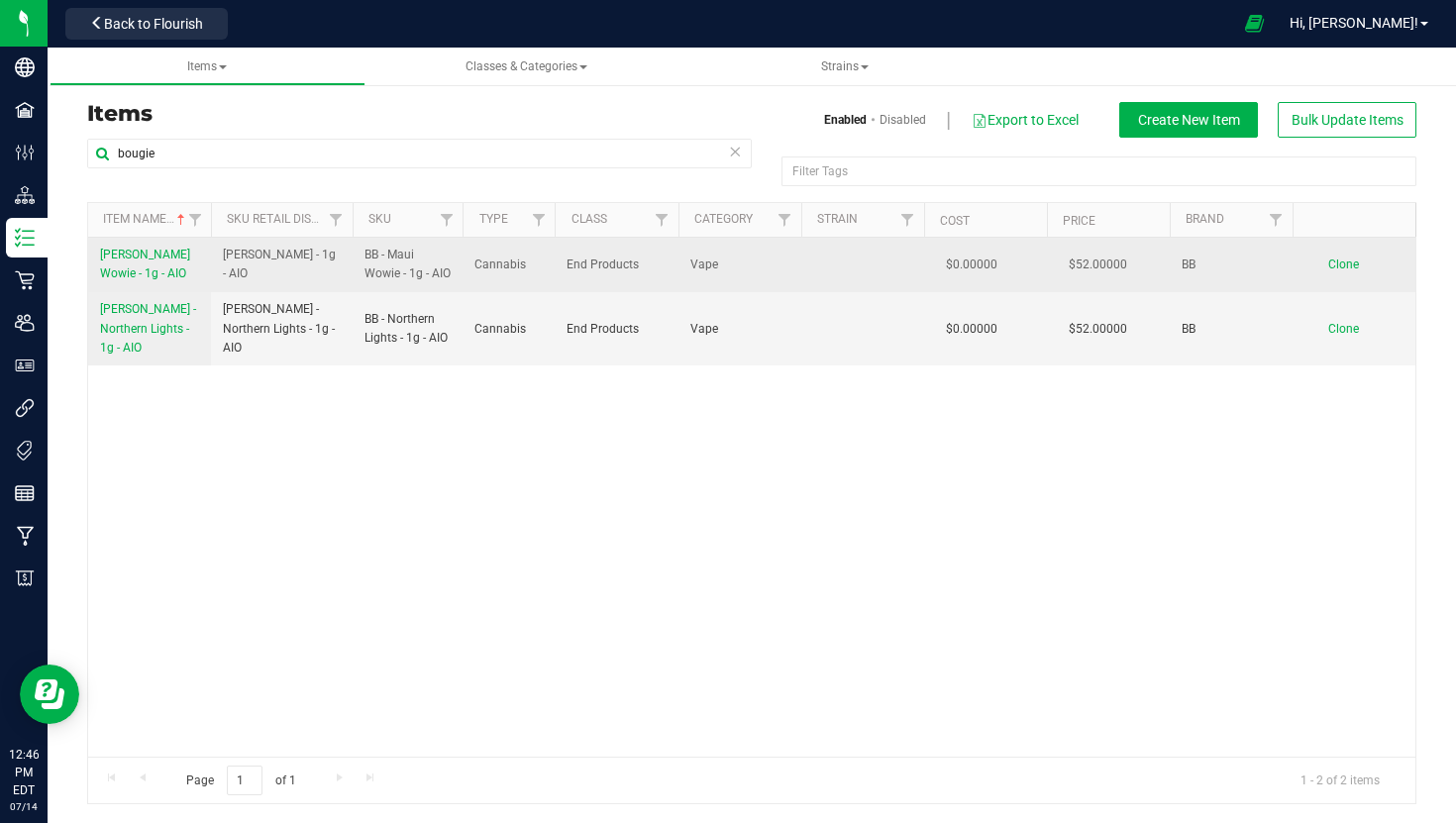 click on "[PERSON_NAME] Wowie - 1g - AIO" at bounding box center [145, 263] 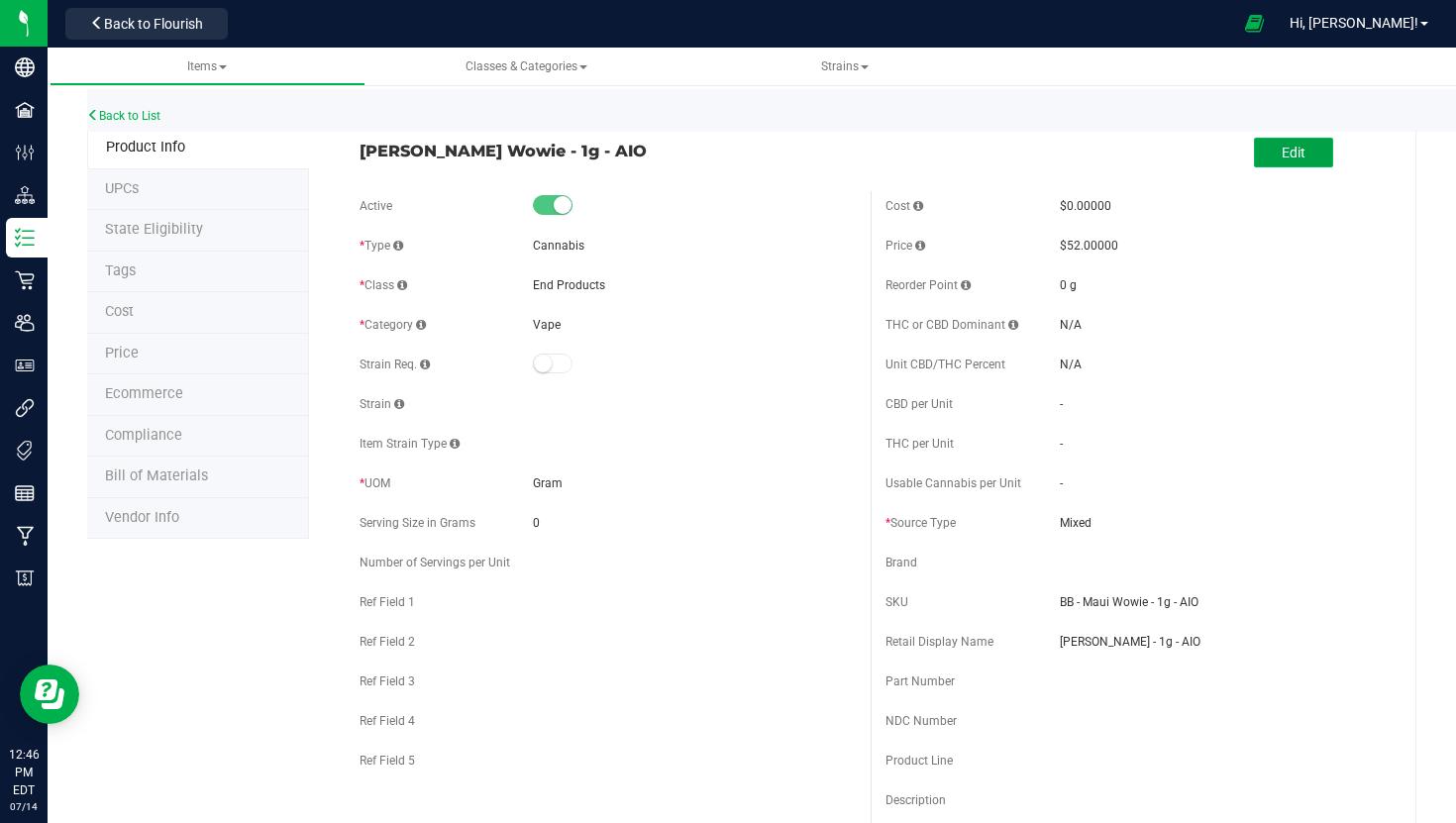 click on "Edit" at bounding box center [1294, 153] 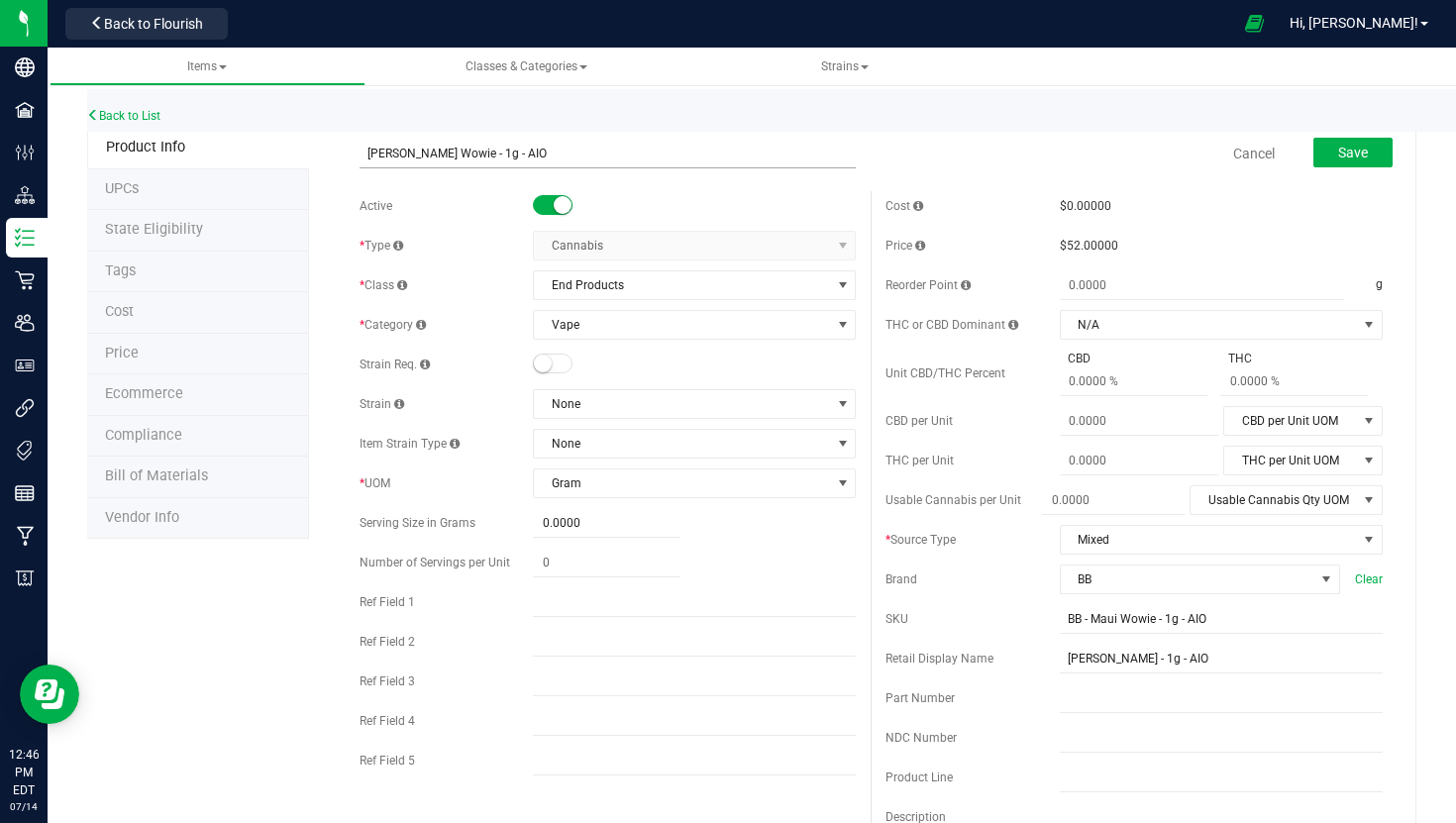 click on "[PERSON_NAME] Wowie - 1g - AIO" at bounding box center [608, 154] 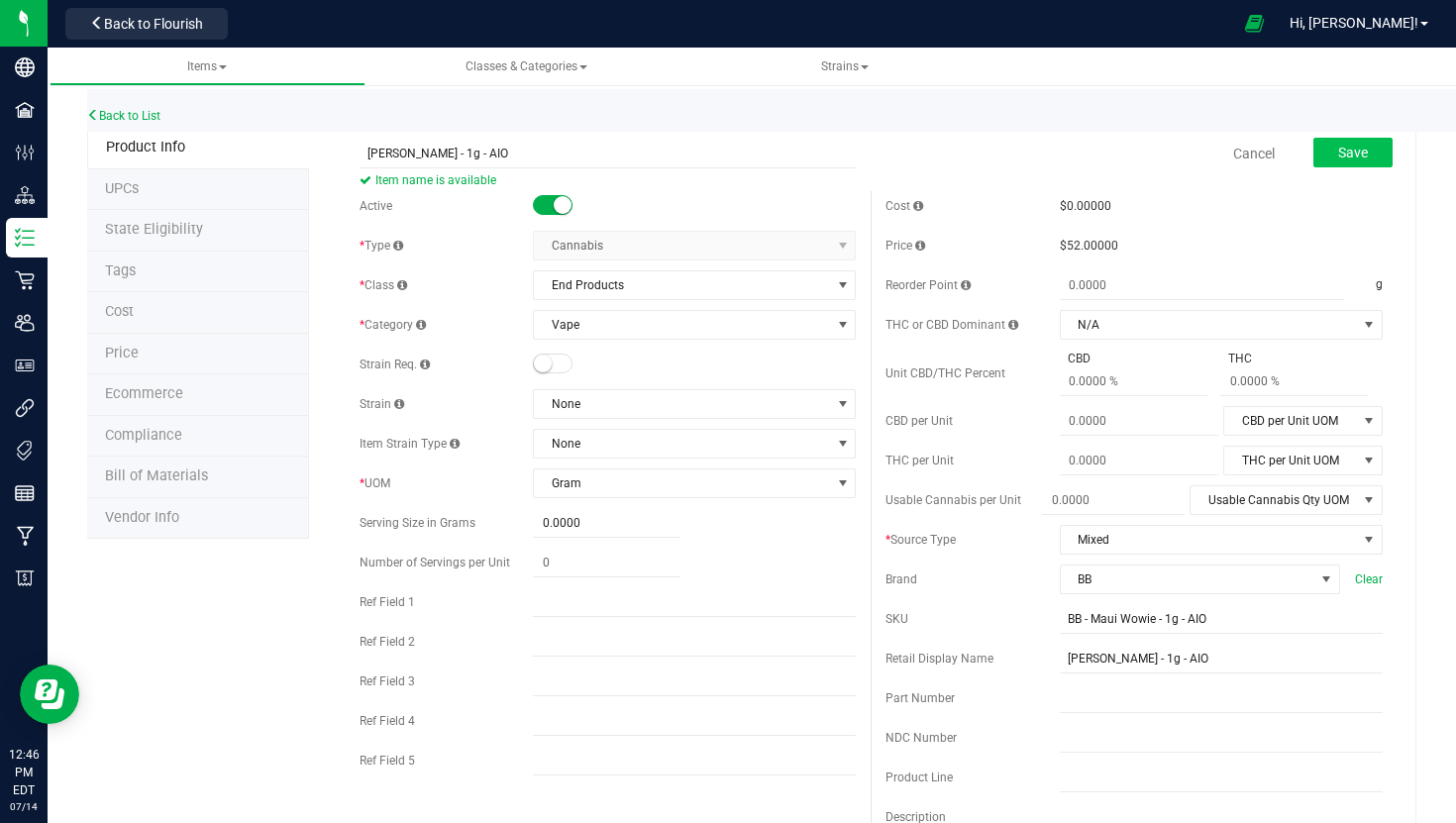type on "[PERSON_NAME] - 1g - AIO" 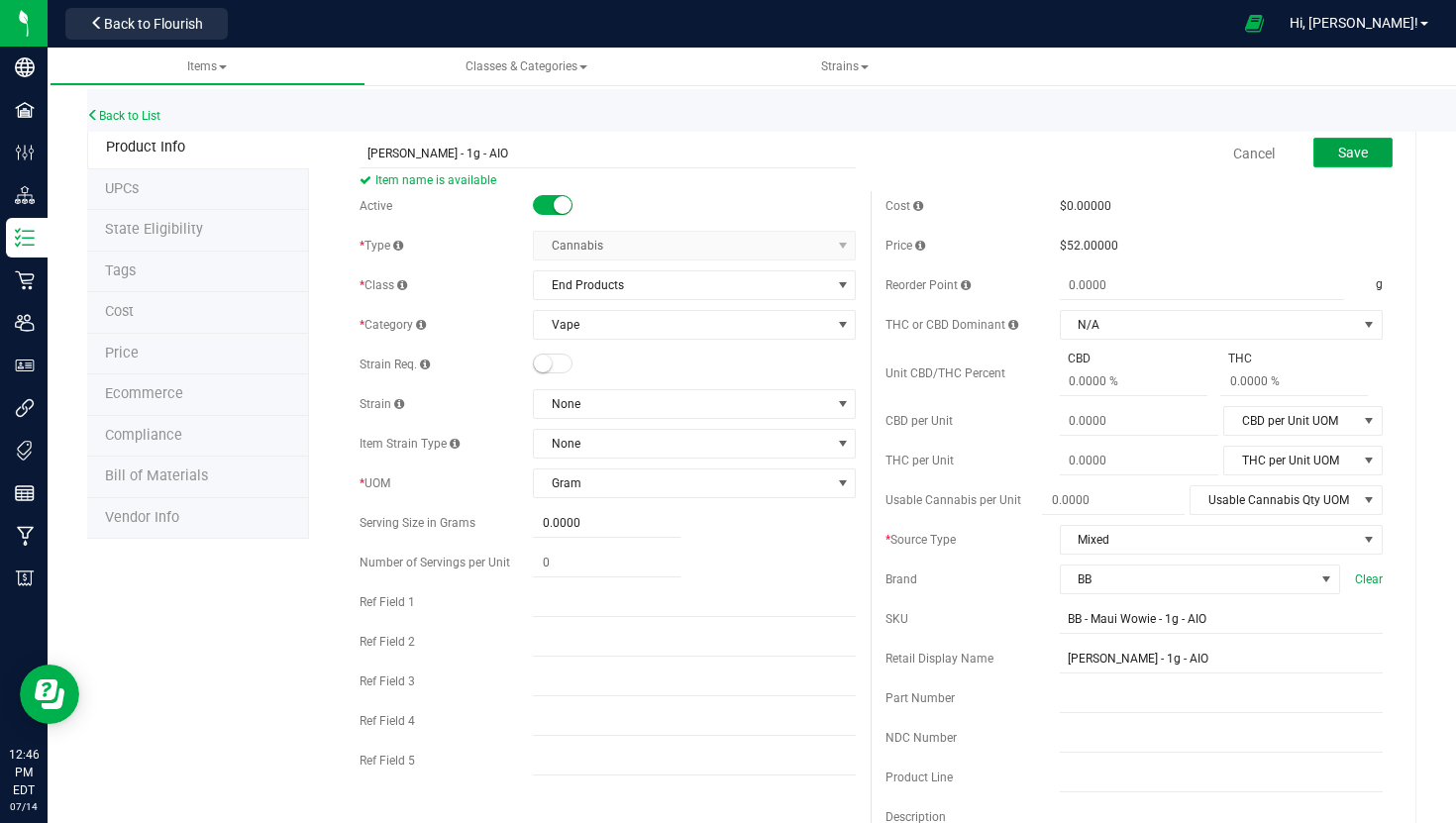 click on "Save" at bounding box center (1353, 153) 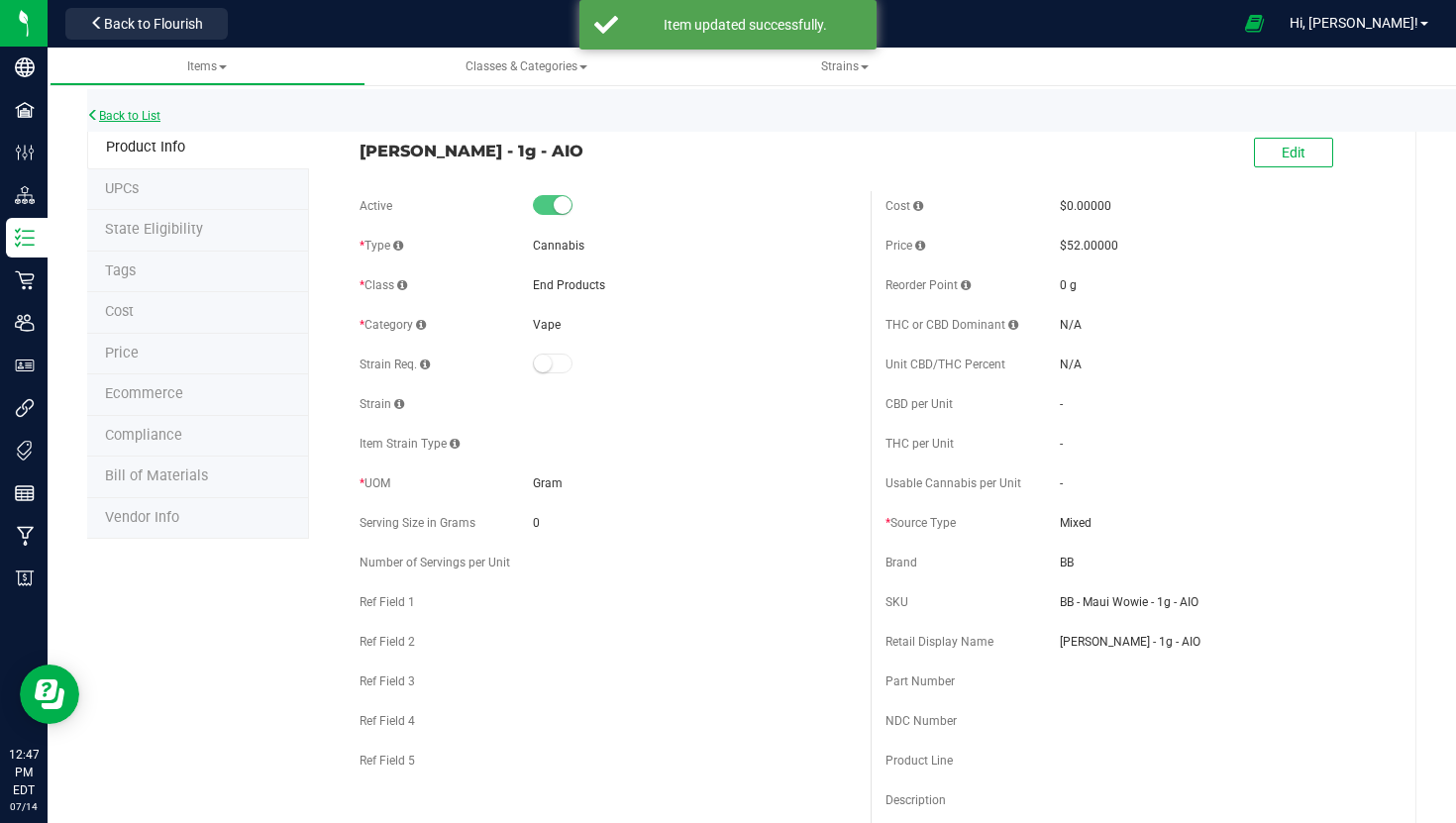 click on "Back to List" at bounding box center (124, 116) 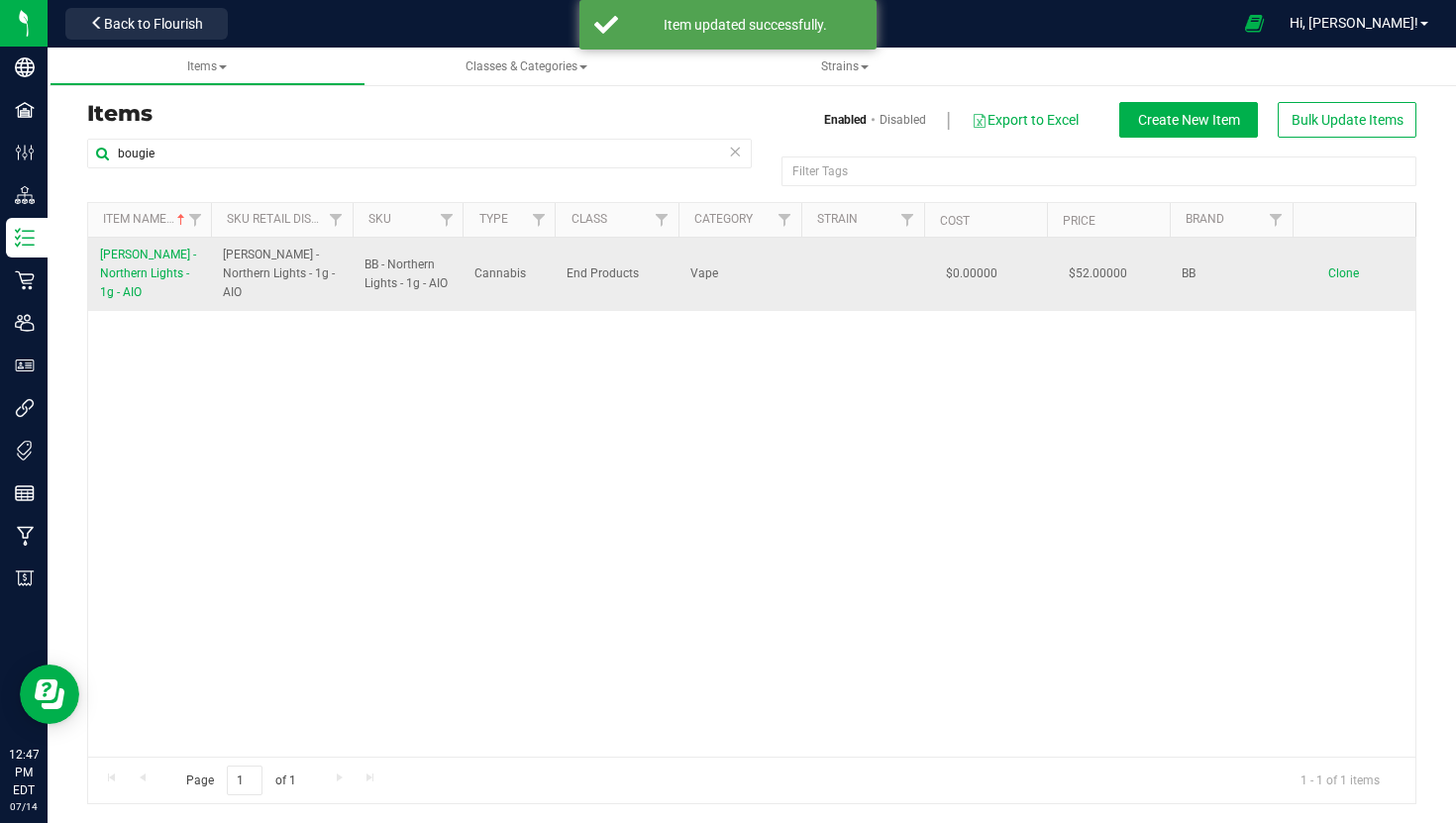 click on "[PERSON_NAME] - Northern Lights - 1g - AIO" at bounding box center [148, 273] 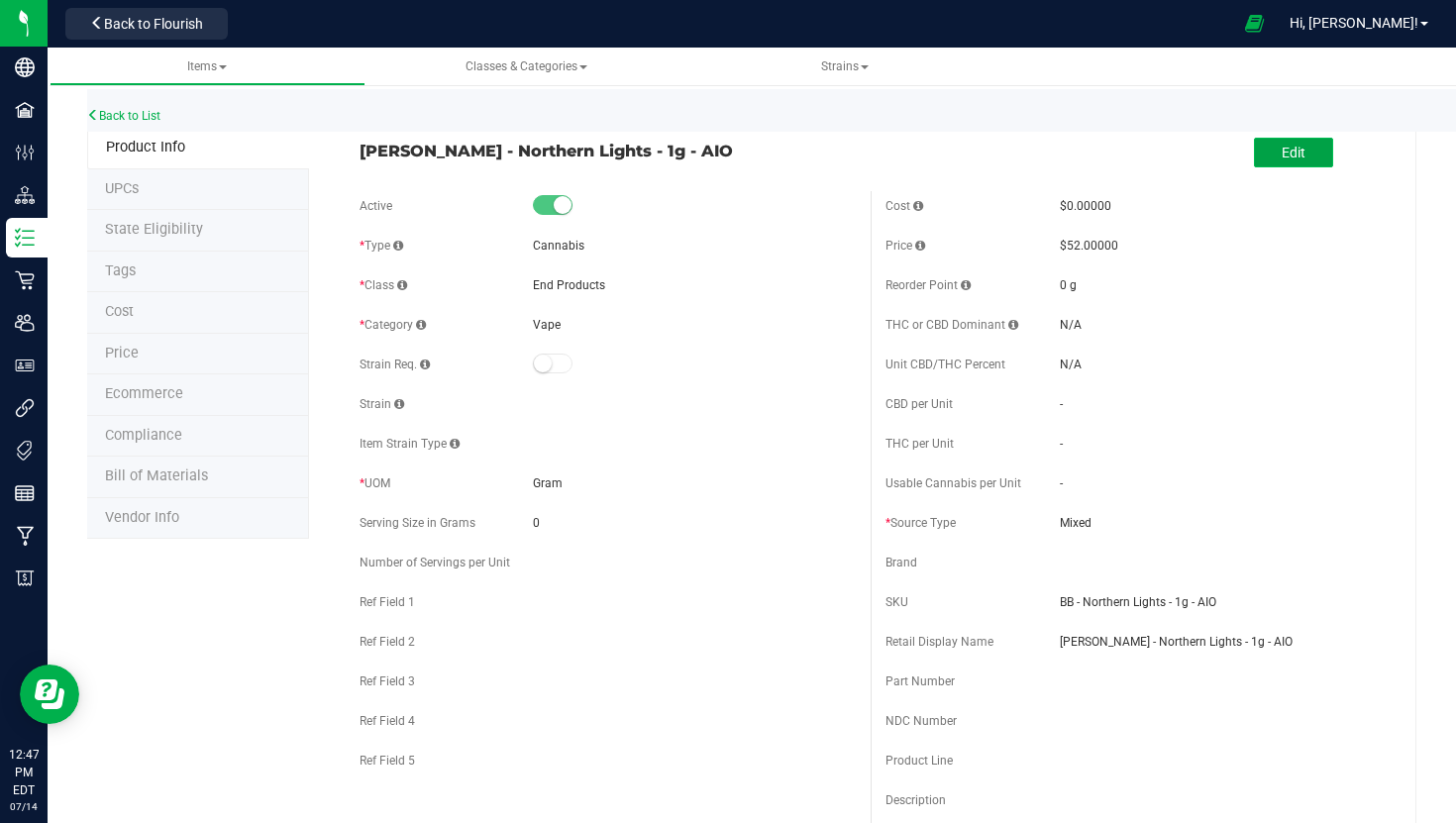 click on "Edit" at bounding box center [1294, 153] 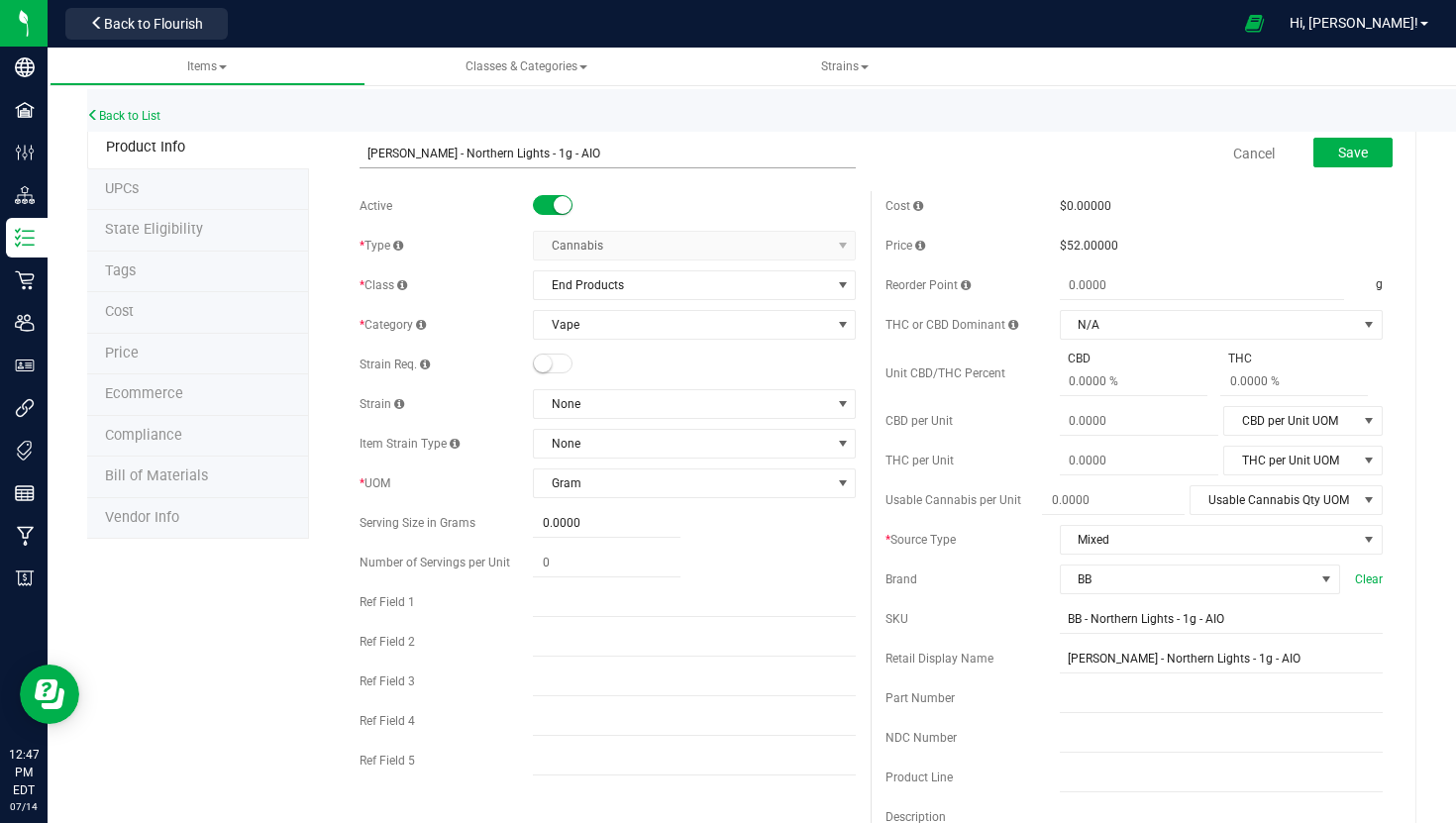 click on "[PERSON_NAME] - Northern Lights - 1g - AIO" at bounding box center (608, 154) 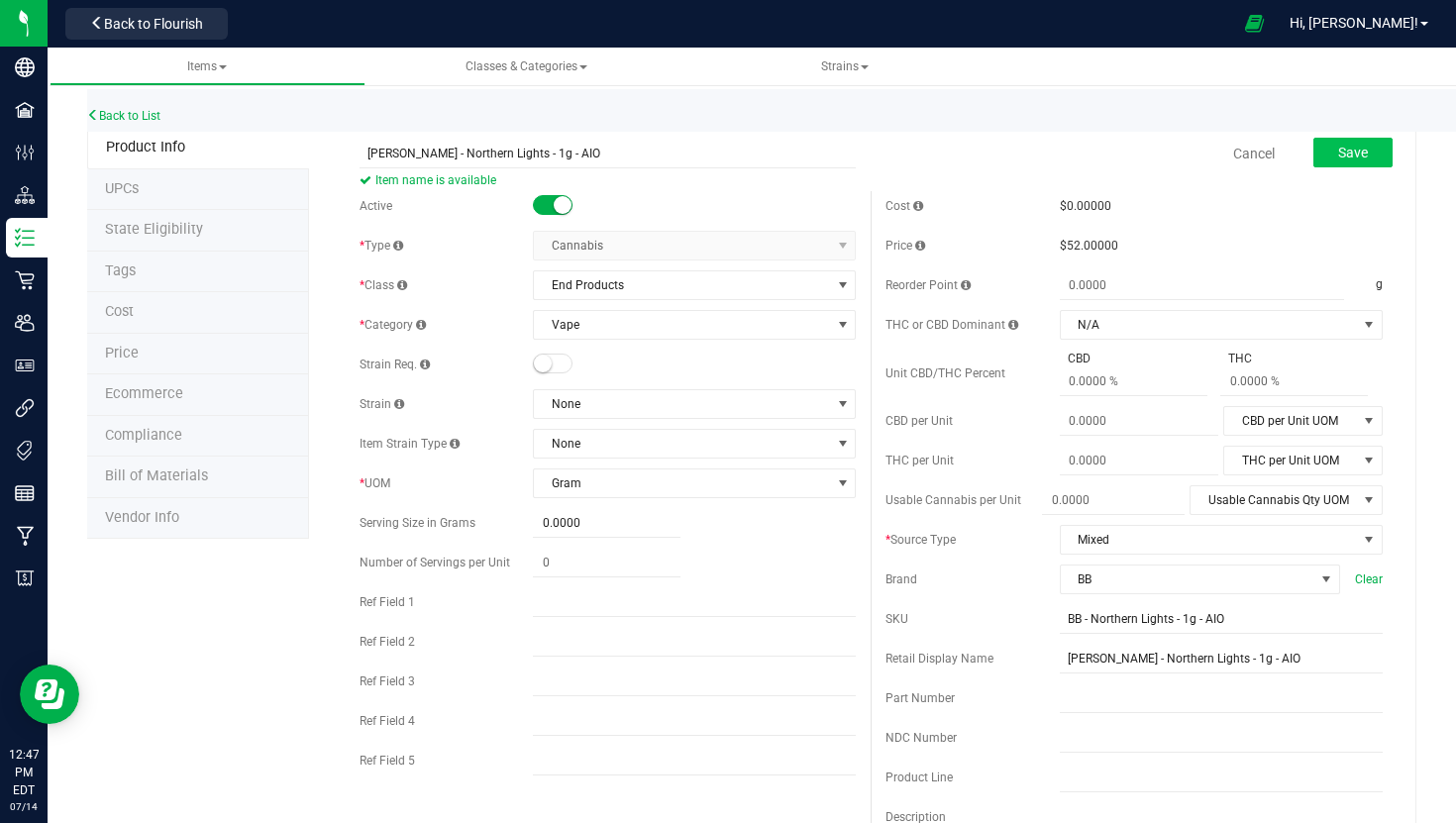 type on "[PERSON_NAME] - Northern Lights - 1g - AIO" 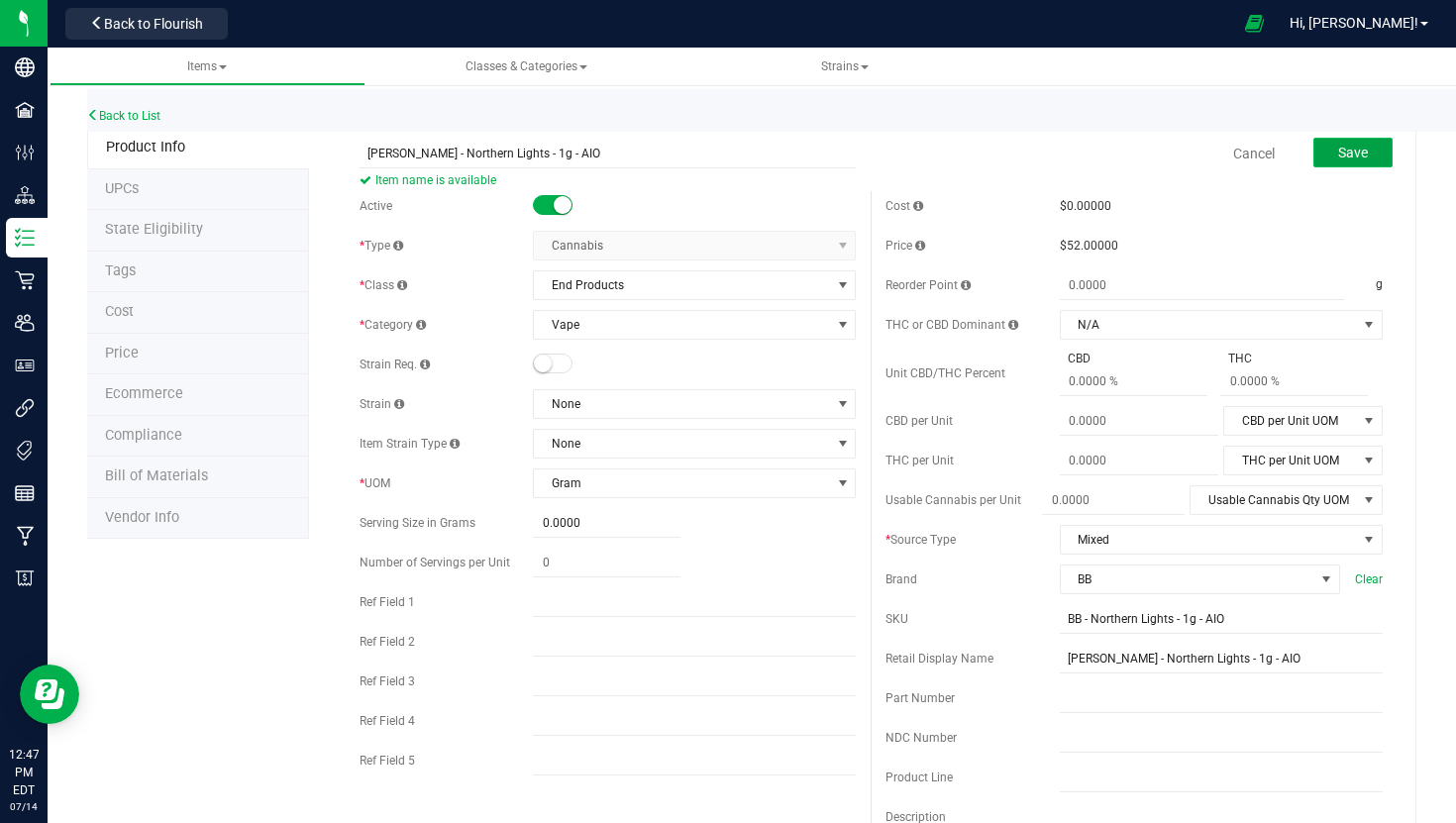 click on "Save" at bounding box center (1353, 153) 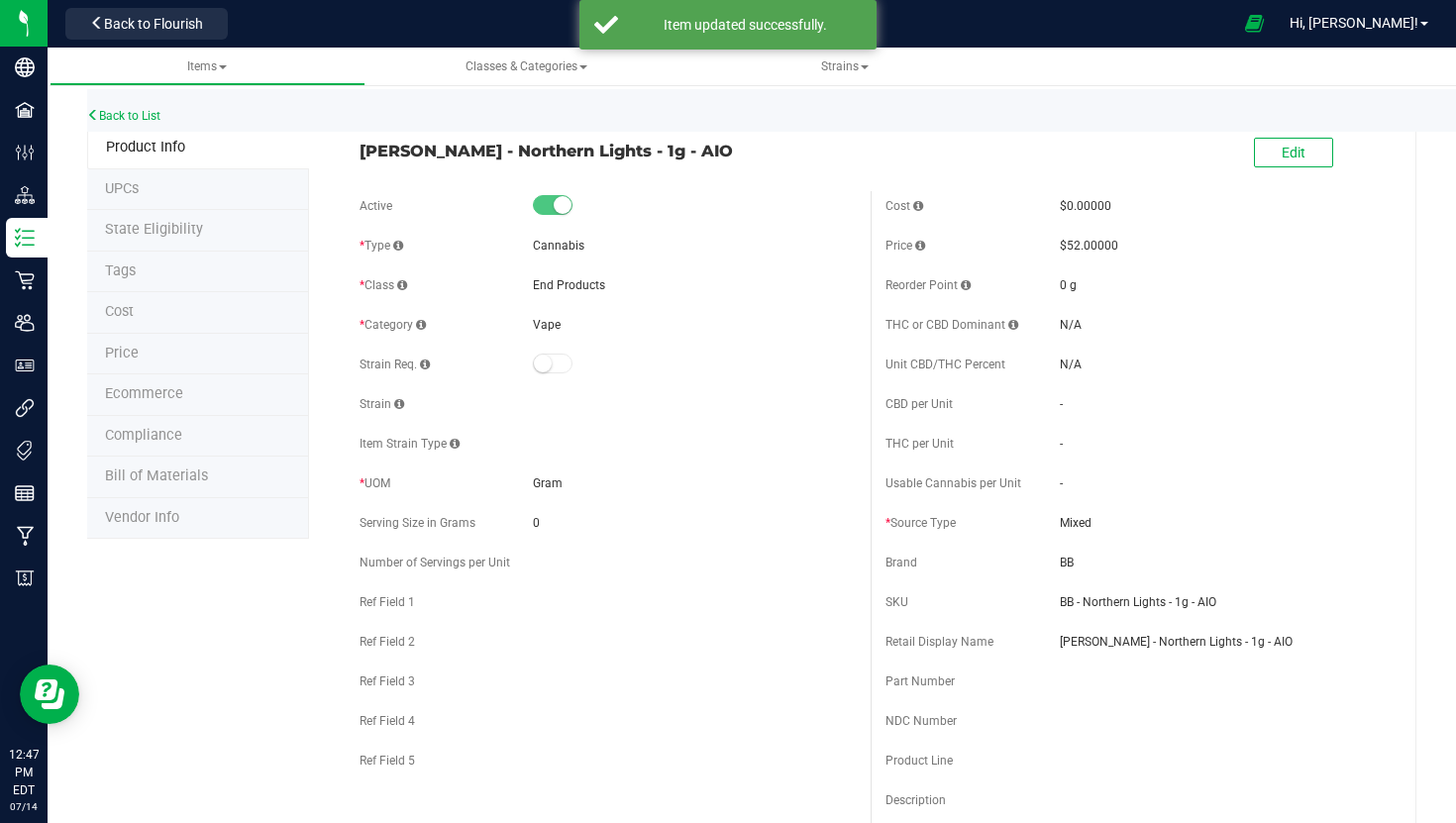 click on "Back to List" at bounding box center [815, 110] 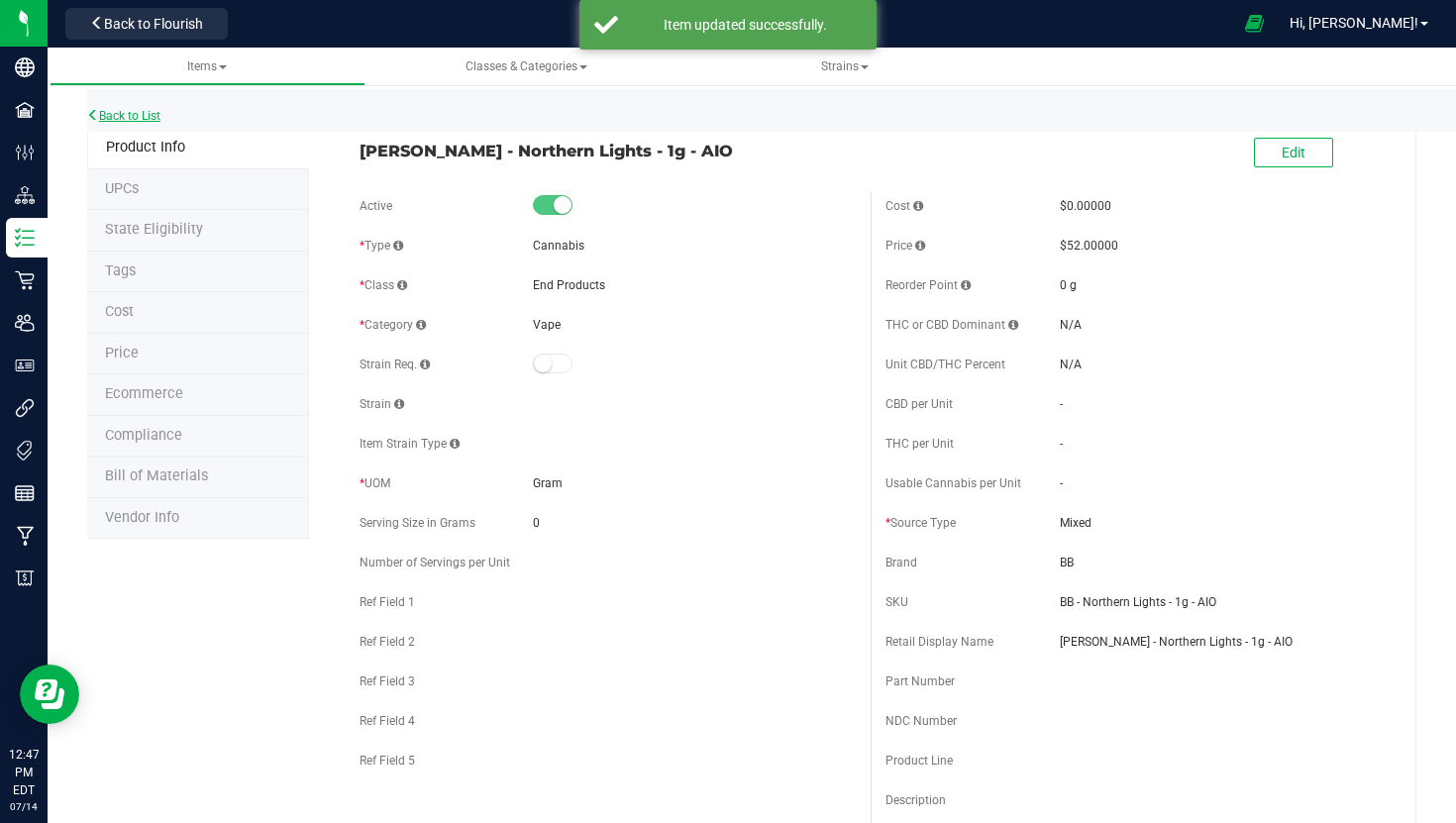 click on "Back to List" at bounding box center [124, 116] 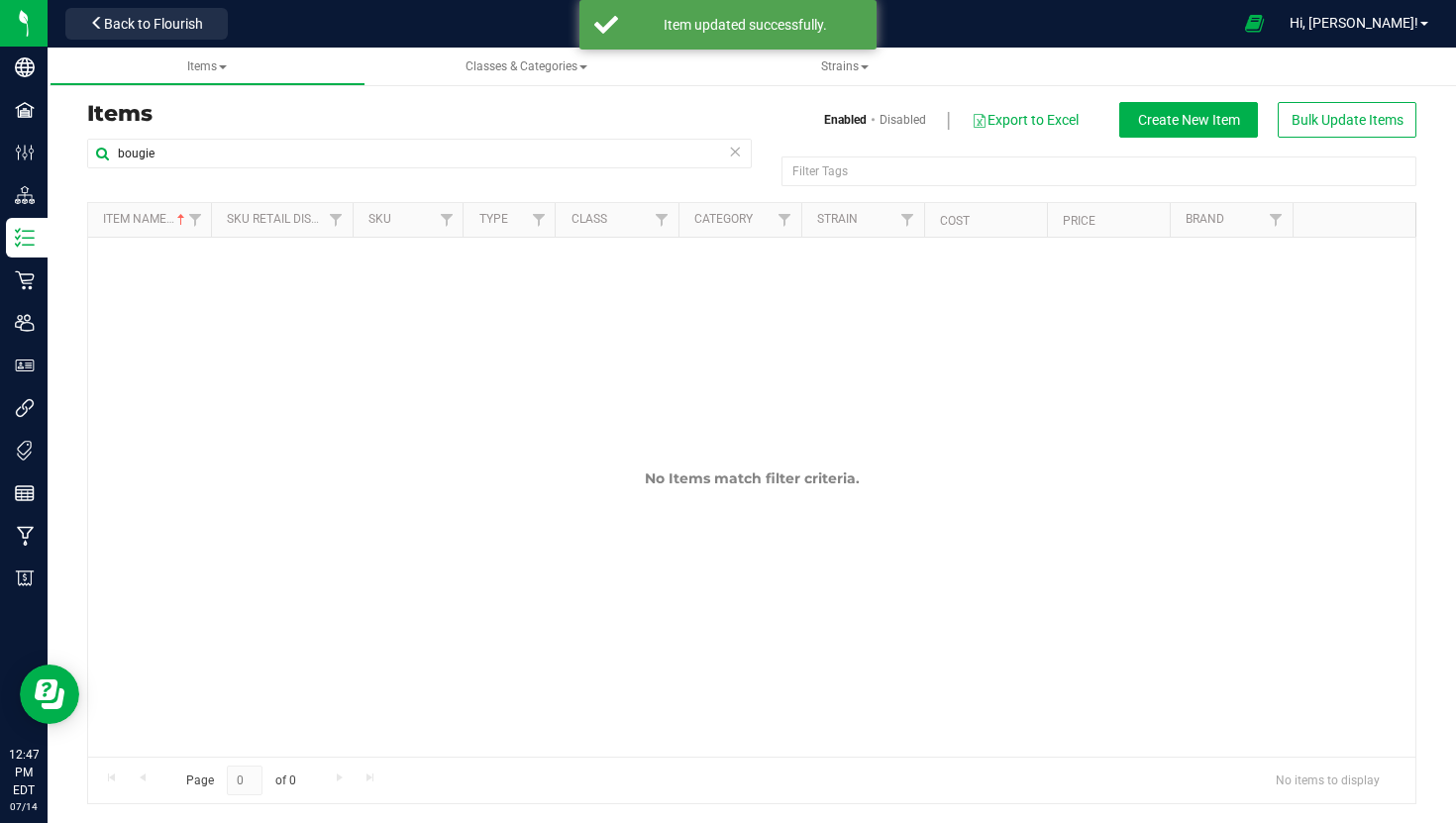 click at bounding box center (735, 151) 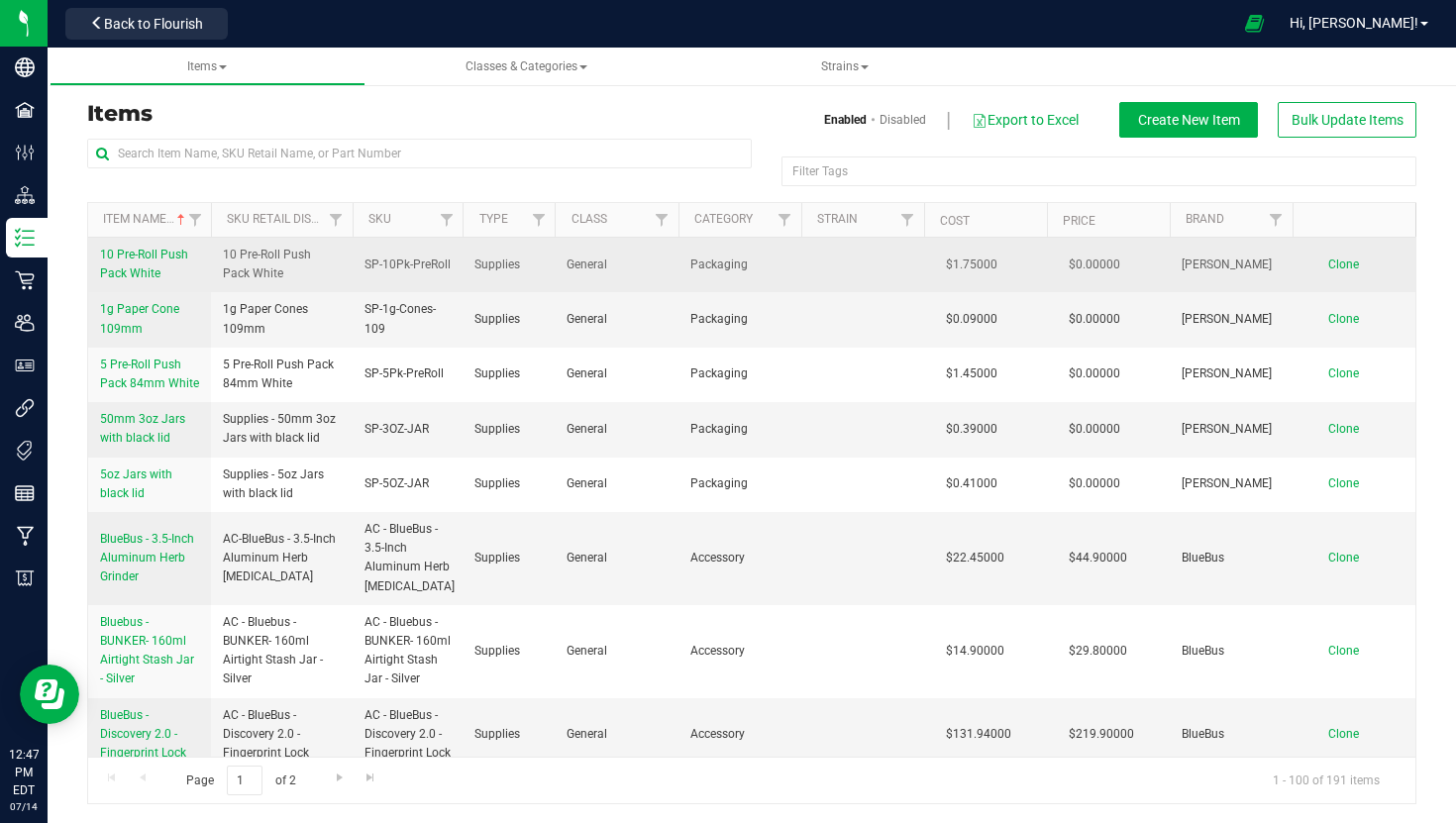 click on "10 Pre-Roll Push Pack White" at bounding box center (150, 264) 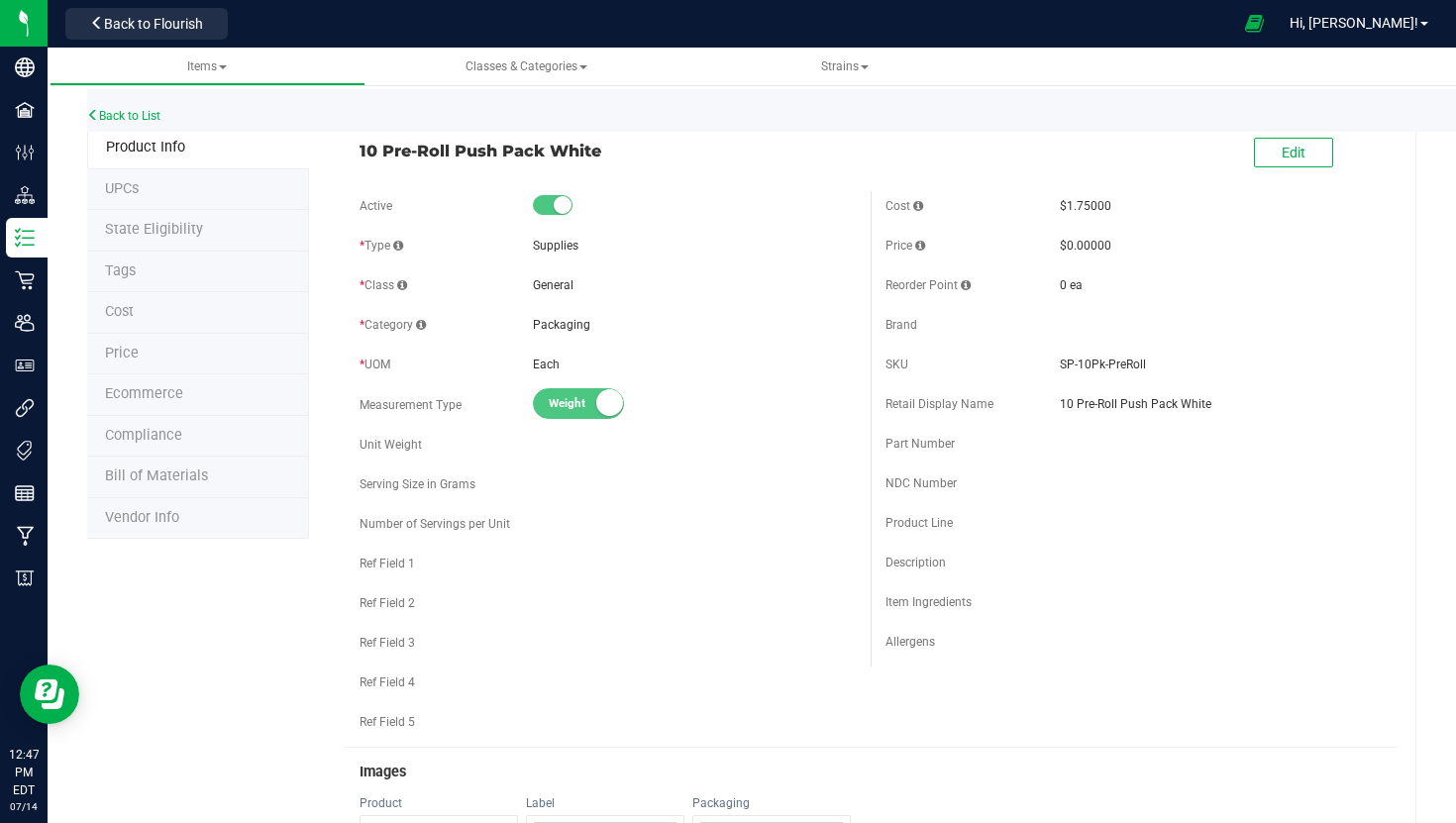 click on "Edit" at bounding box center (1134, 154) 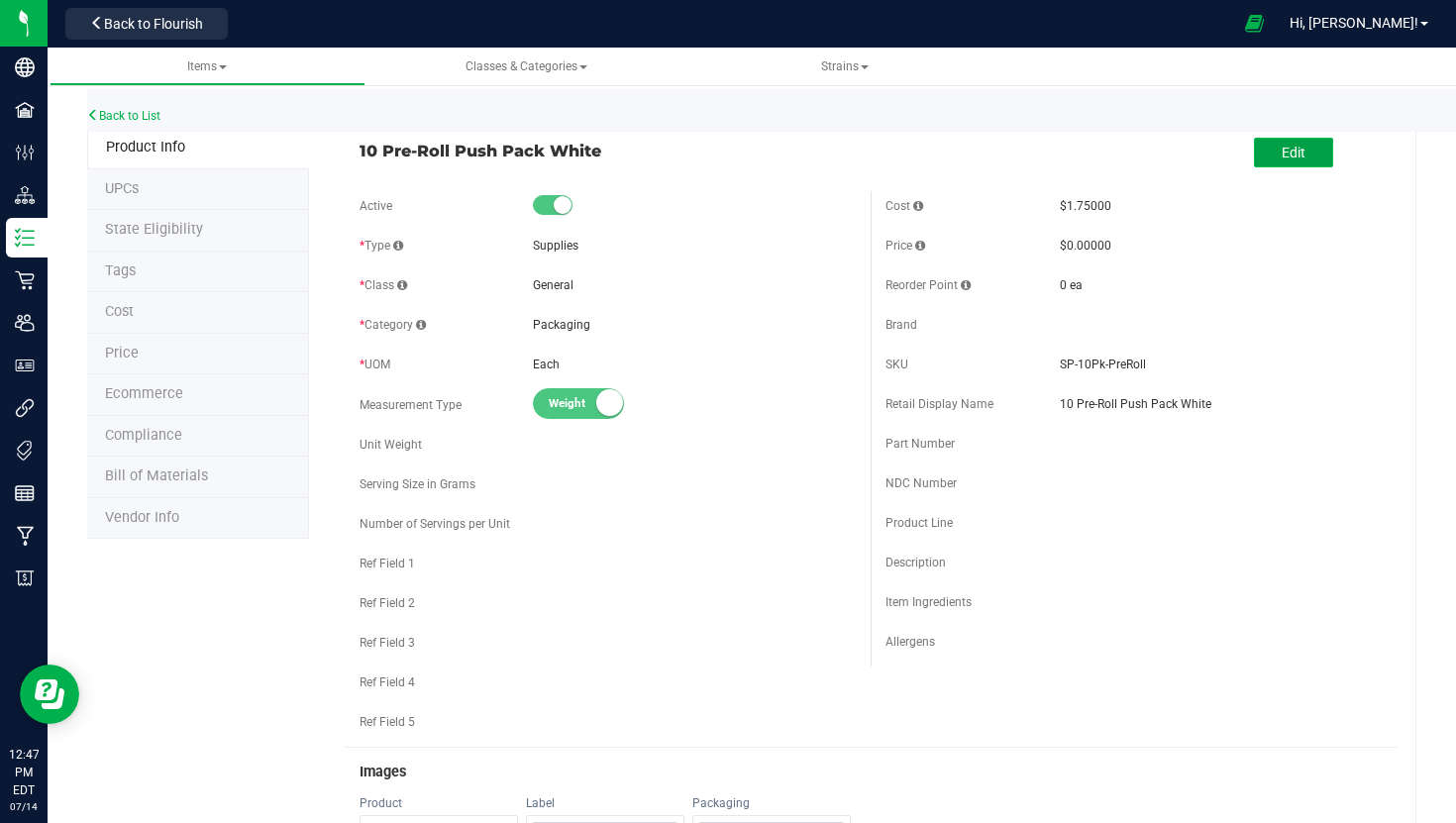 click on "Edit" at bounding box center (1294, 153) 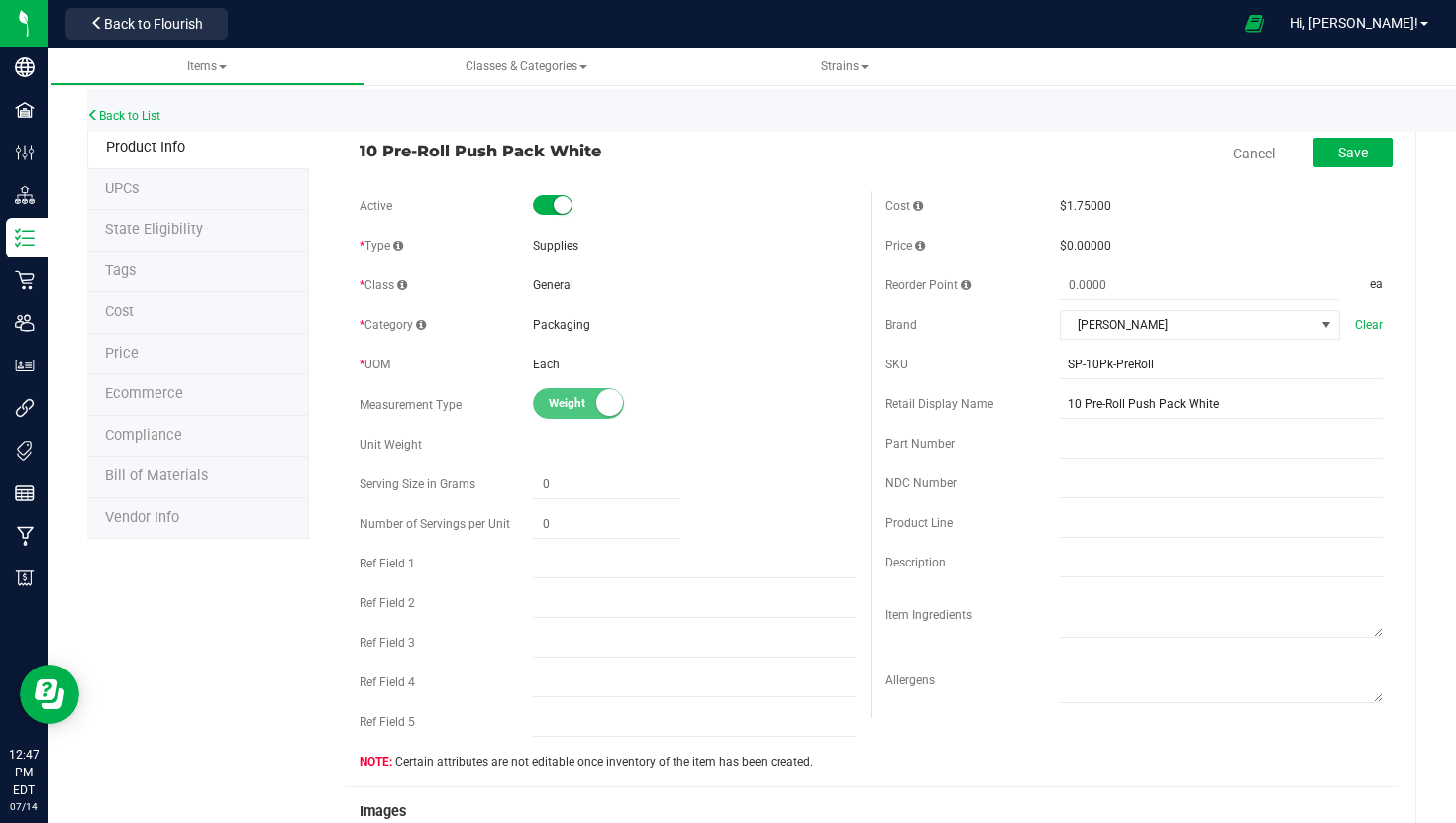 click on "10 Pre-Roll Push Pack White" at bounding box center [608, 151] 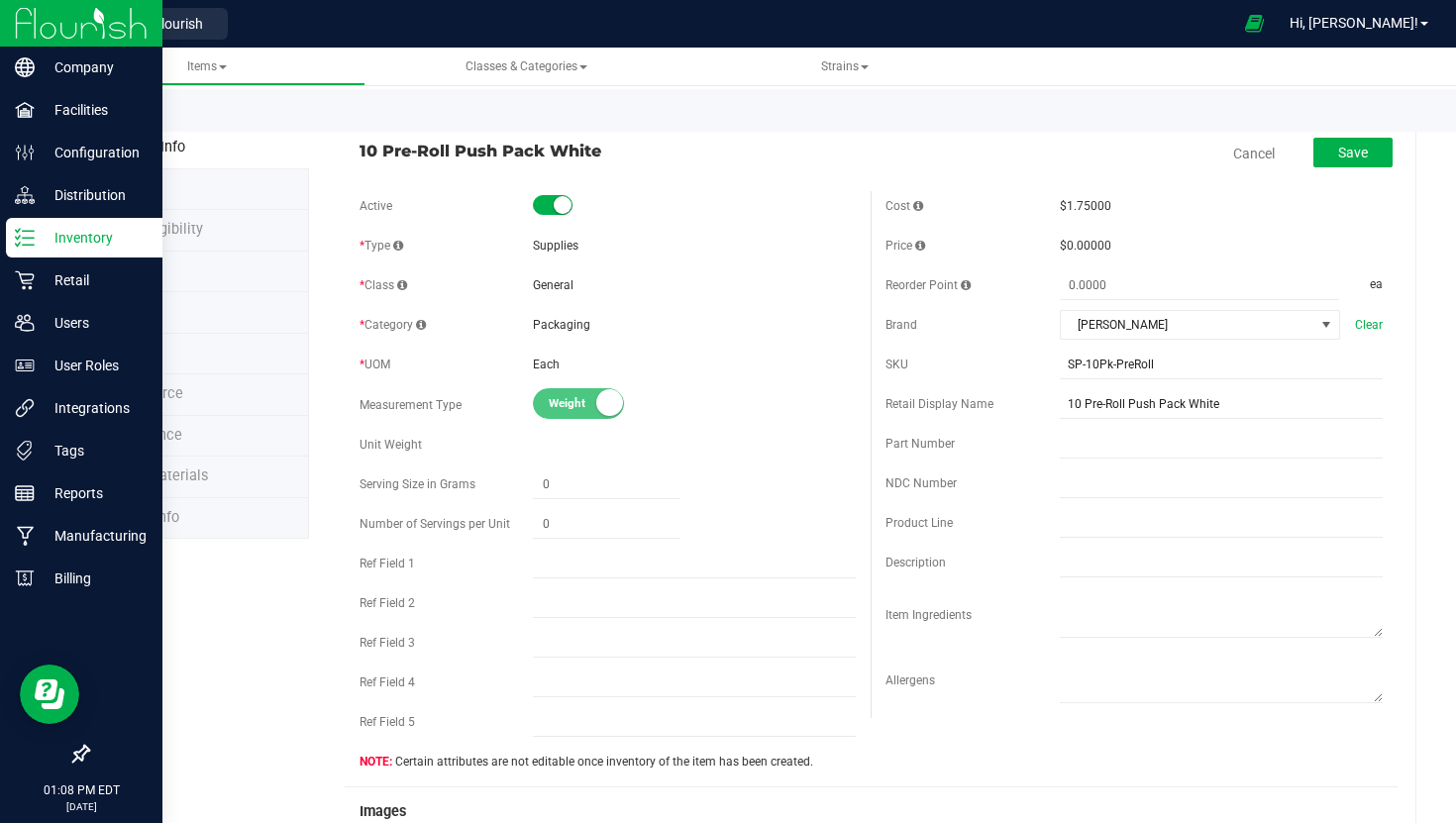 click on "Inventory" at bounding box center (94, 238) 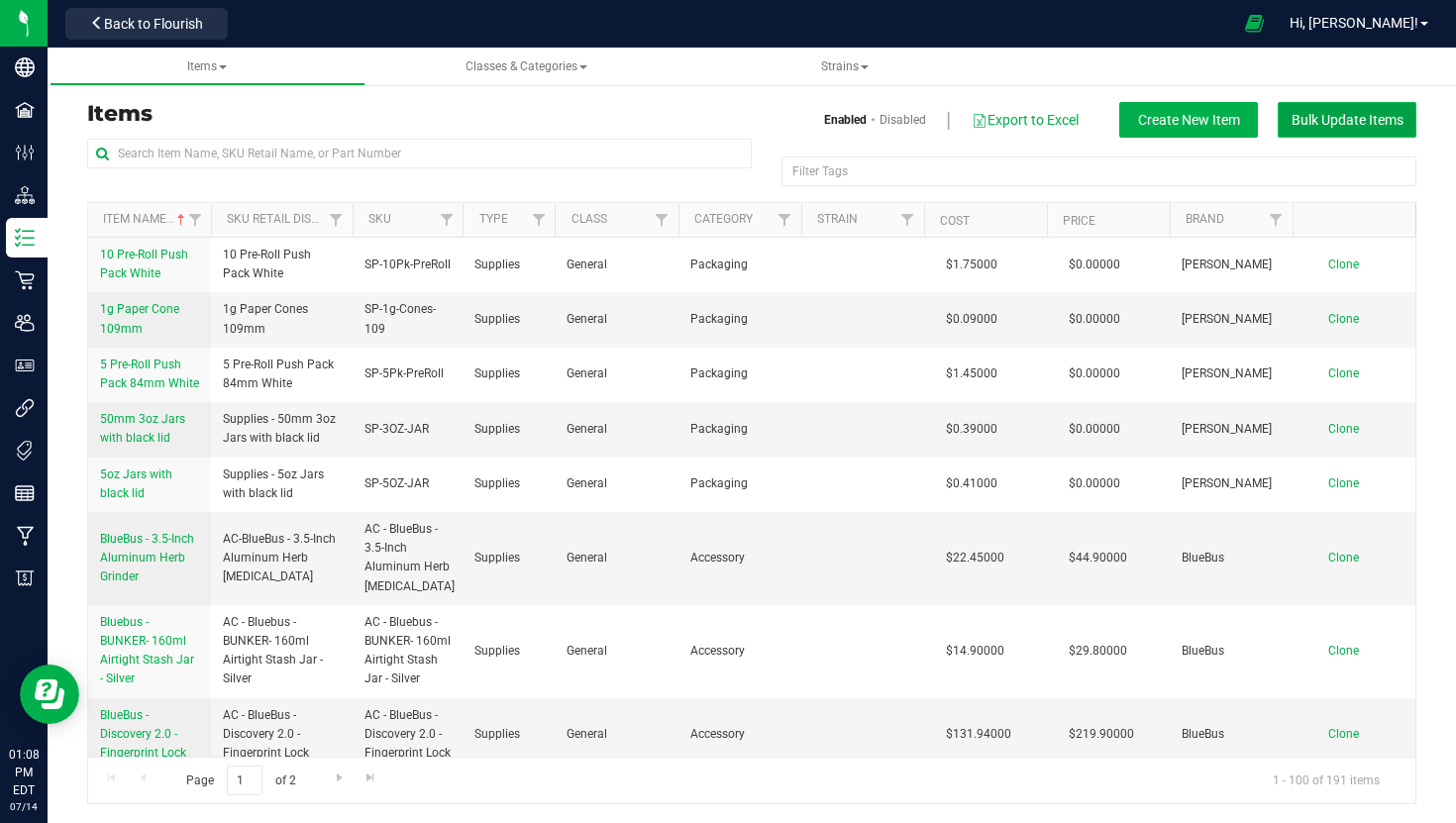 click on "Bulk Update Items" at bounding box center (1347, 120) 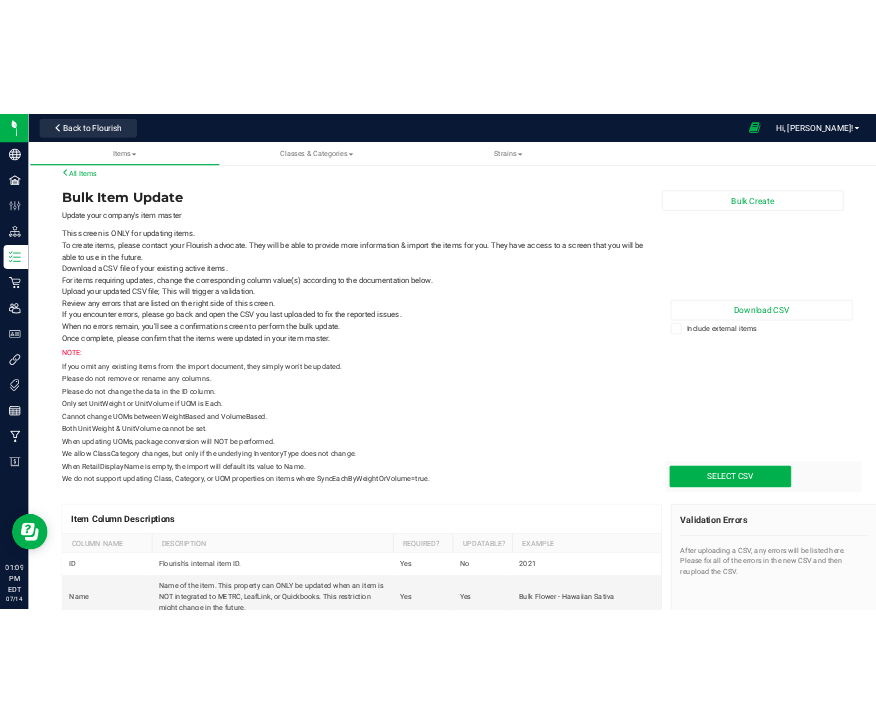 scroll, scrollTop: 0, scrollLeft: 0, axis: both 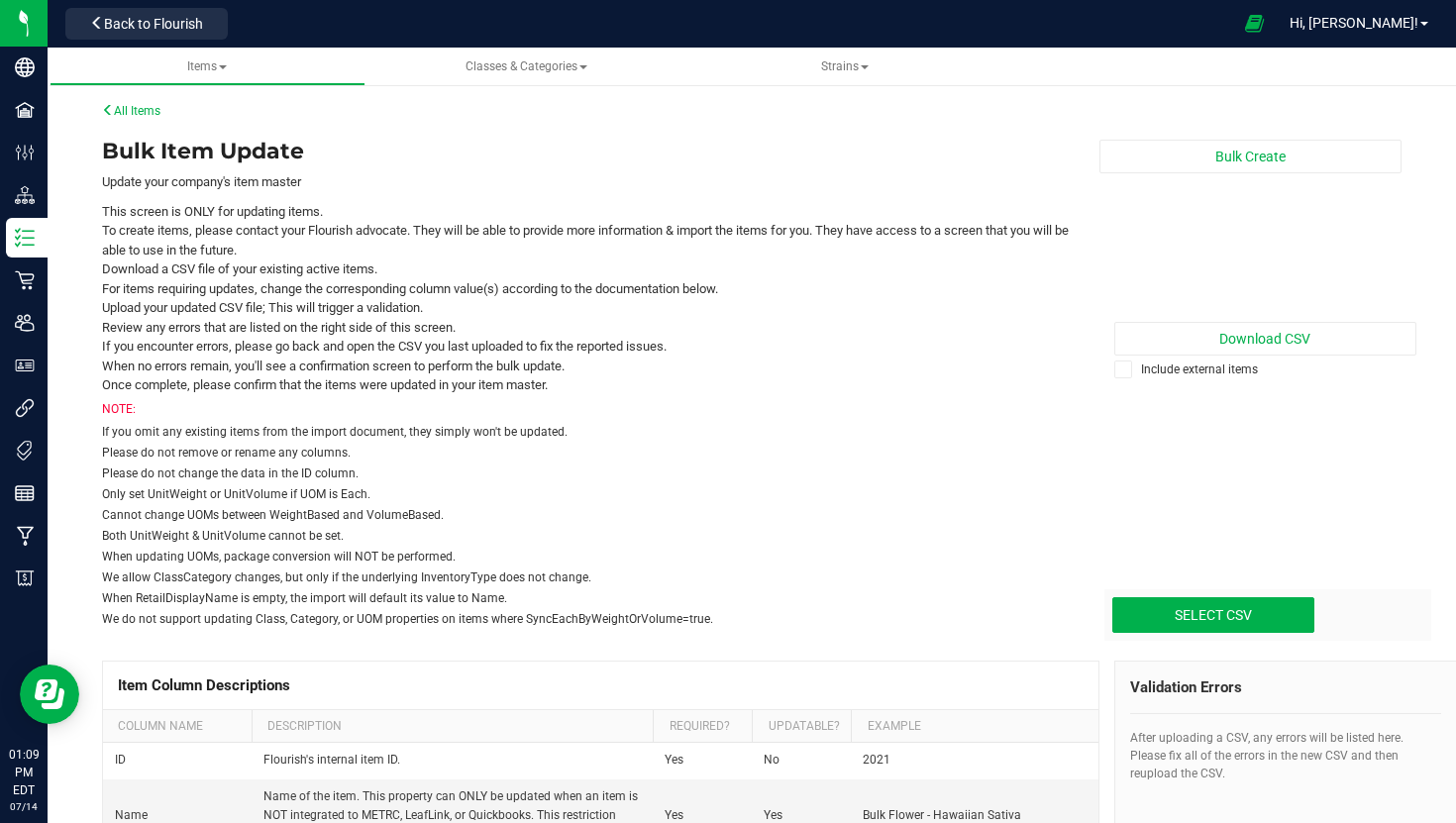 click on "Bulk Create   Download CSV   Include external items  Select CSV Drop files here to upload" at bounding box center [1251, 382] 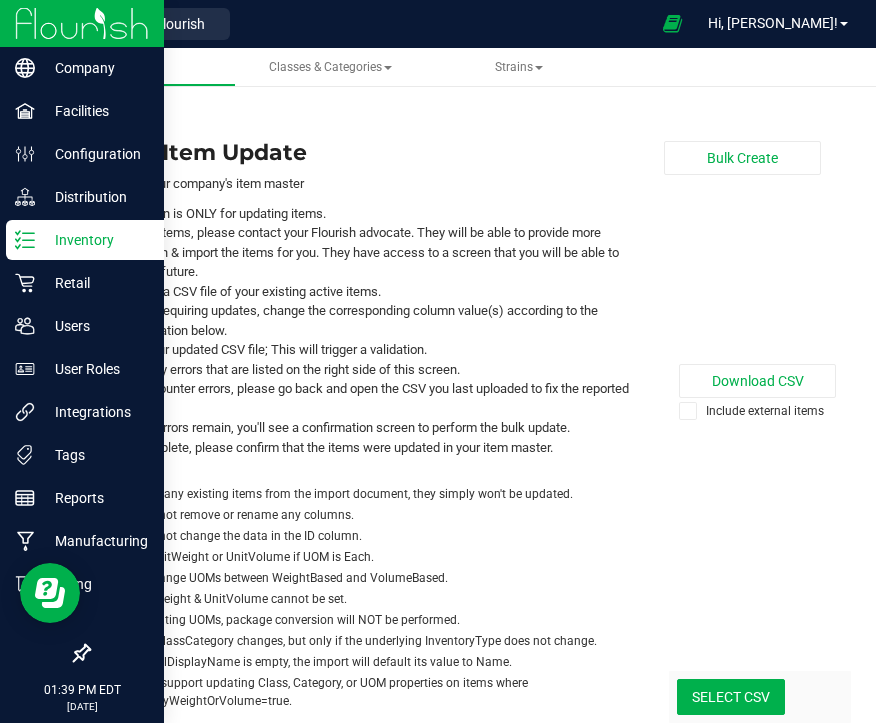 click at bounding box center [82, 23] 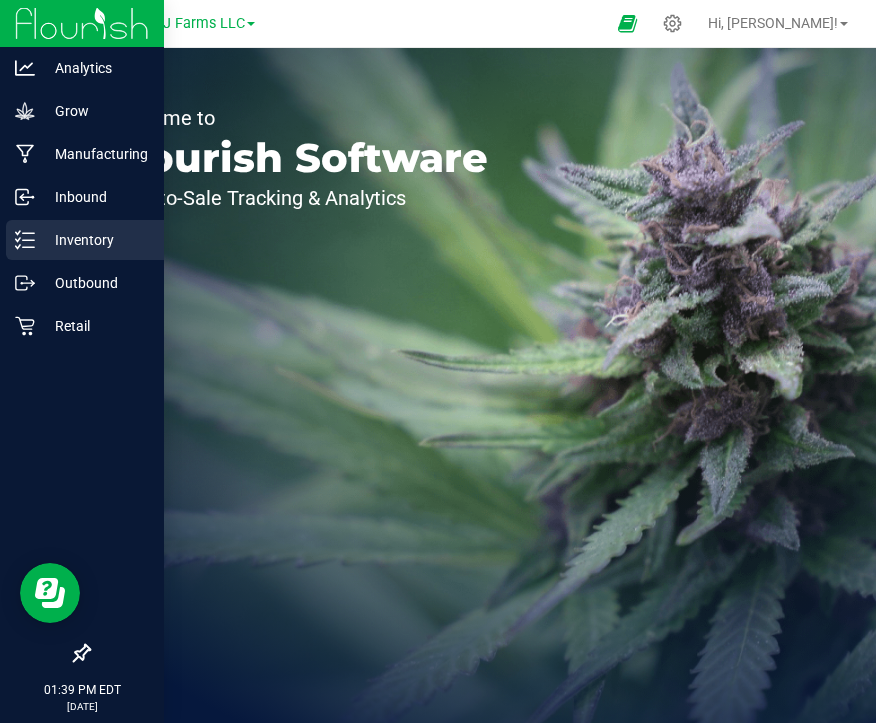 click on "Inventory" at bounding box center [95, 240] 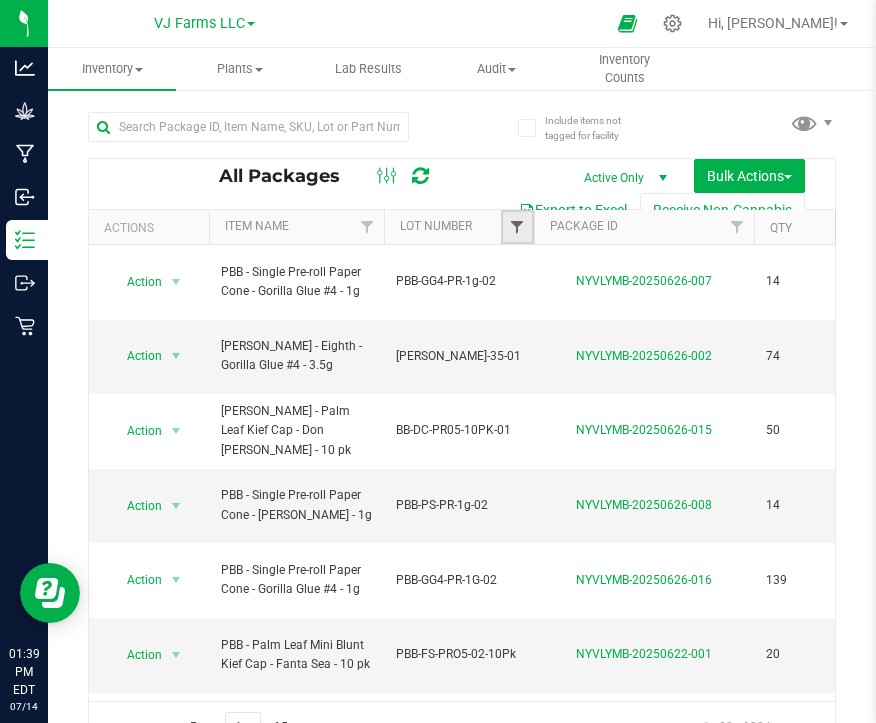 click at bounding box center [517, 227] 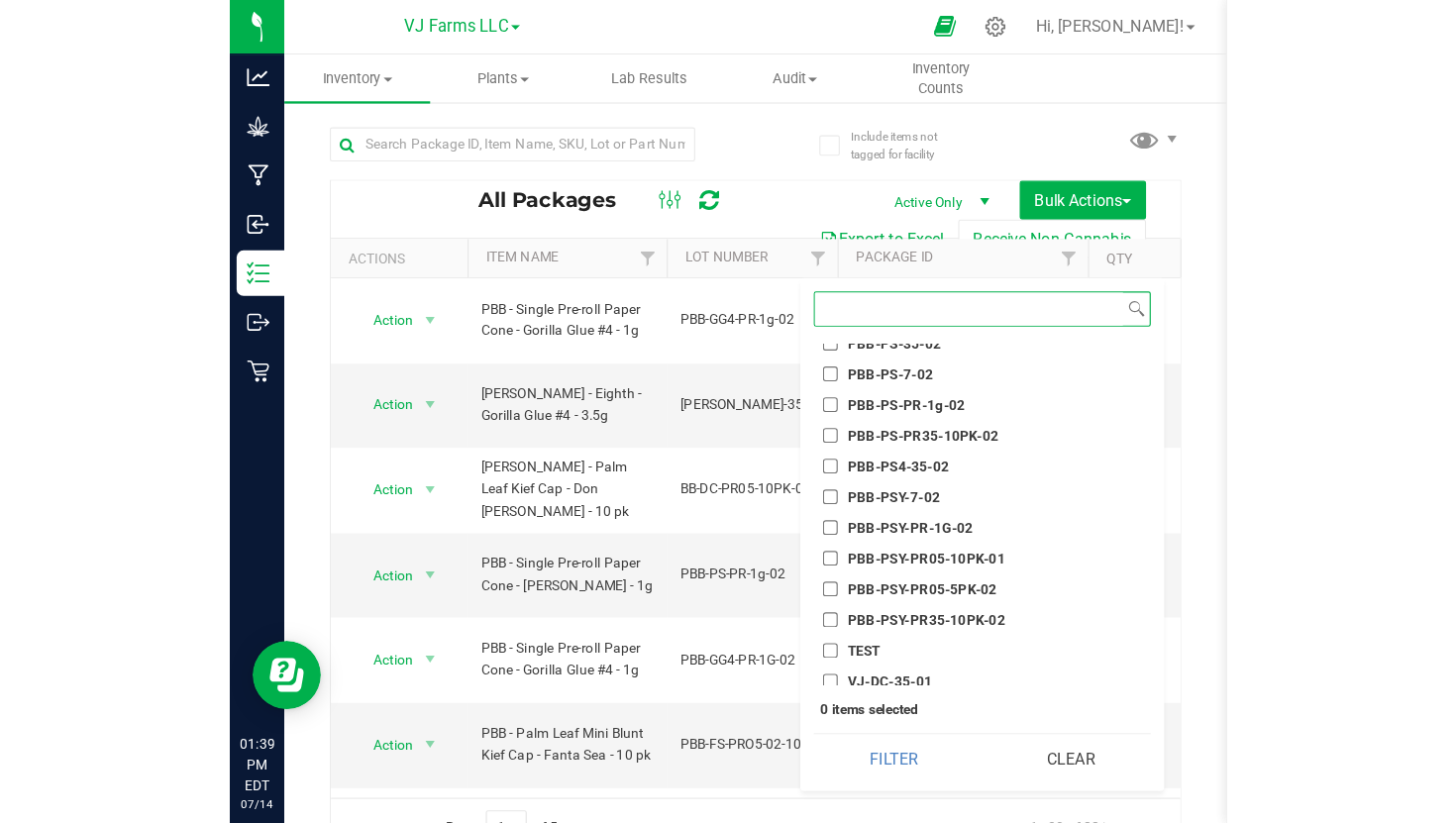 scroll, scrollTop: 1676, scrollLeft: 0, axis: vertical 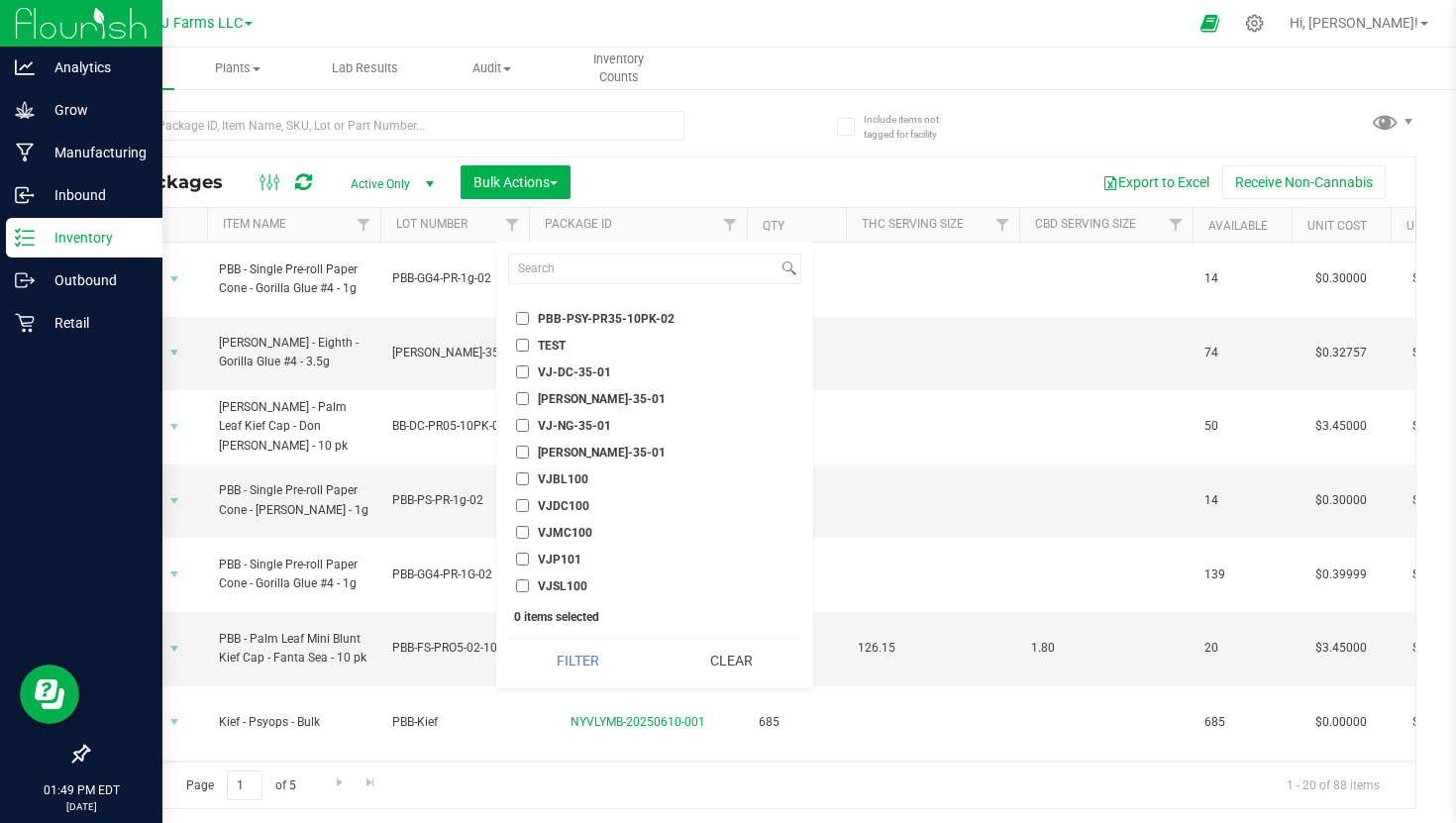 click on "Inventory" at bounding box center [94, 238] 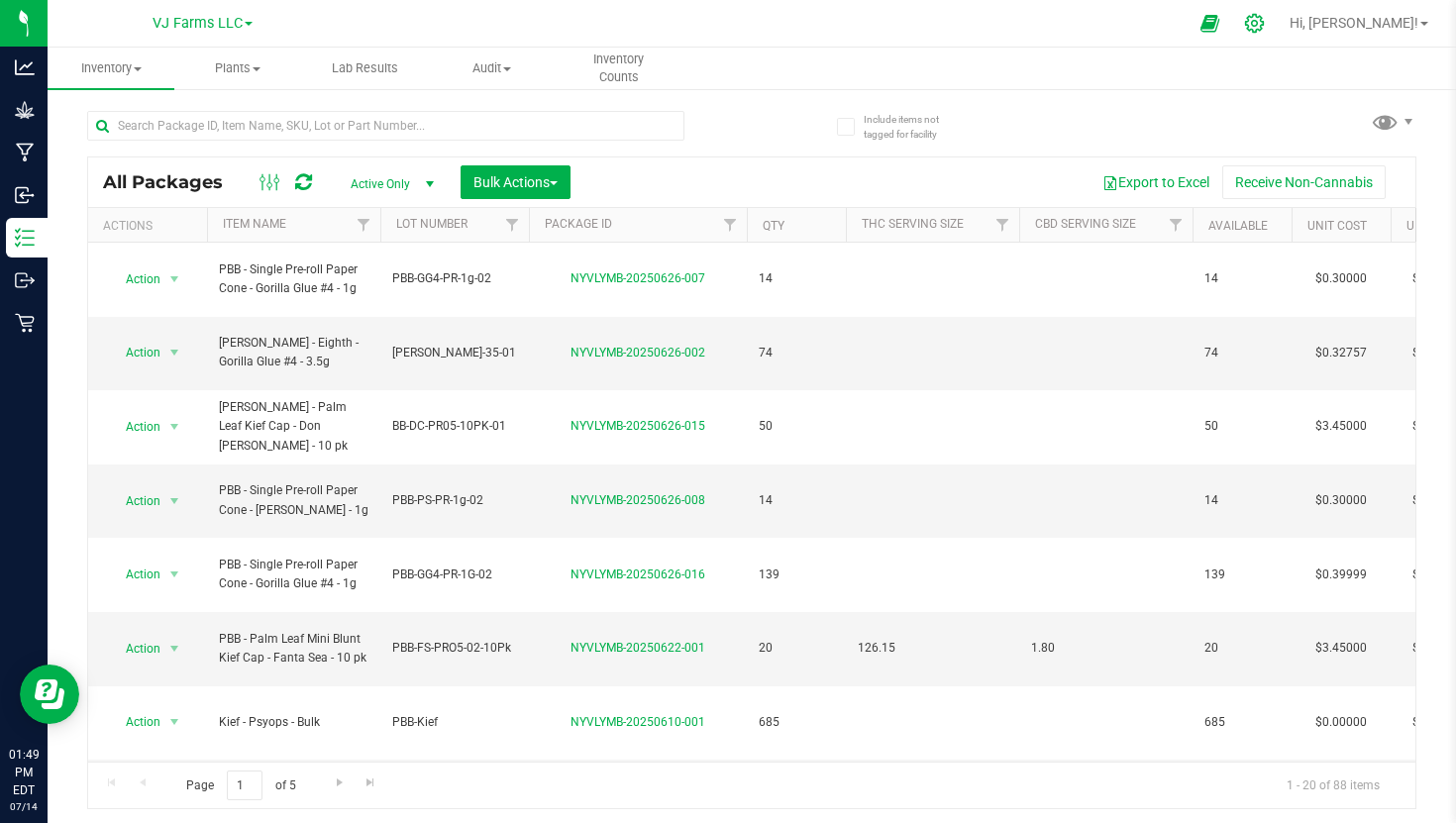 click at bounding box center [1255, 23] 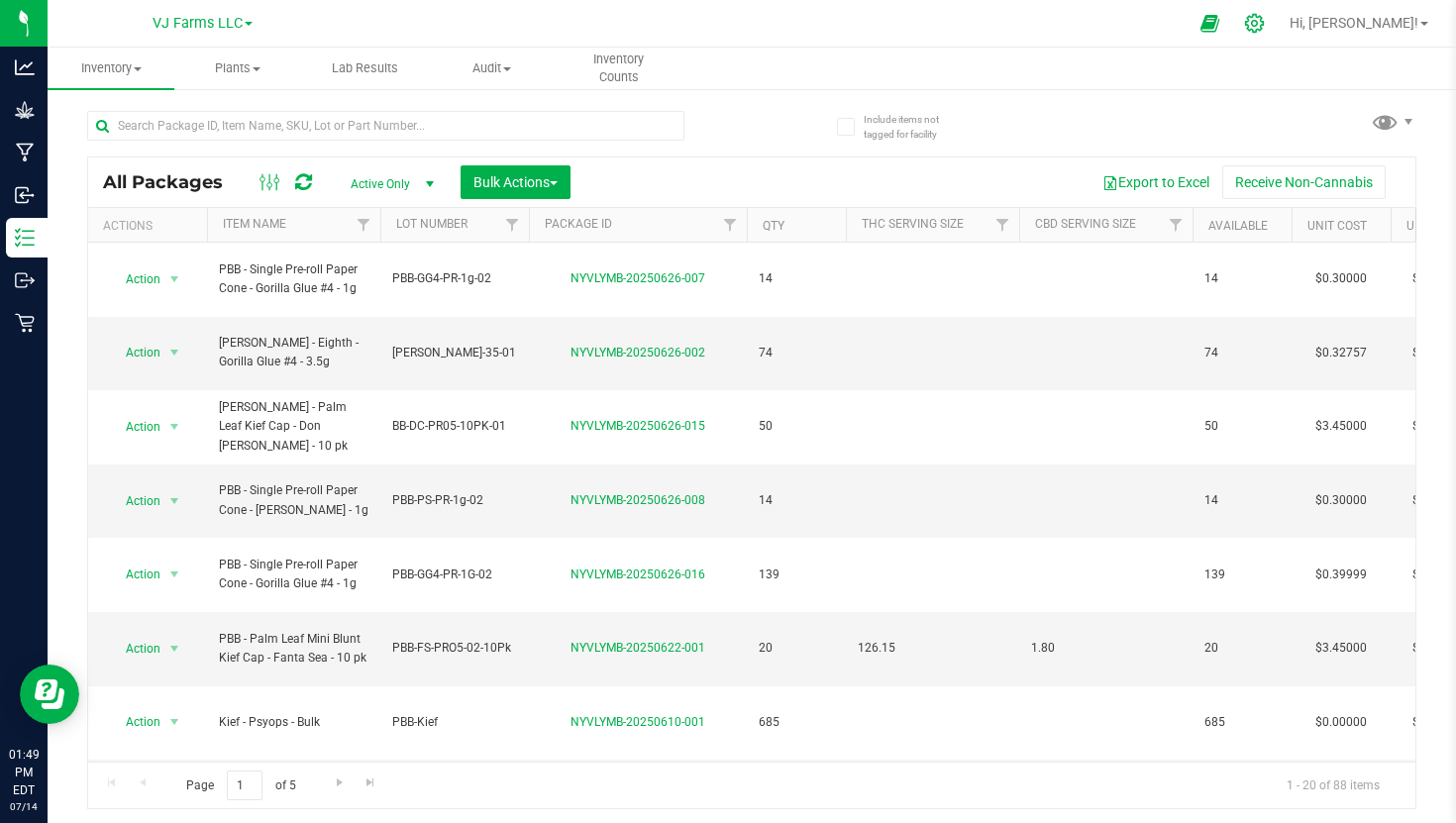 click 